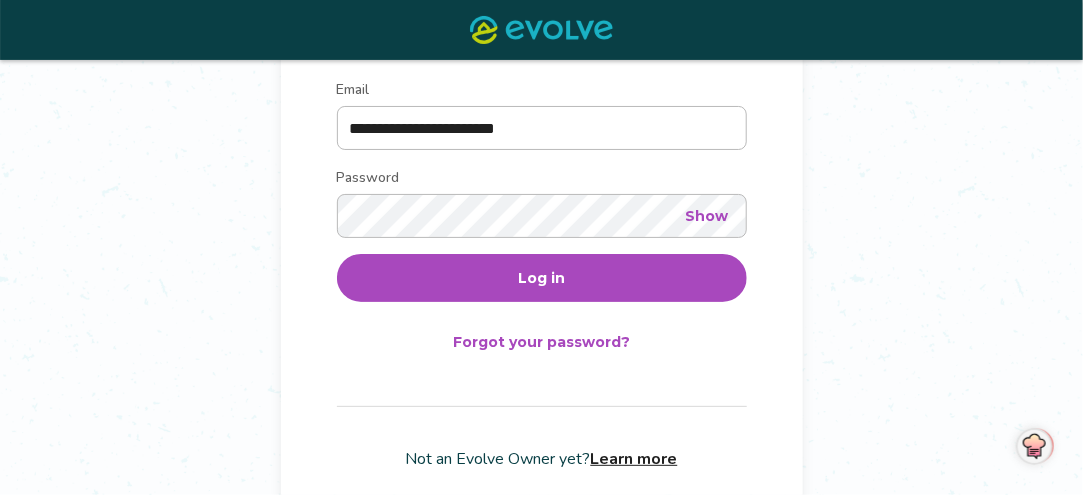 scroll, scrollTop: 300, scrollLeft: 0, axis: vertical 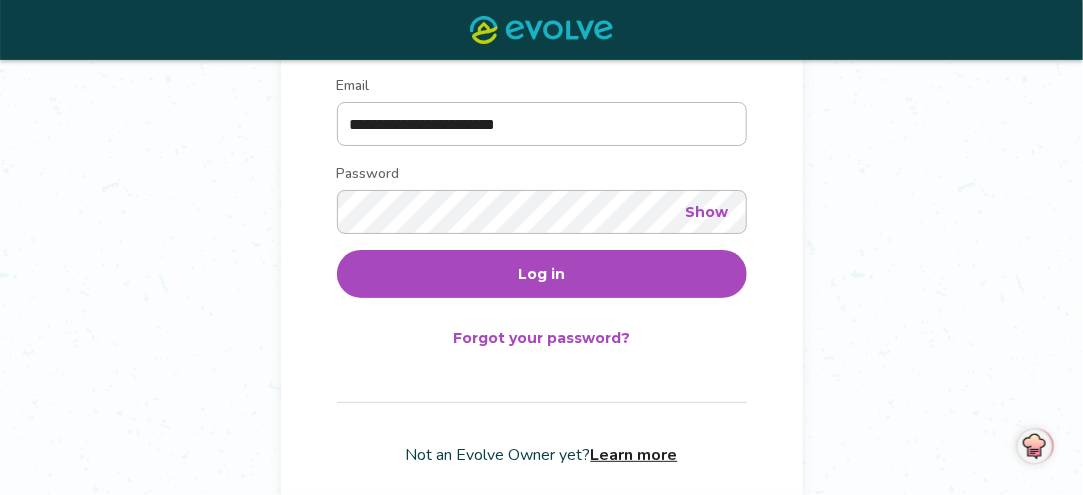 click on "Show" at bounding box center [707, 212] 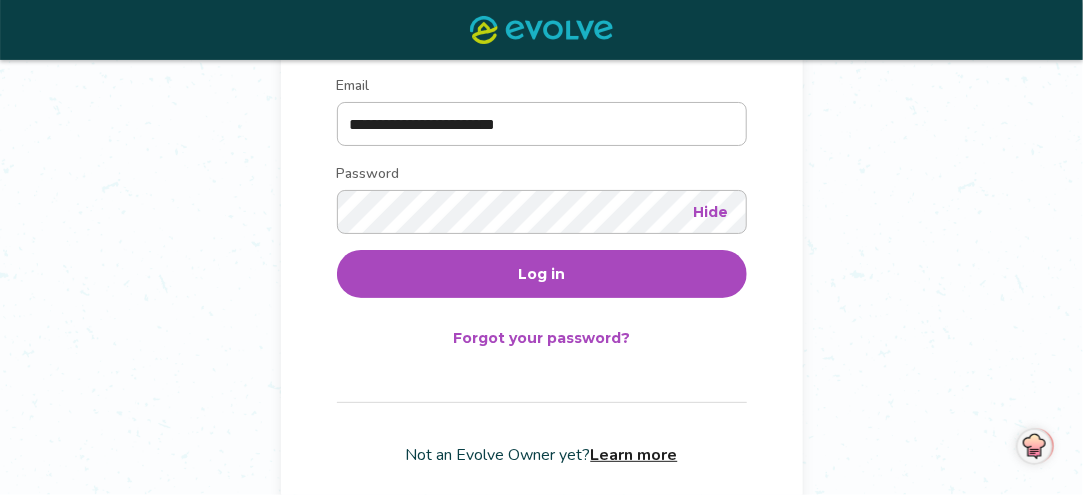 click on "Log in" at bounding box center [541, 274] 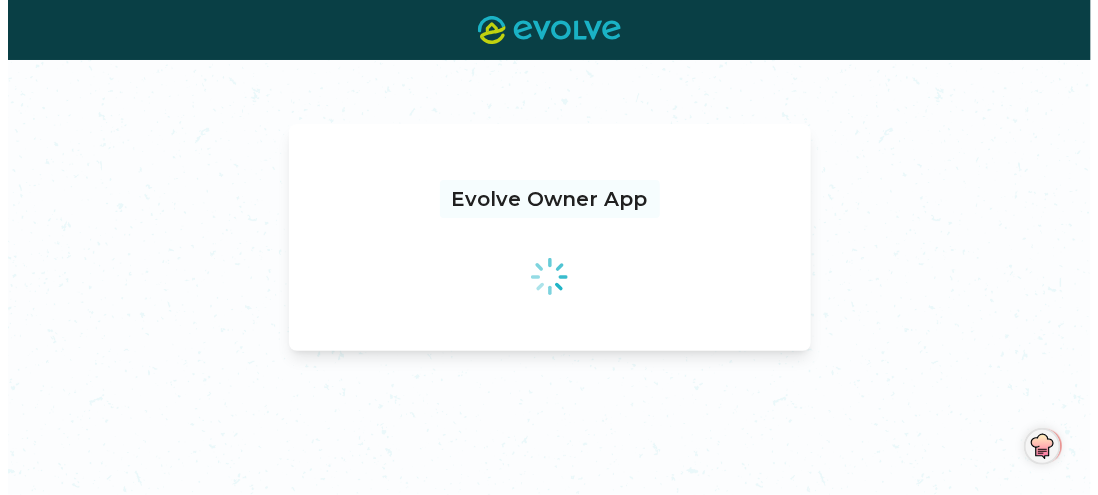 scroll, scrollTop: 0, scrollLeft: 0, axis: both 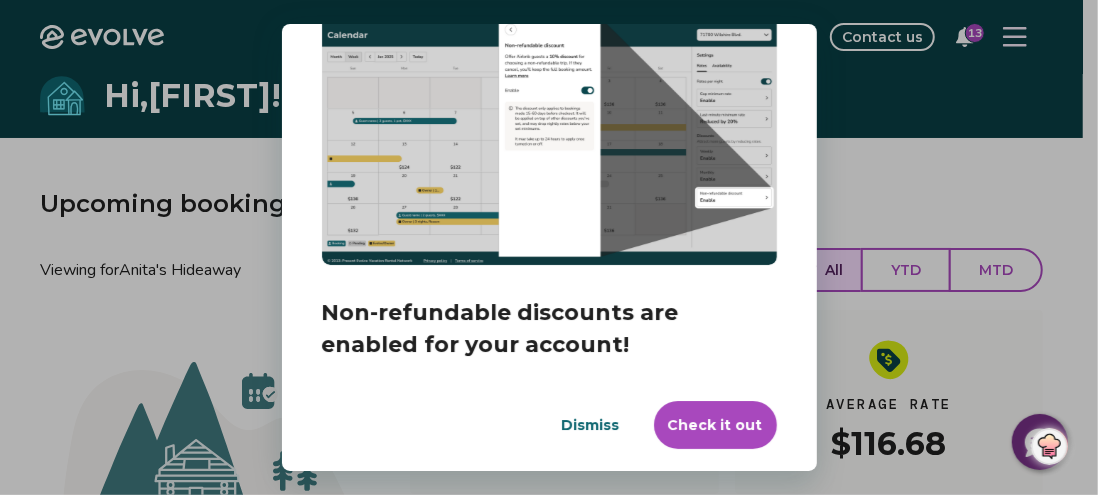 click on "Dismiss" at bounding box center [591, 425] 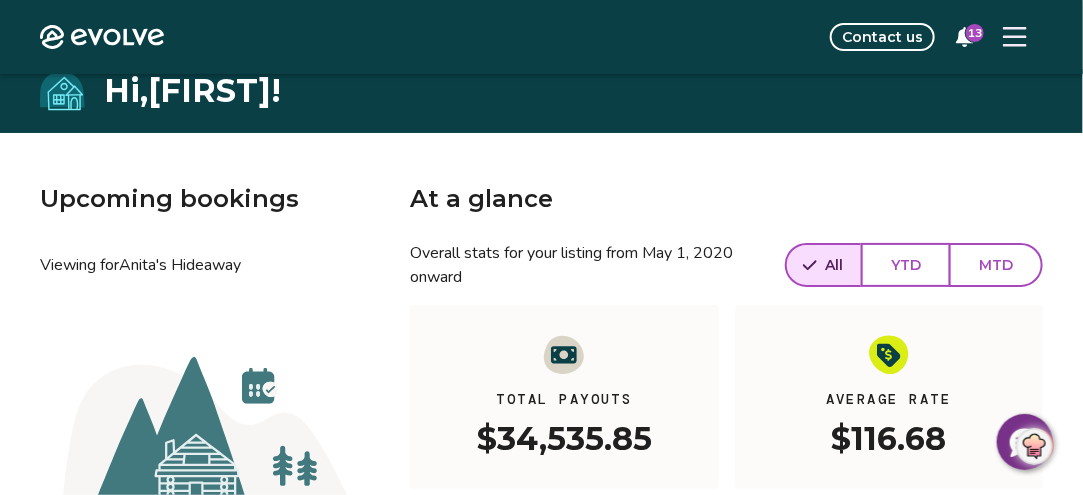 scroll, scrollTop: 0, scrollLeft: 0, axis: both 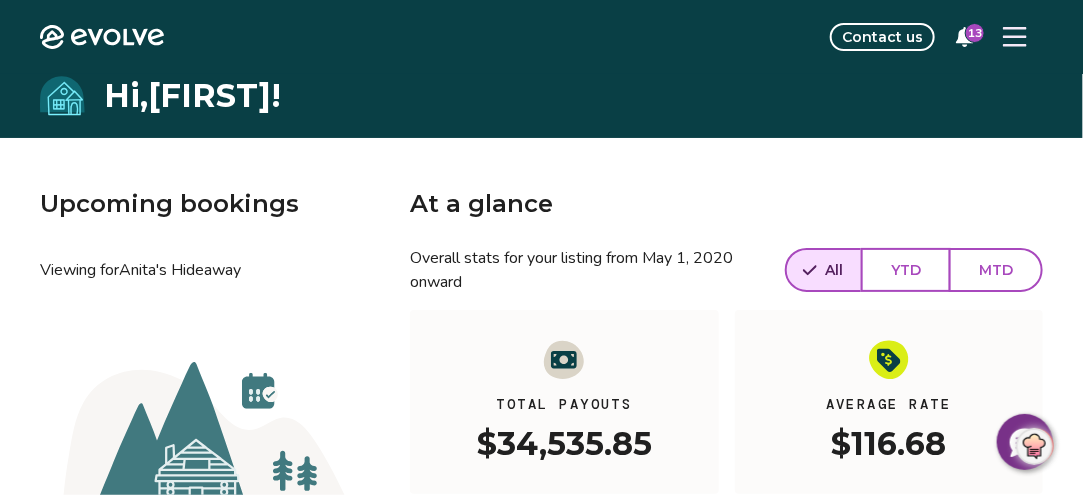 click on "13" at bounding box center (975, 33) 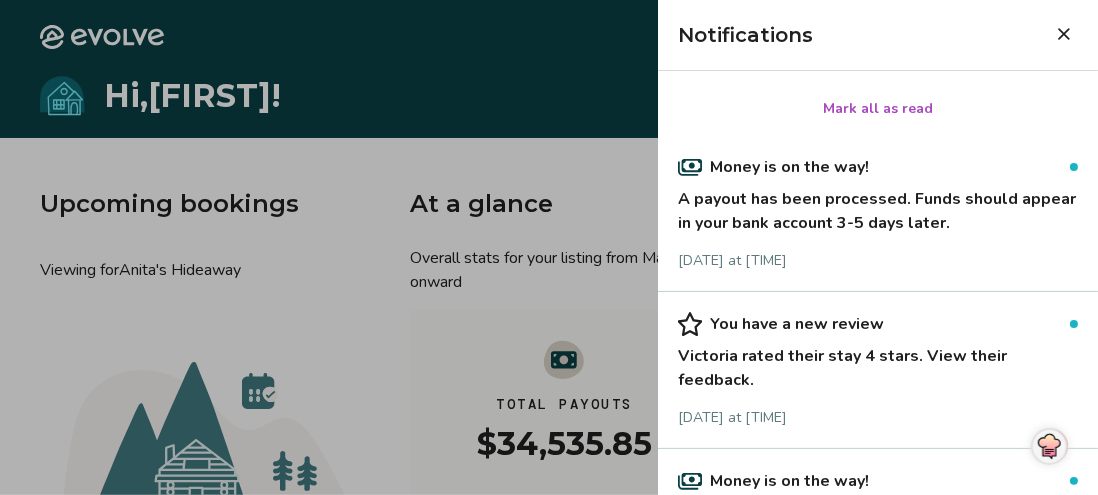 click on "A payout has been processed. Funds should appear in your bank account 3-5 days later." at bounding box center (878, 207) 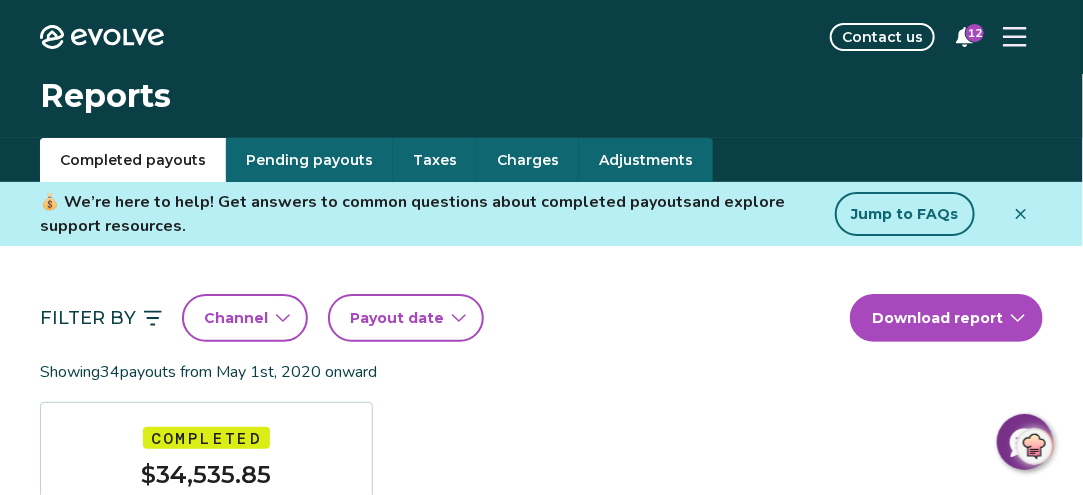 click on "12" at bounding box center (975, 33) 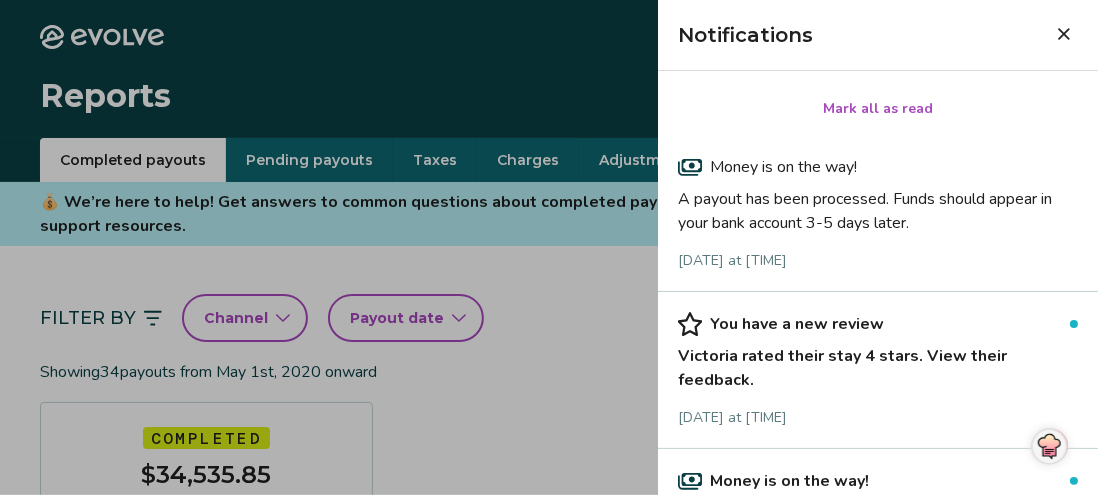 click on "Victoria rated their stay 4 stars. View their feedback." at bounding box center [878, 364] 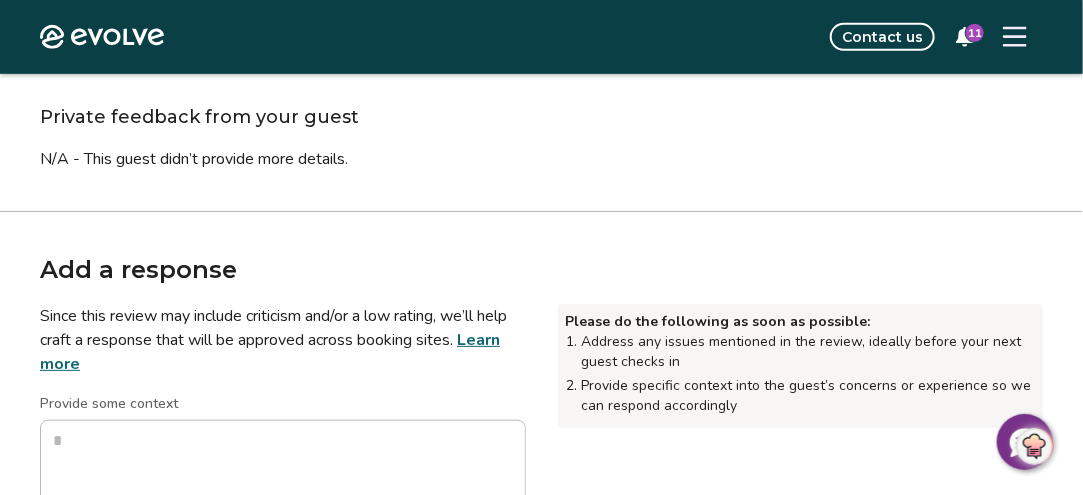 scroll, scrollTop: 400, scrollLeft: 0, axis: vertical 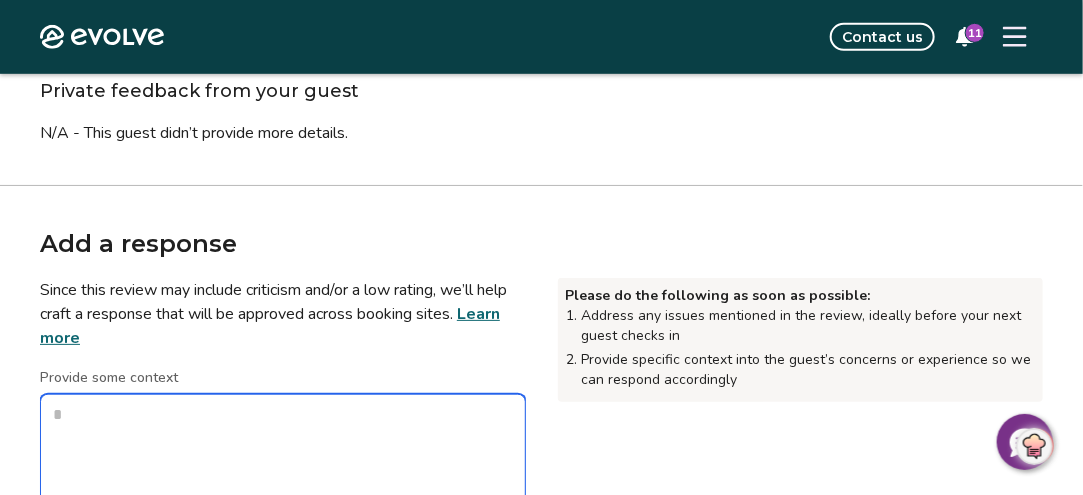 click on "Provide some context" at bounding box center (283, 494) 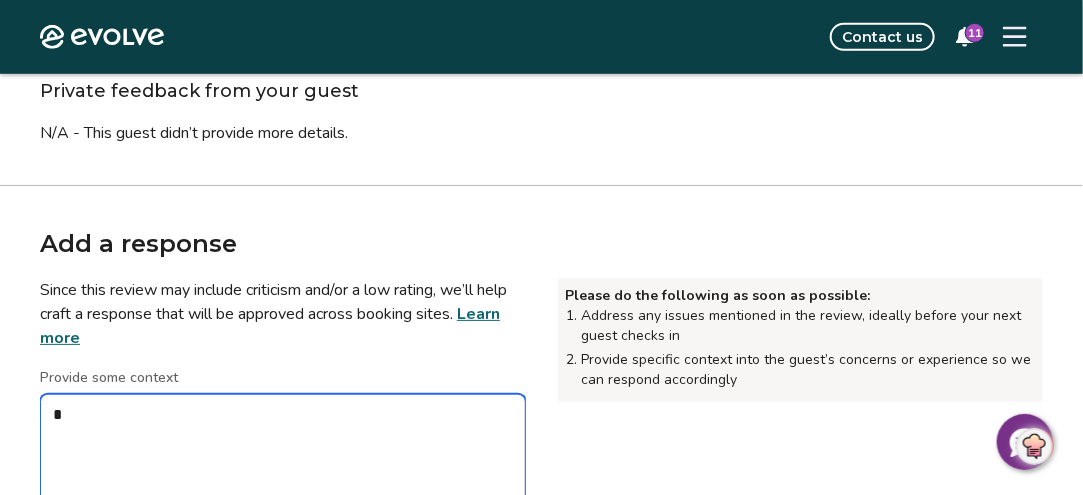 type on "*" 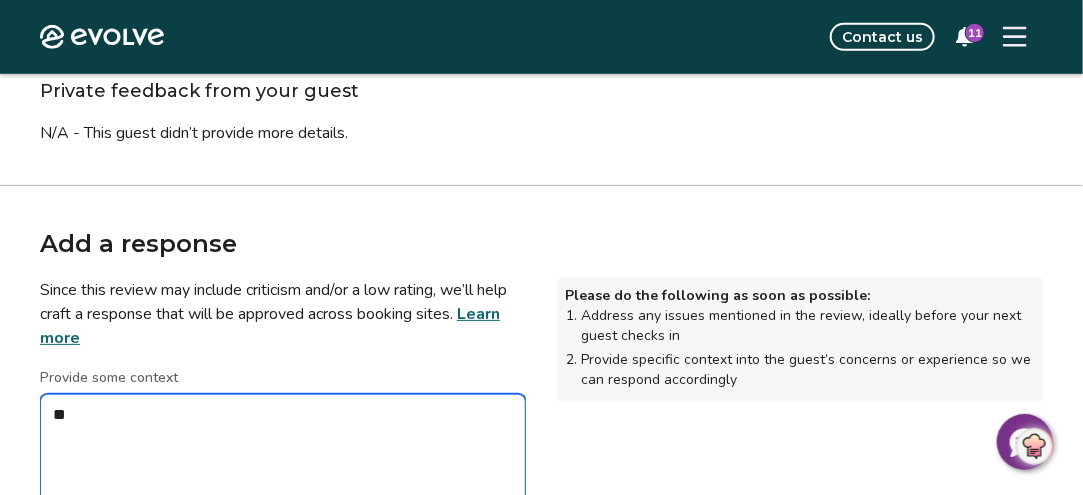 type on "*" 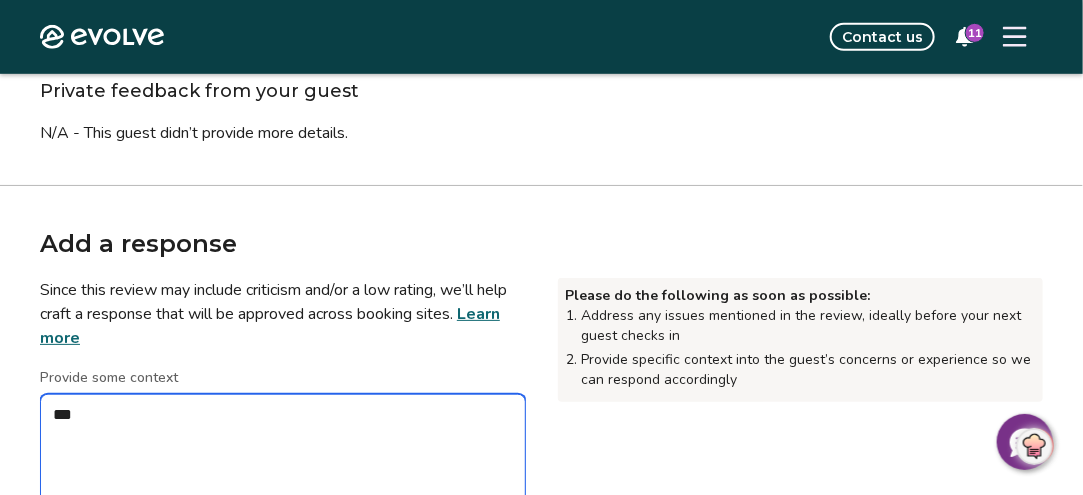 type on "*" 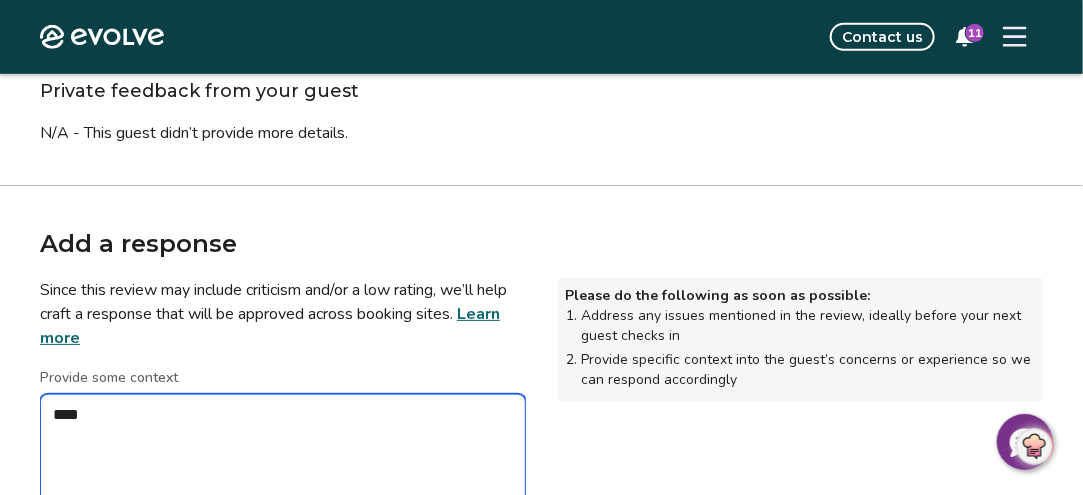 type on "*" 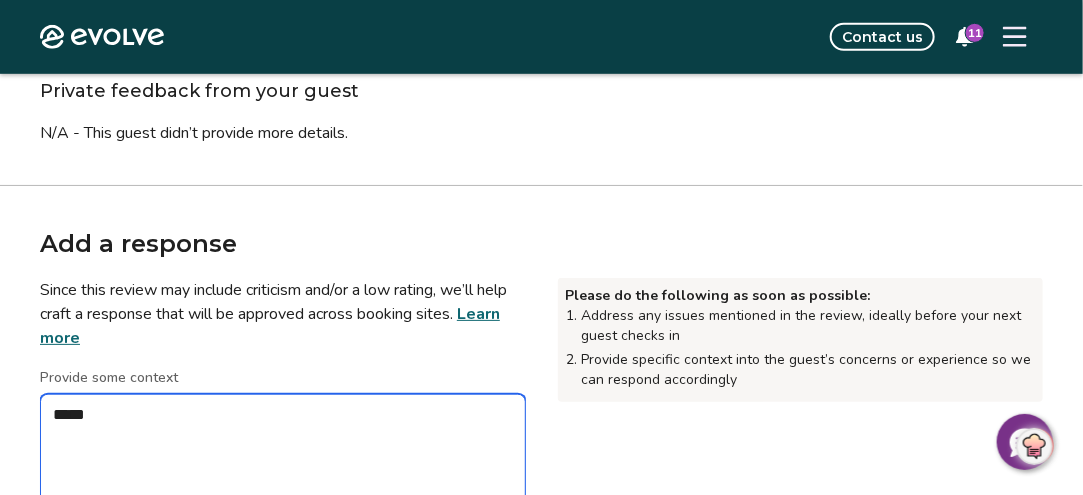 type on "*" 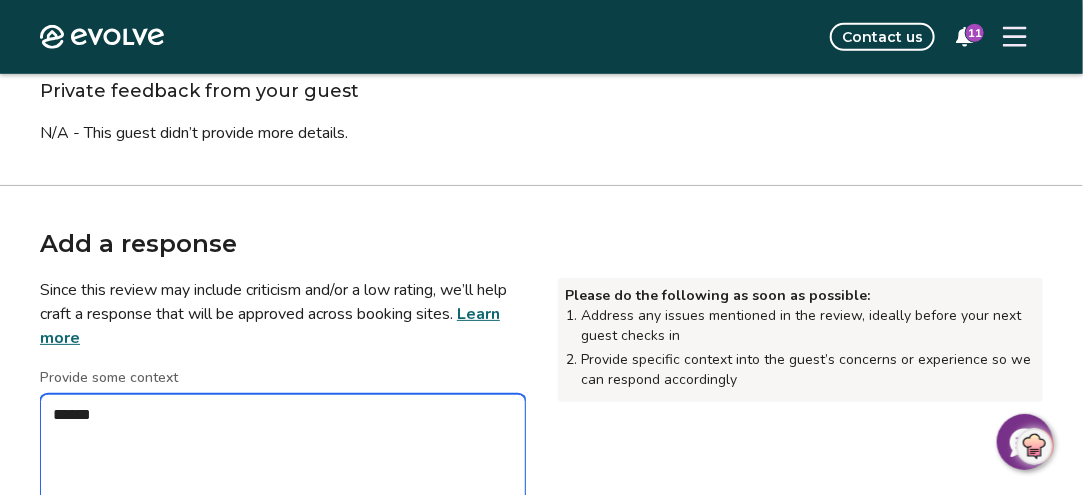 type on "*" 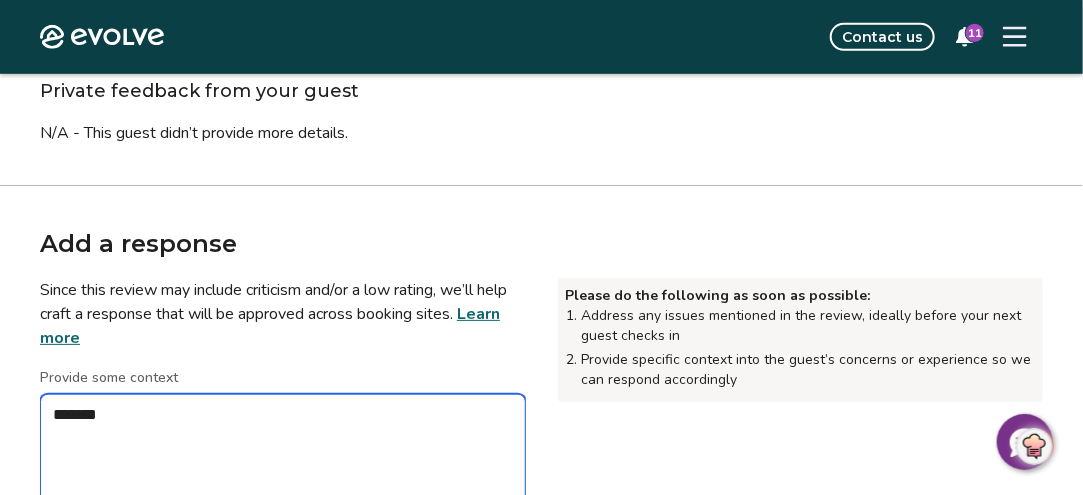 type on "*" 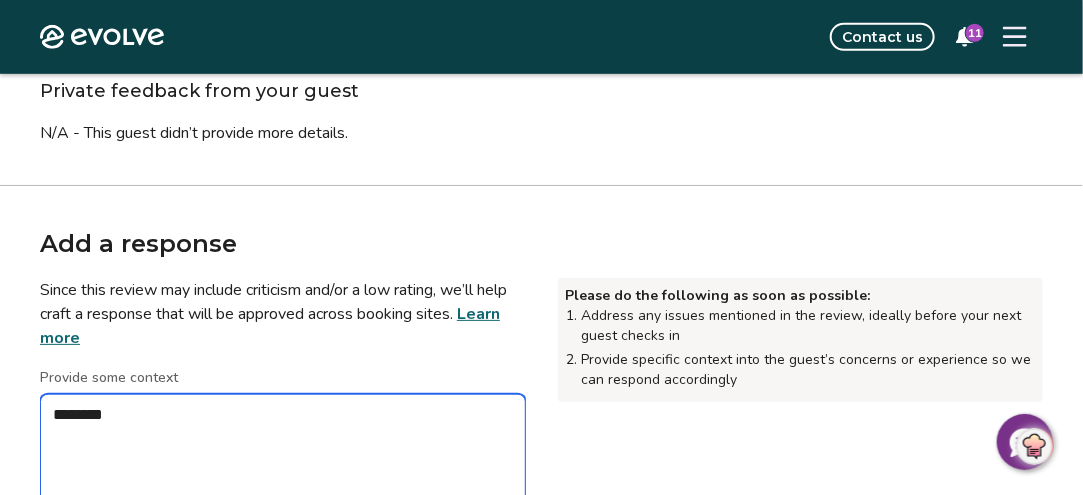 type on "*" 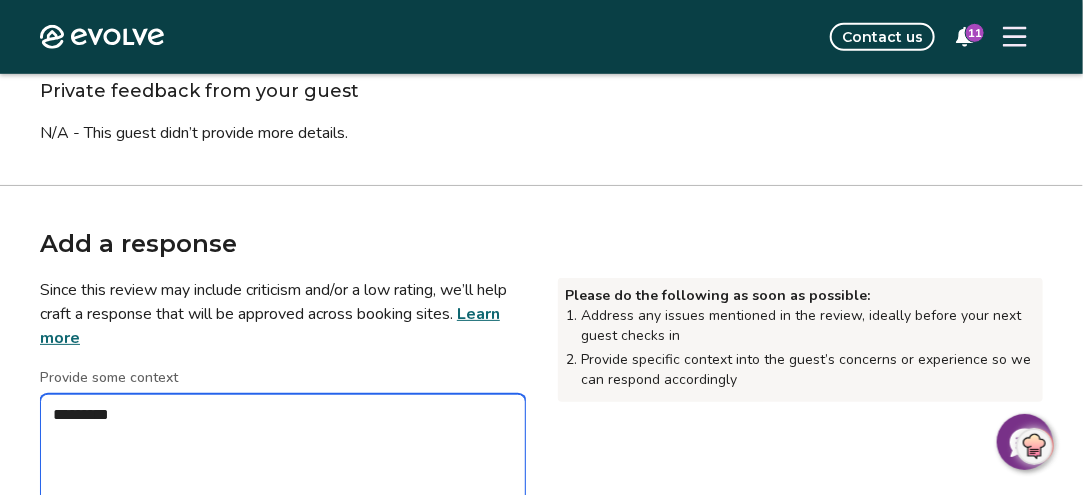 type on "*" 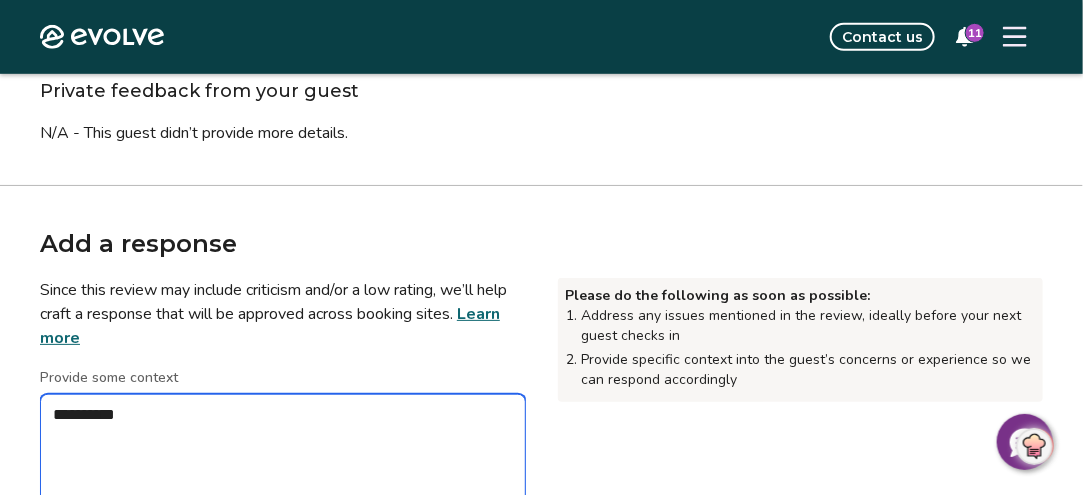 type on "*" 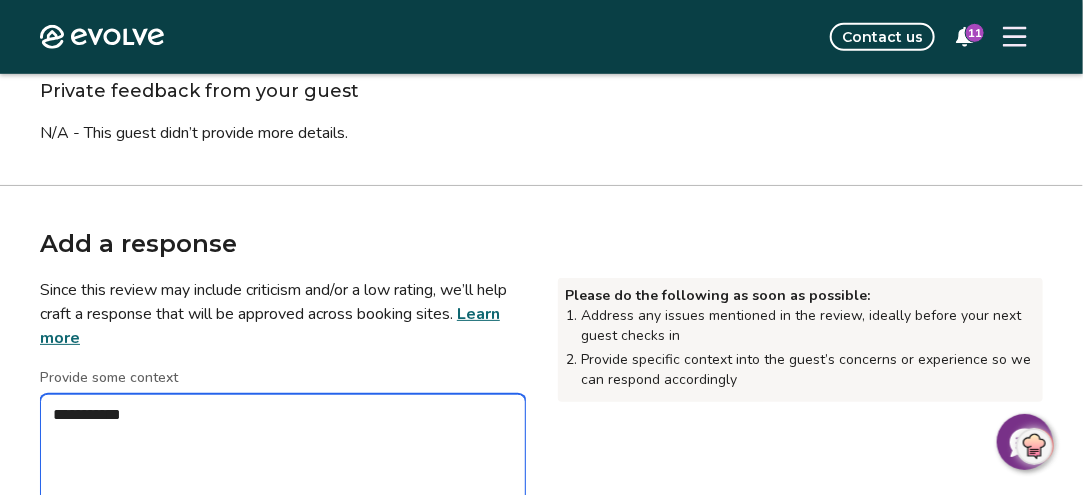 type on "*" 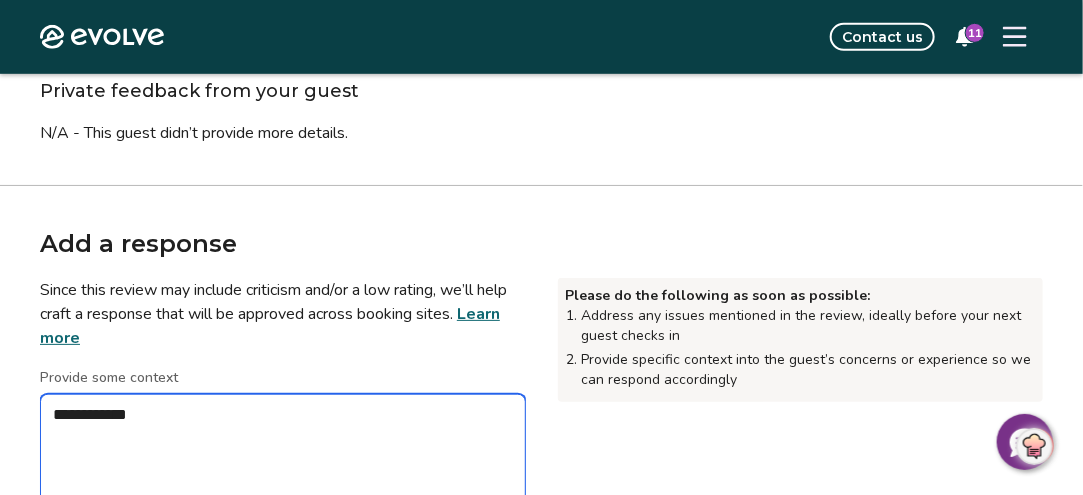 type on "*" 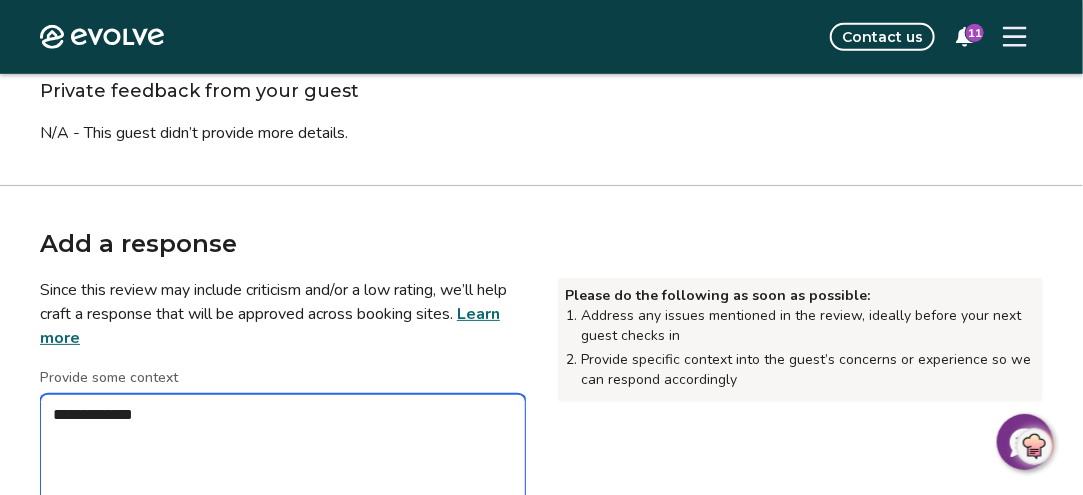type on "*" 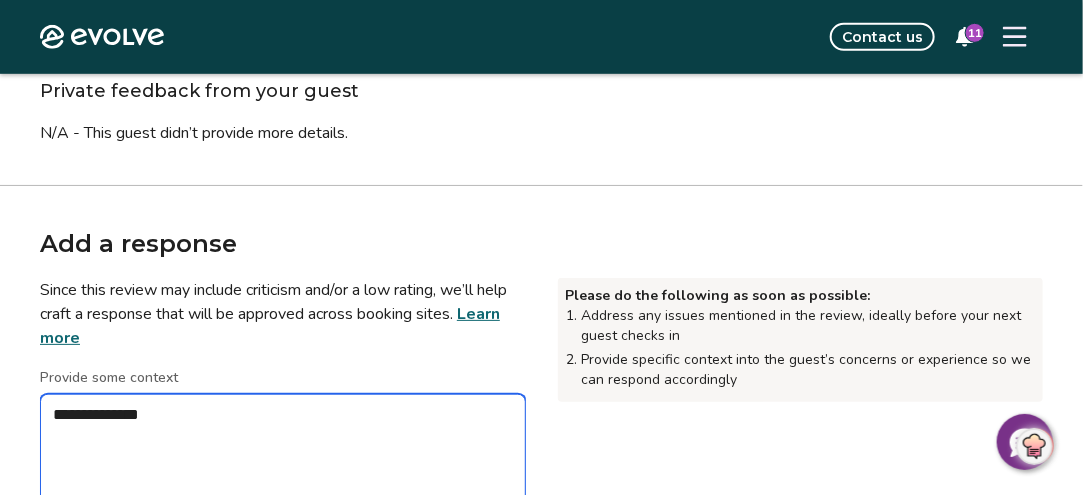 type on "*" 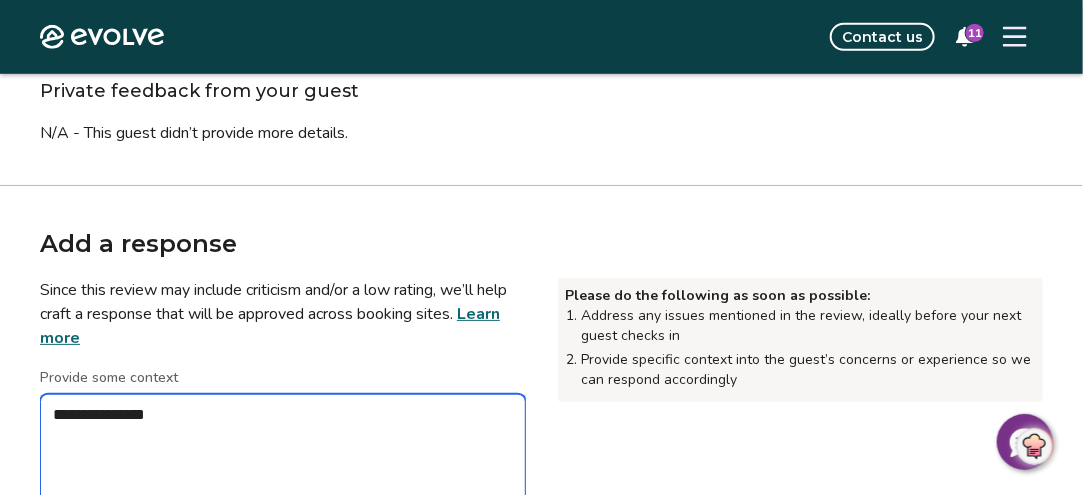 type on "*" 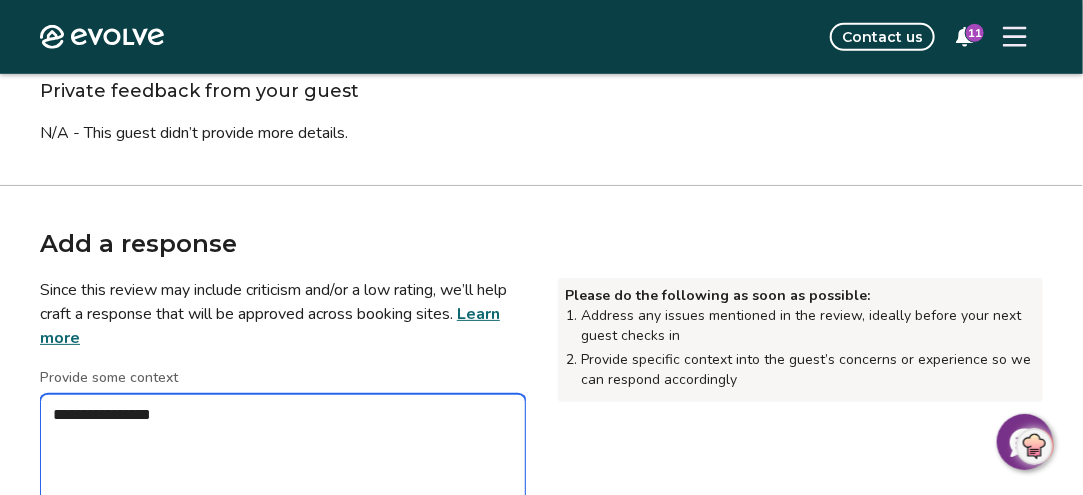 type on "*" 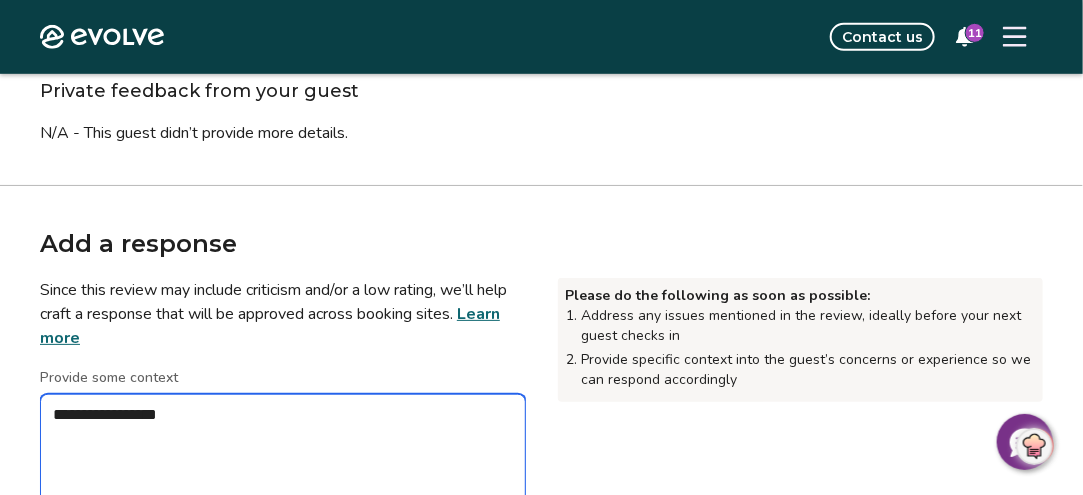 type on "*" 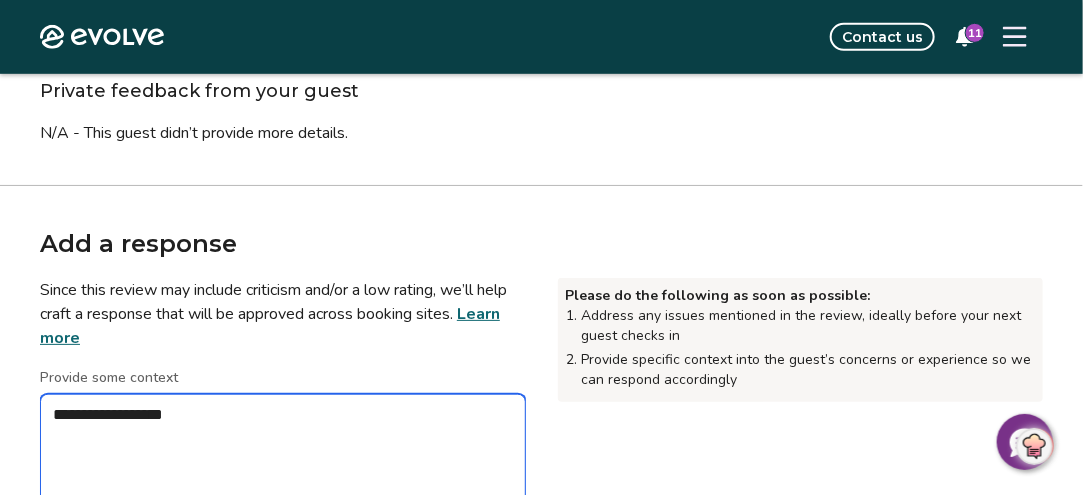 type on "*" 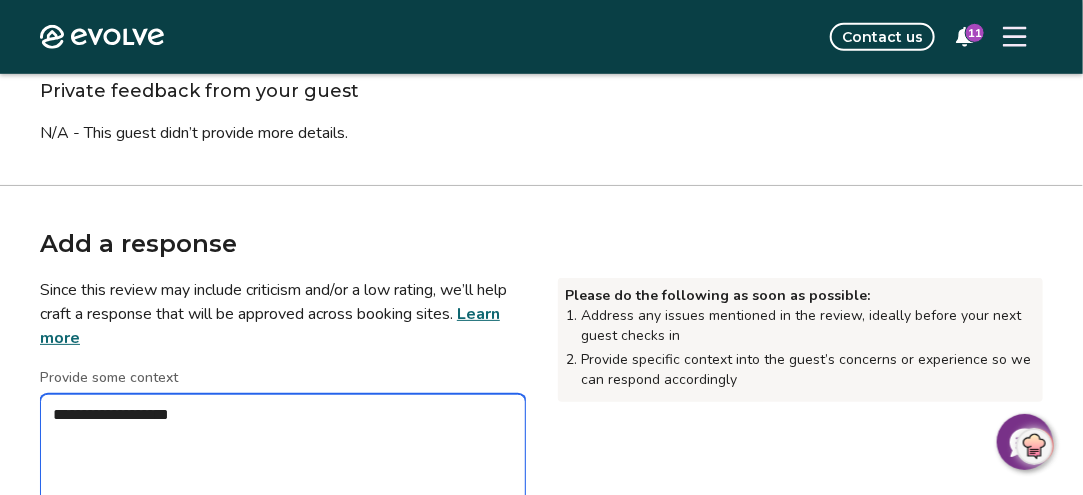 type on "*" 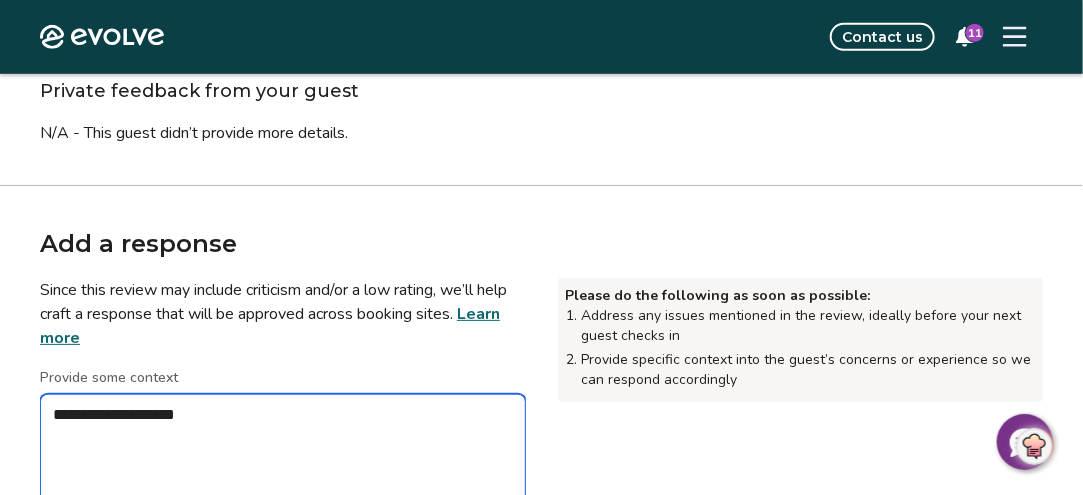 type on "**********" 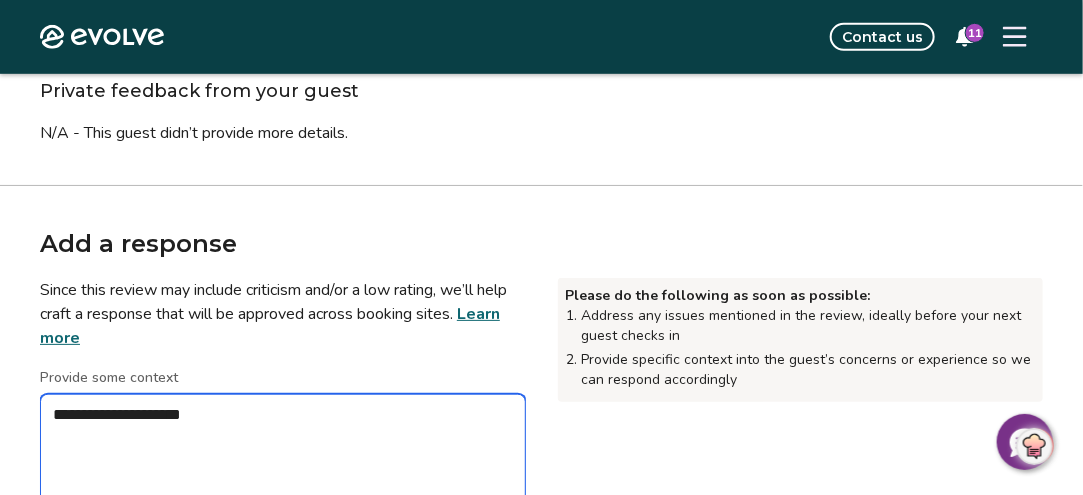 type on "*" 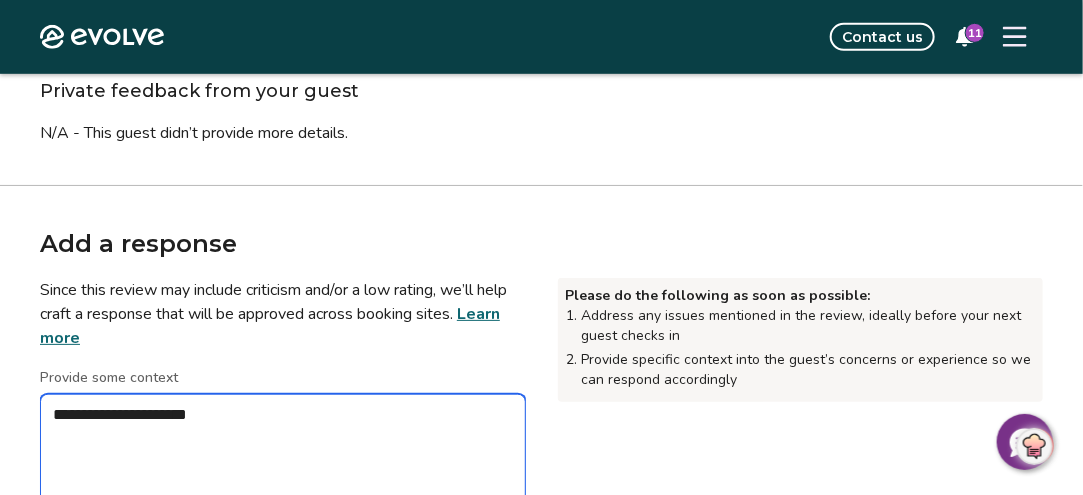 type on "*" 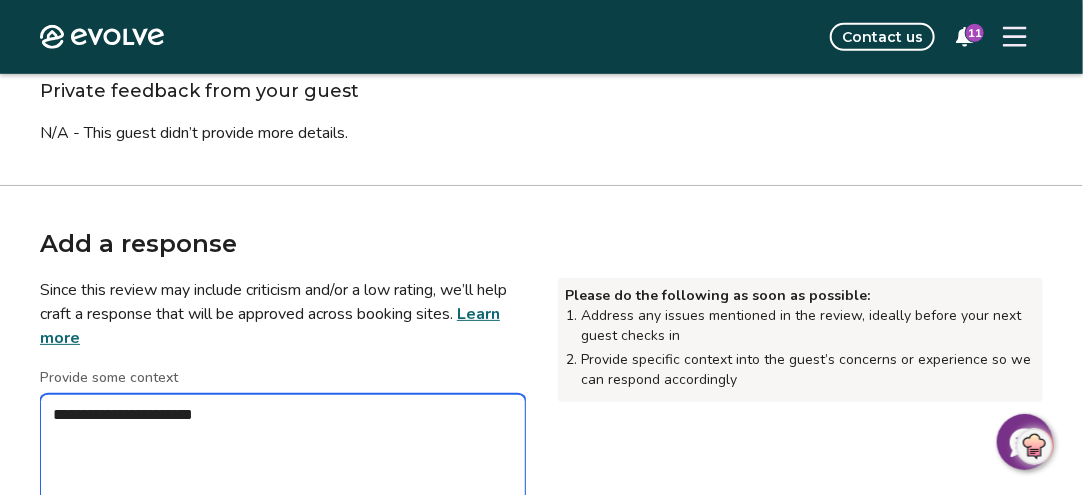 type on "*" 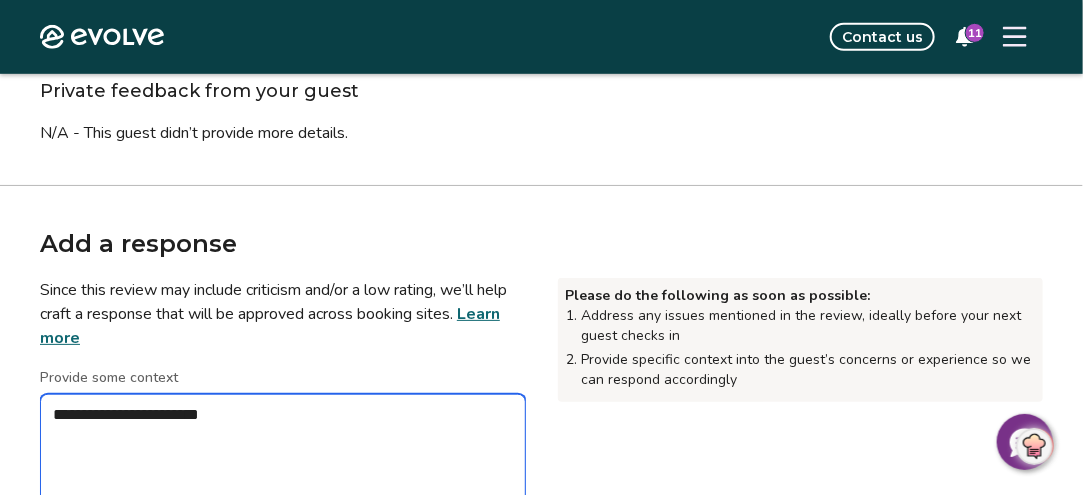 type on "*" 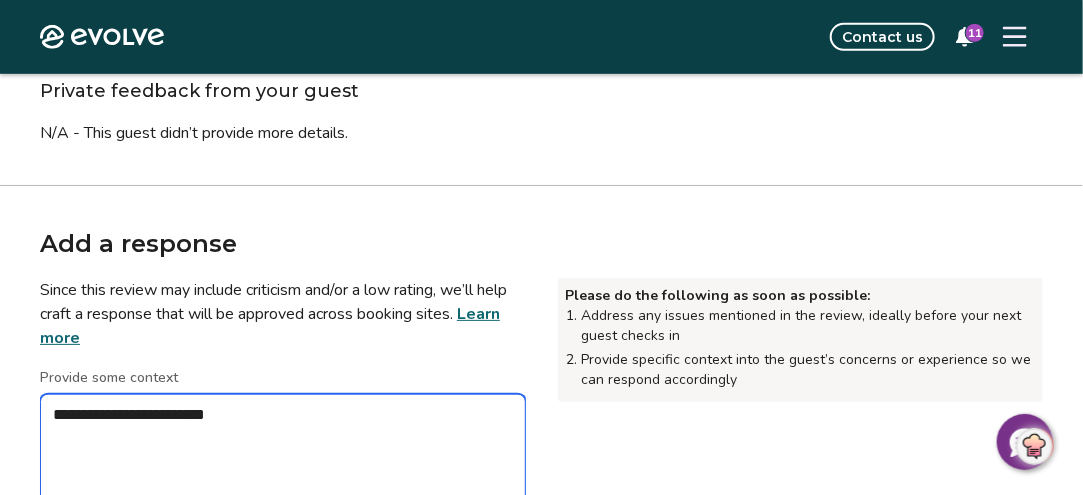 type on "*" 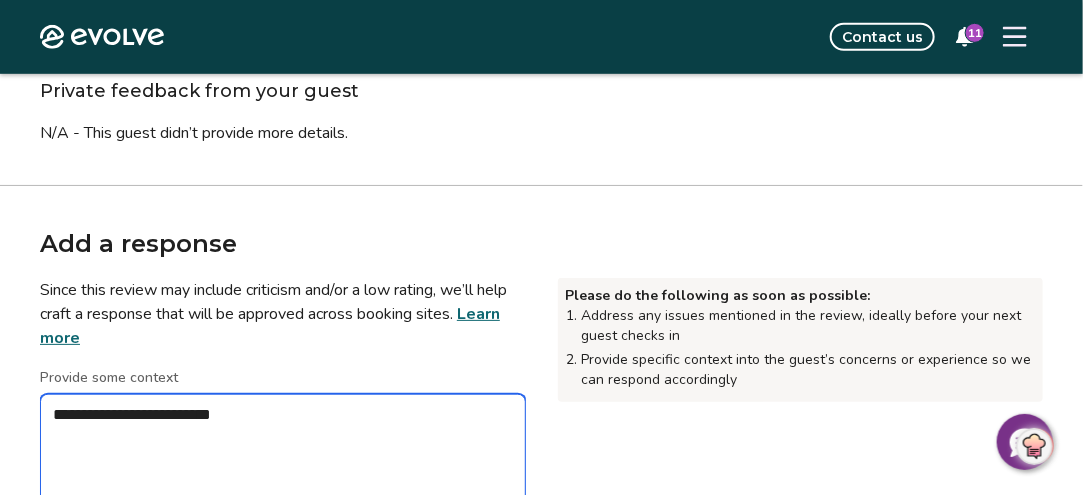 type on "*" 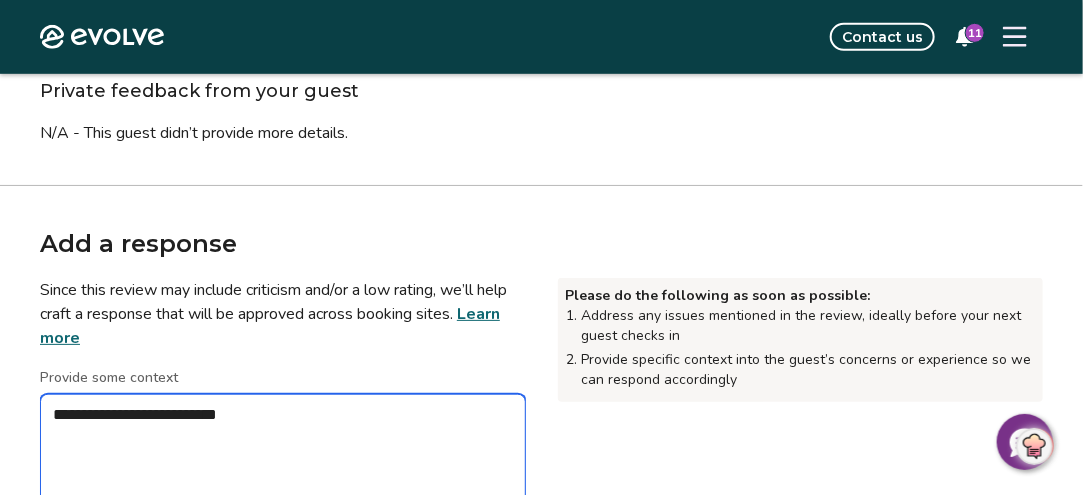 type on "*" 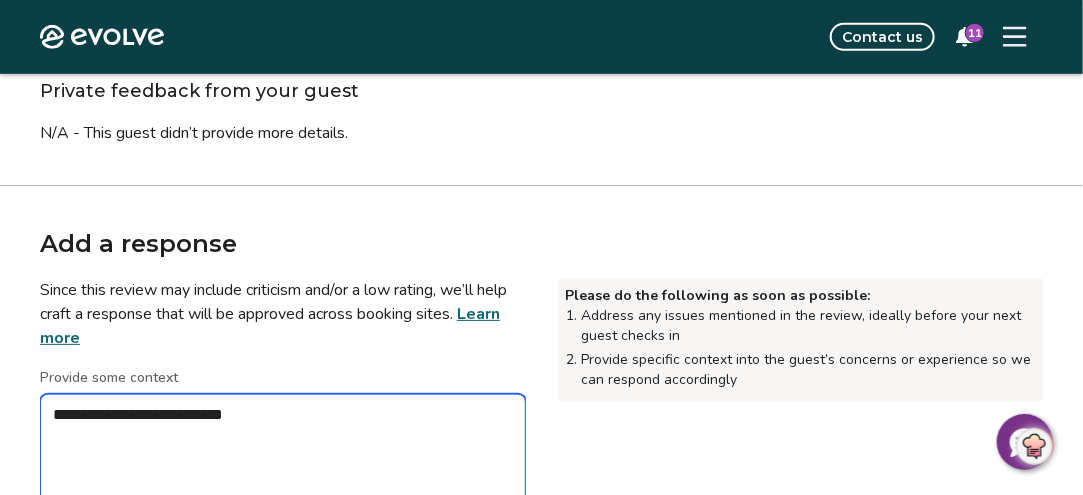 type on "*" 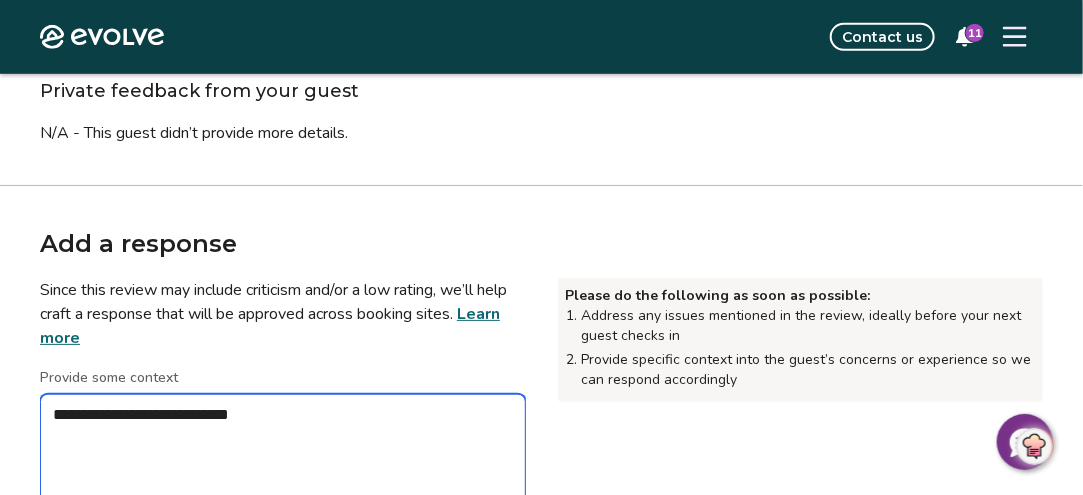type on "*" 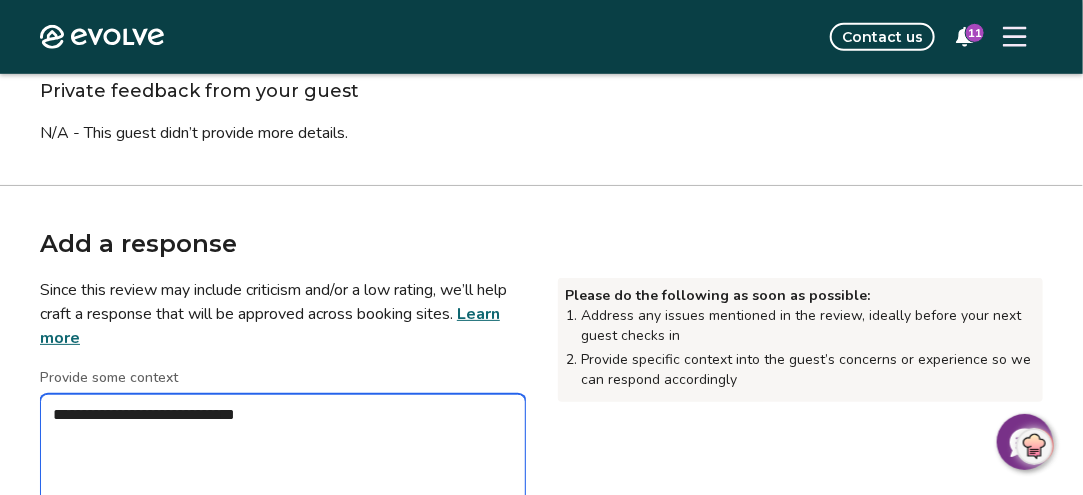 type on "*" 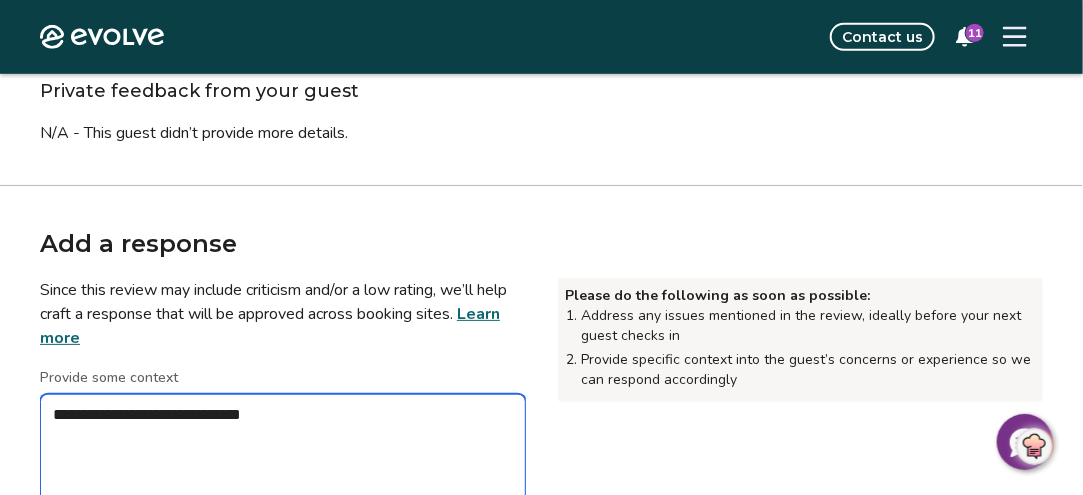 type on "*" 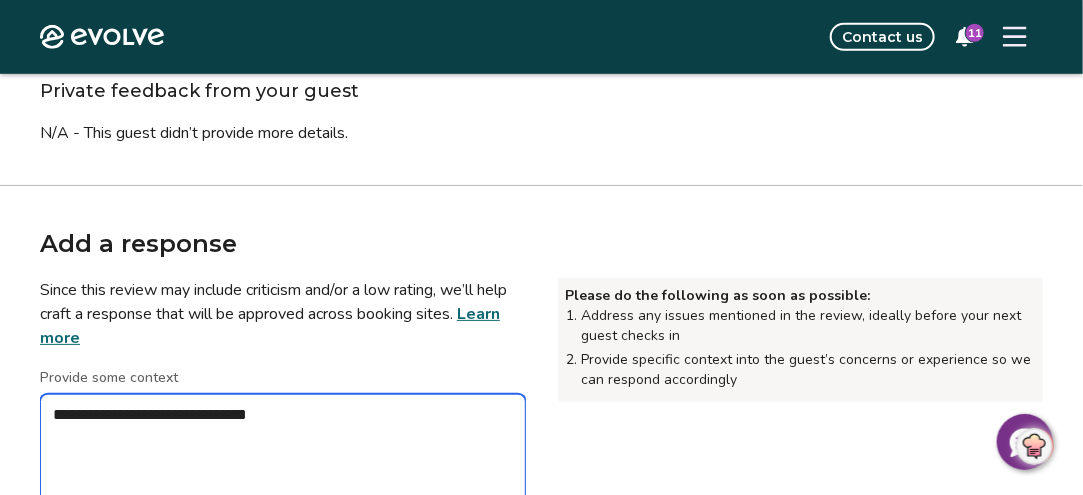 type on "*" 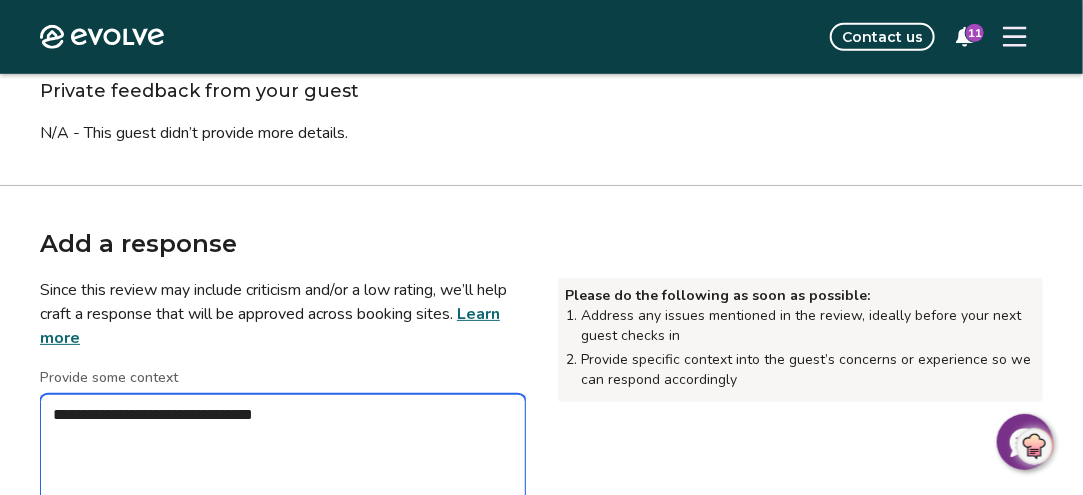 type on "*" 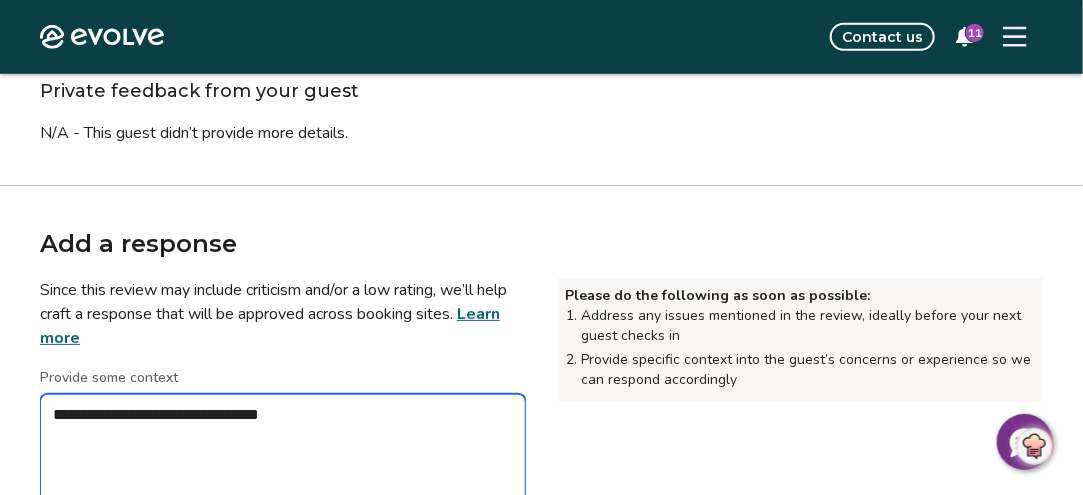 type on "*" 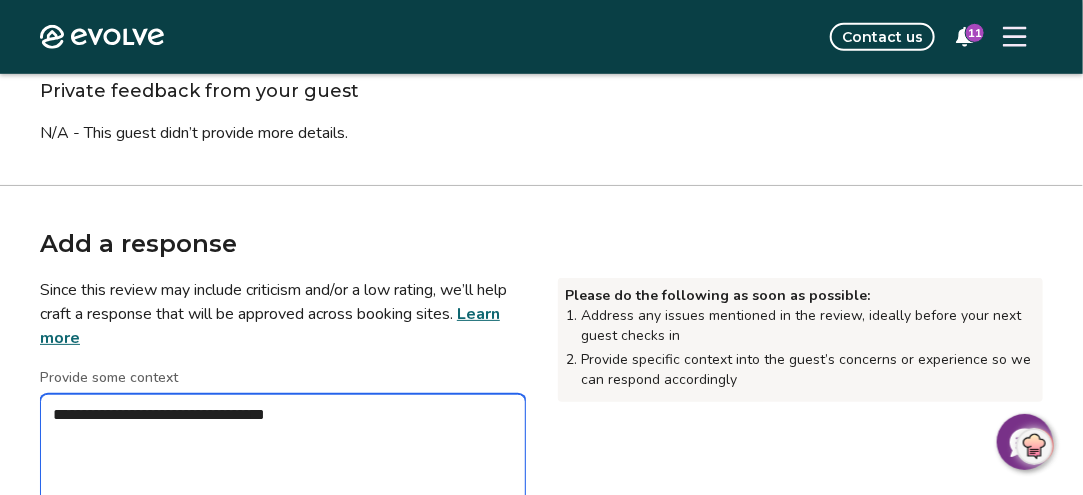 type on "*" 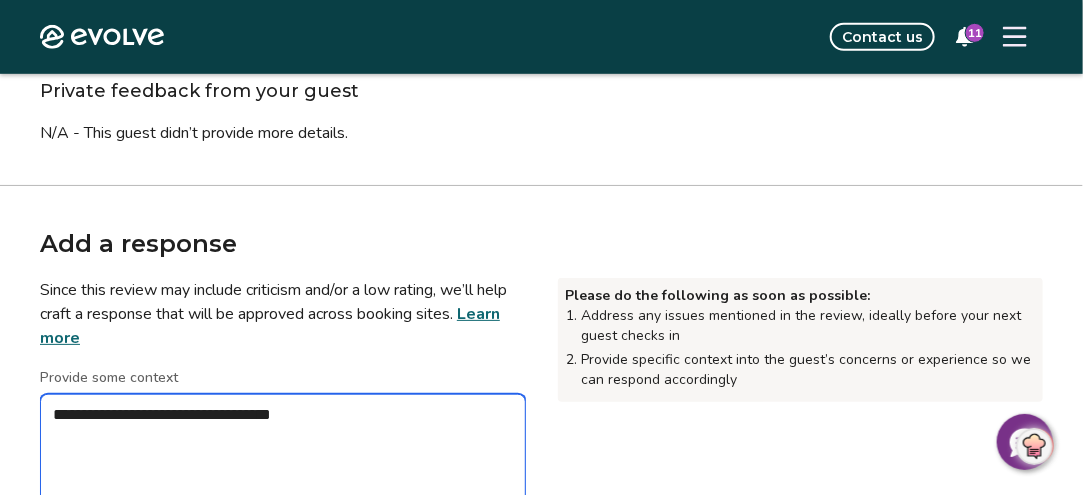 type on "*" 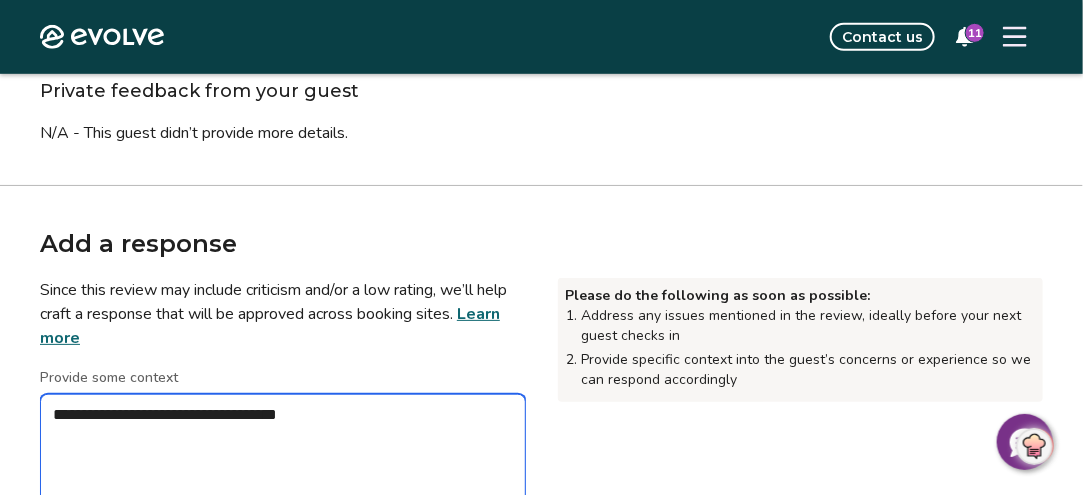 type on "*" 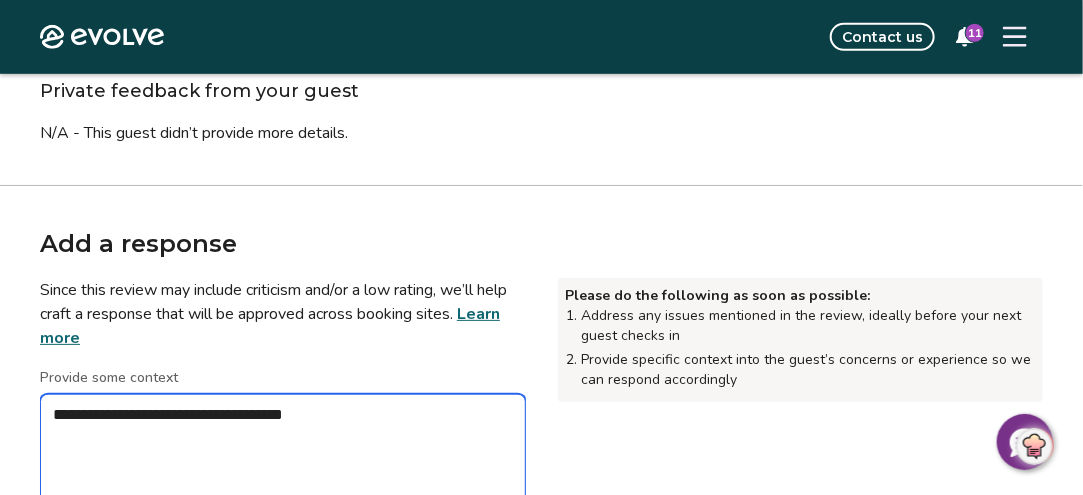 type on "*" 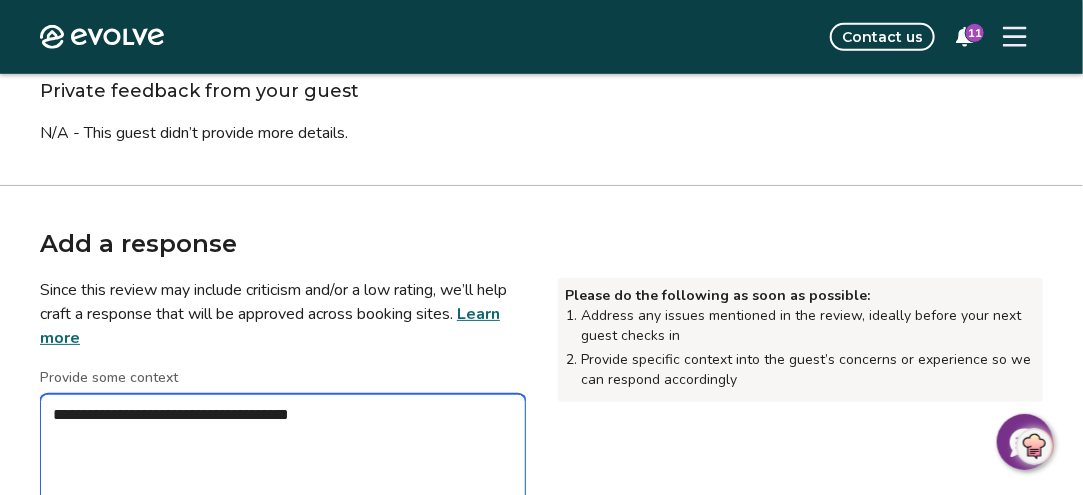 type on "*" 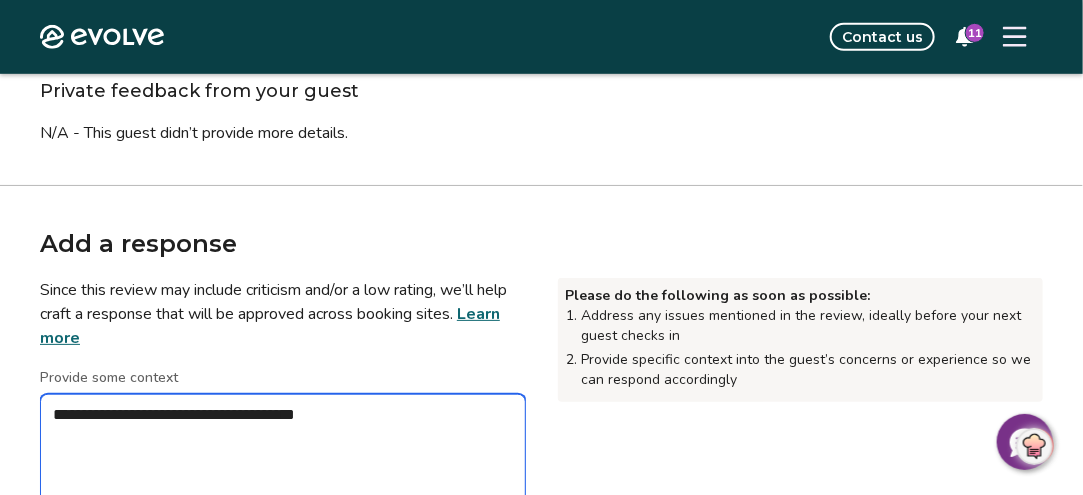 type on "*" 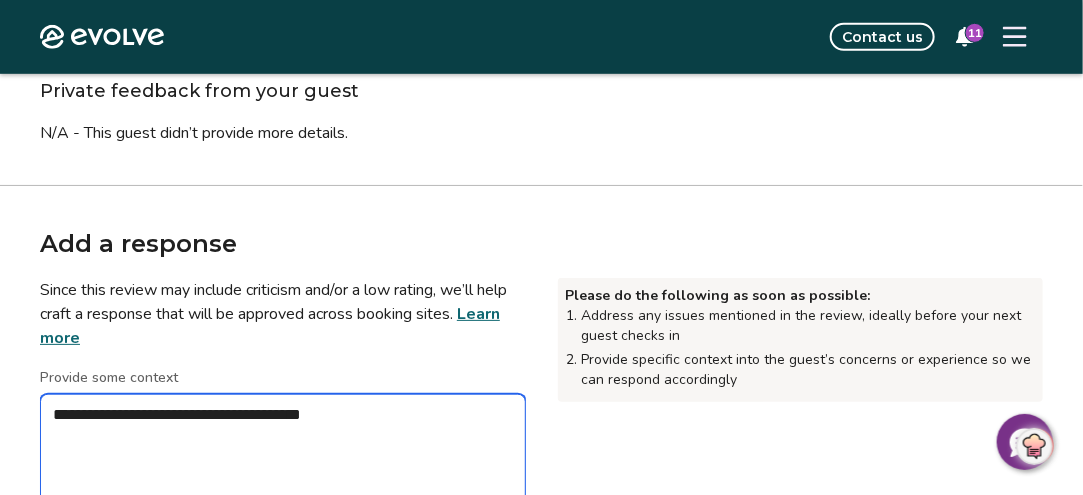 type on "*" 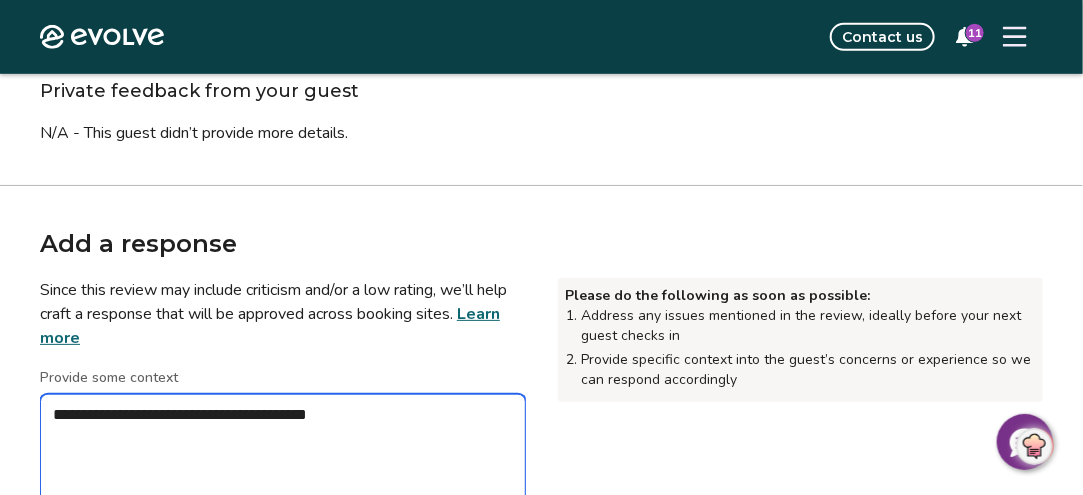 type on "*" 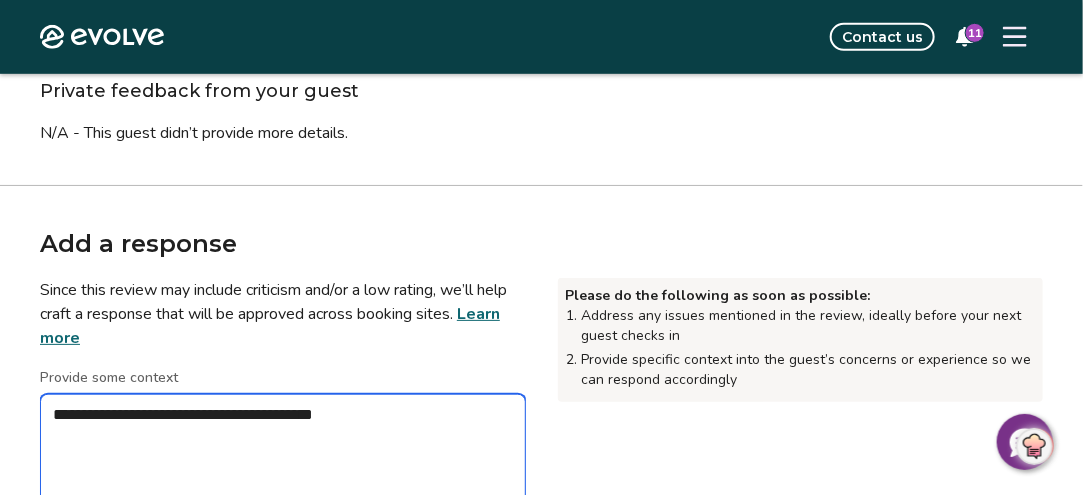 type on "*" 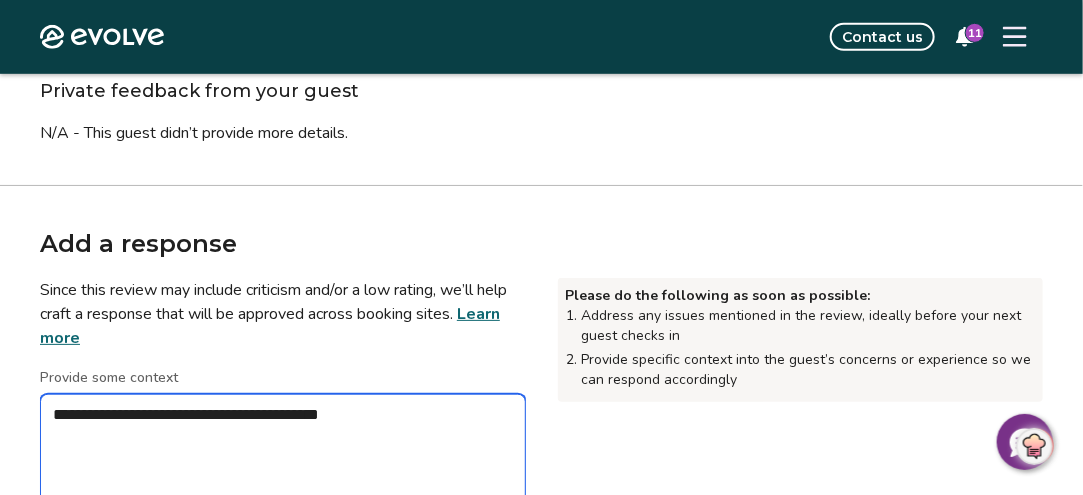 type on "*" 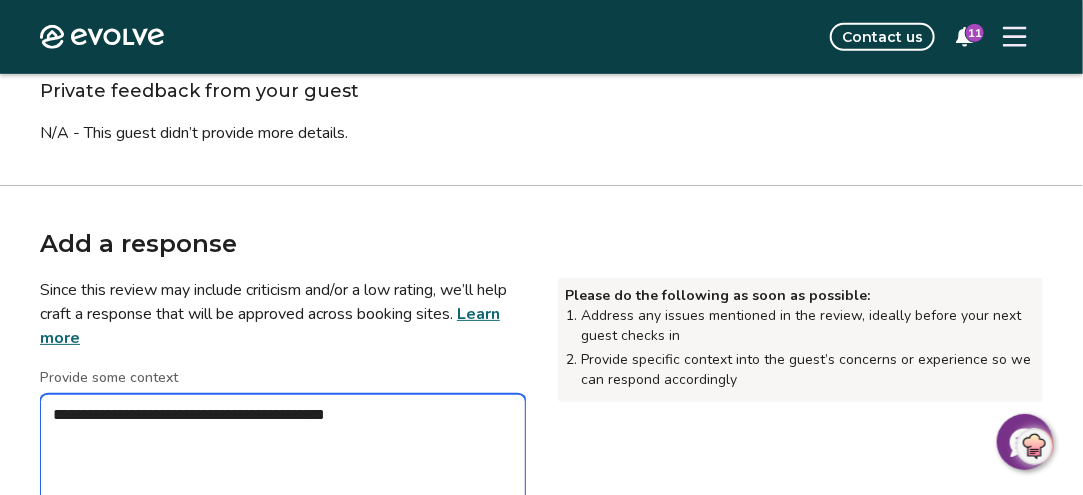 type on "*" 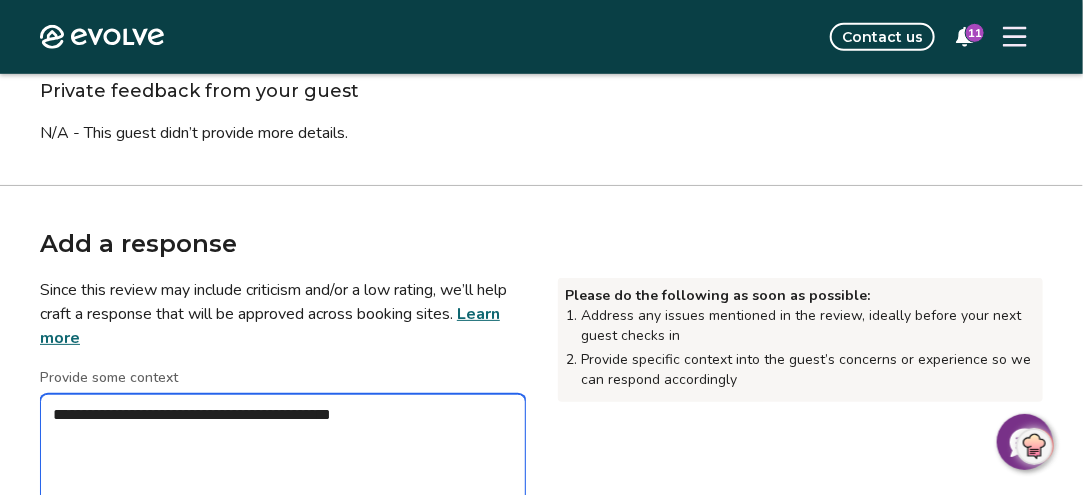 type on "*" 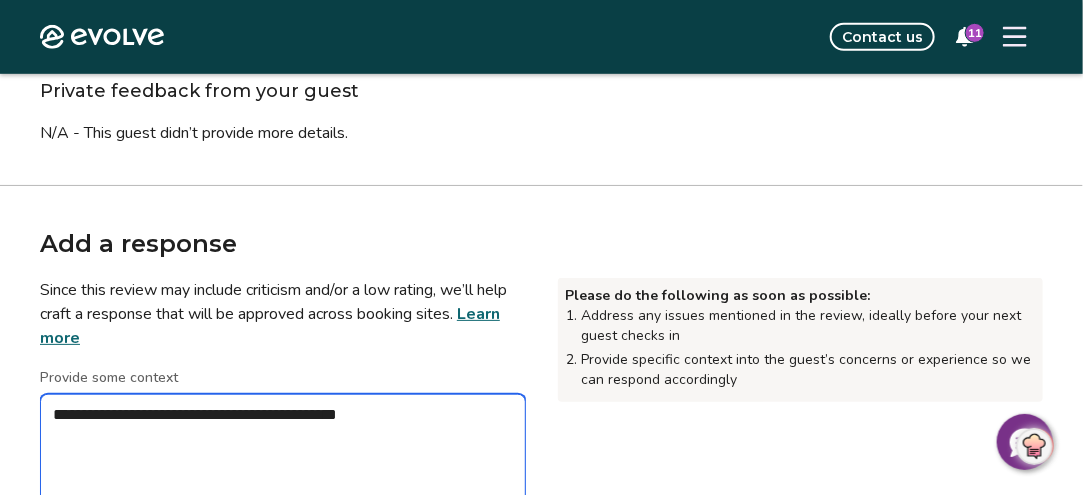 type on "*" 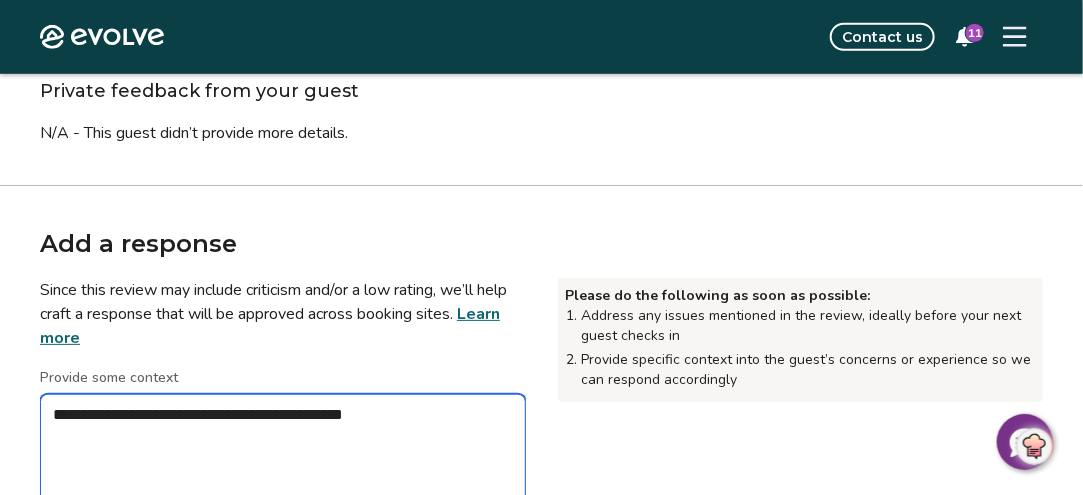 type on "*" 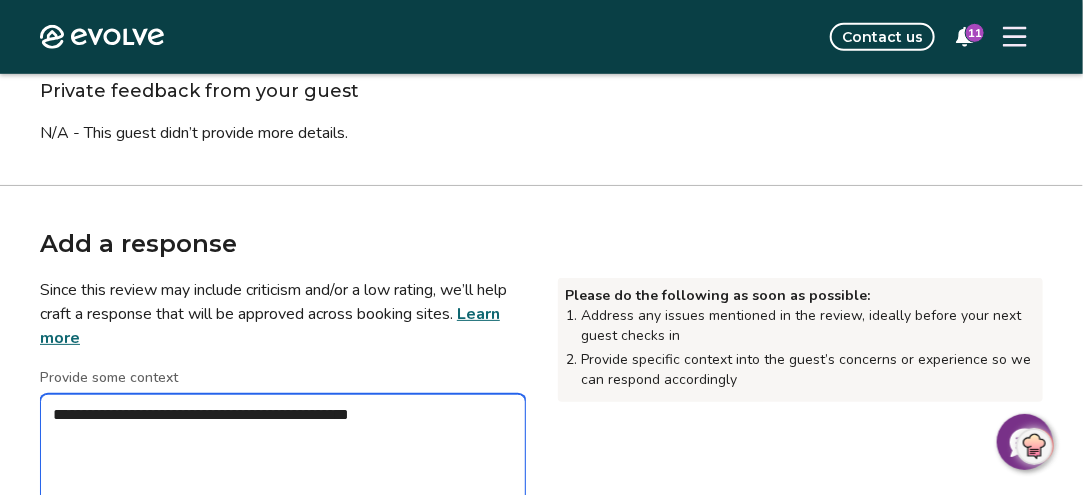 type on "*" 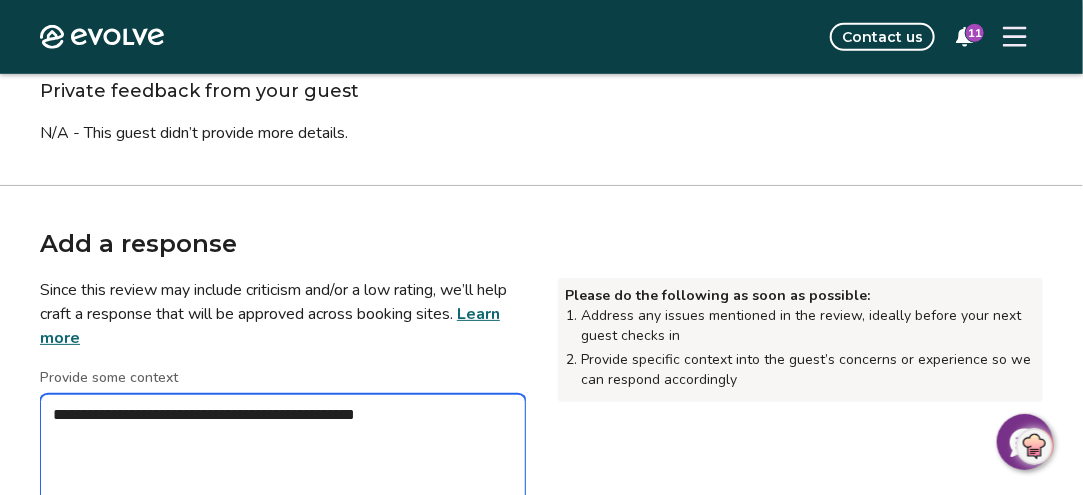 type on "*" 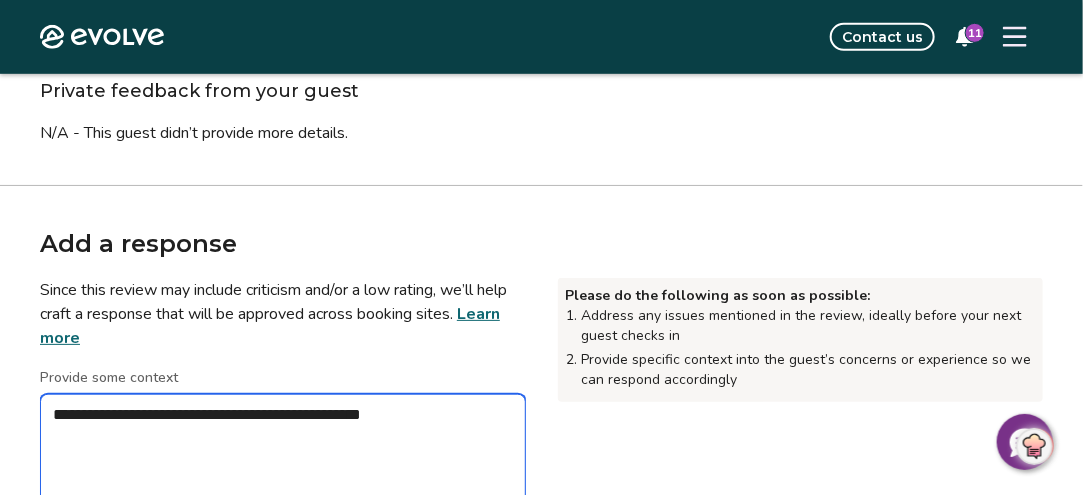 type on "*" 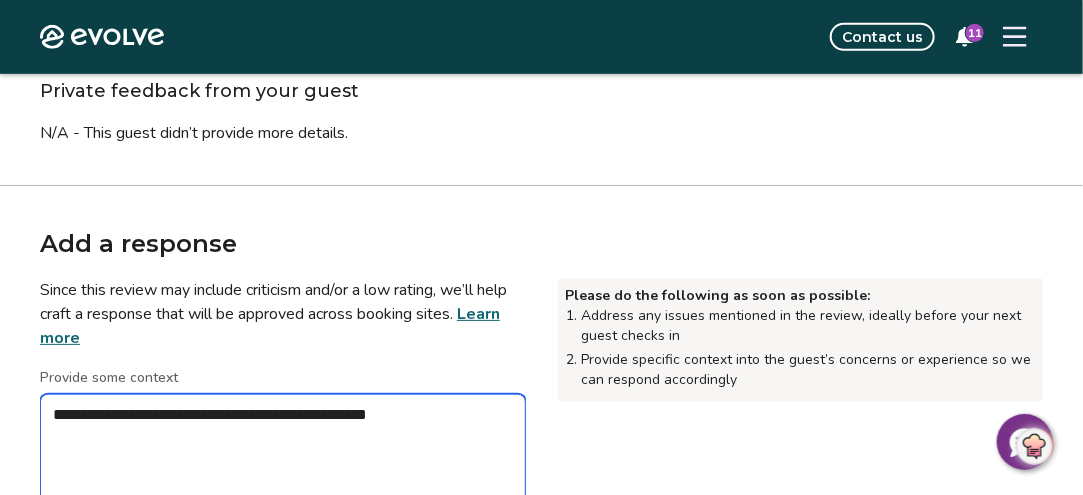 type on "*" 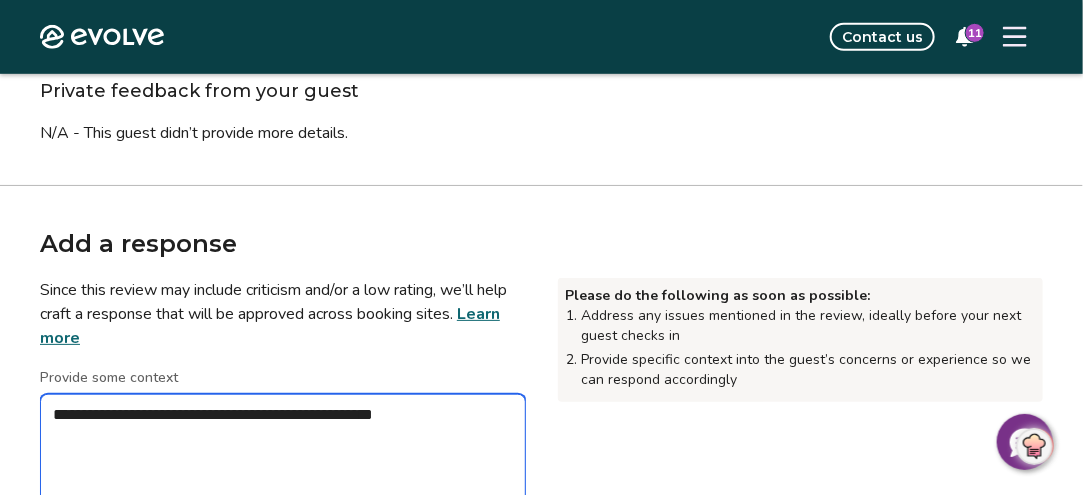 type on "*" 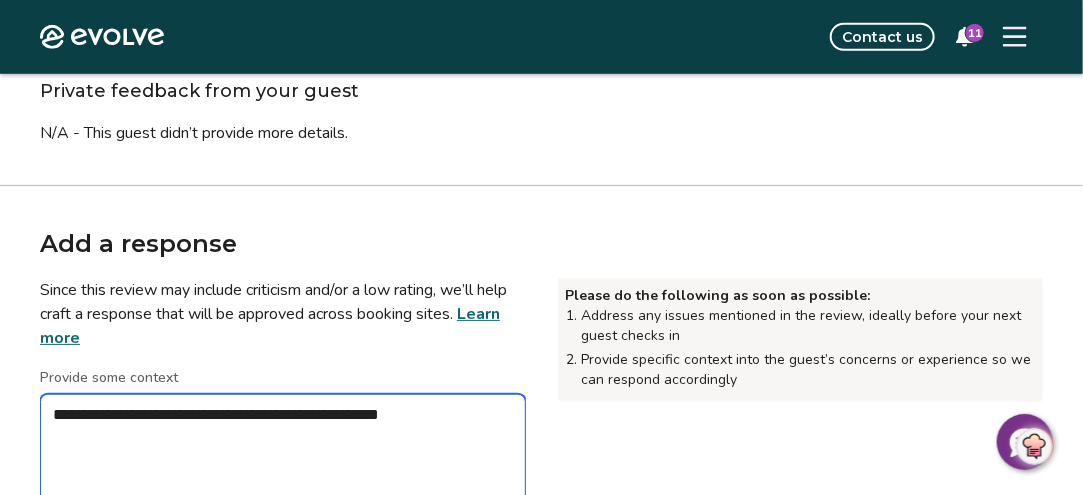 type on "*" 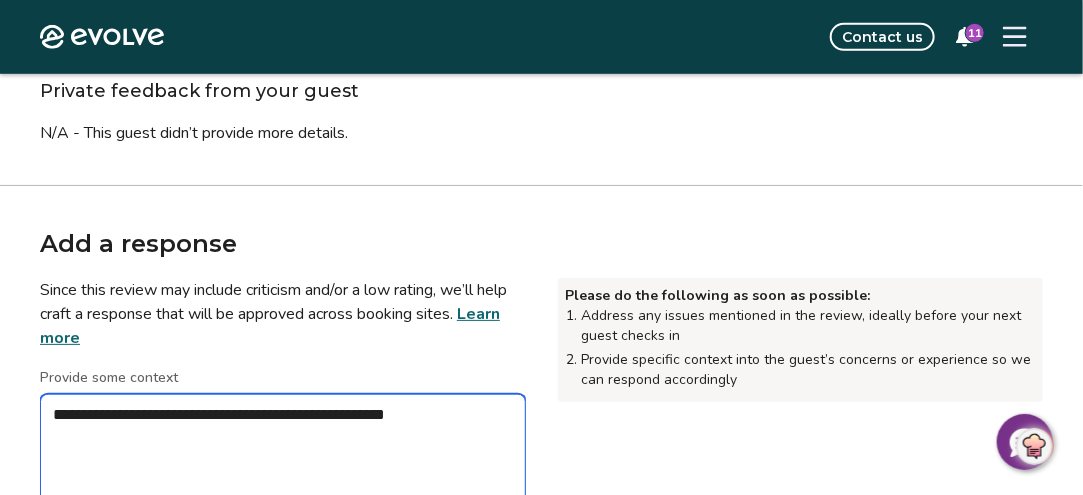 type on "*" 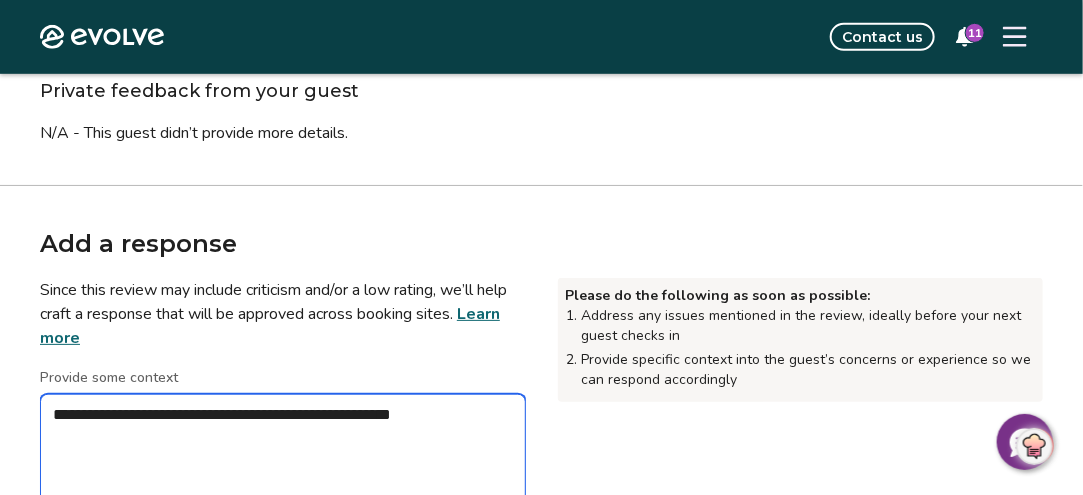type on "*" 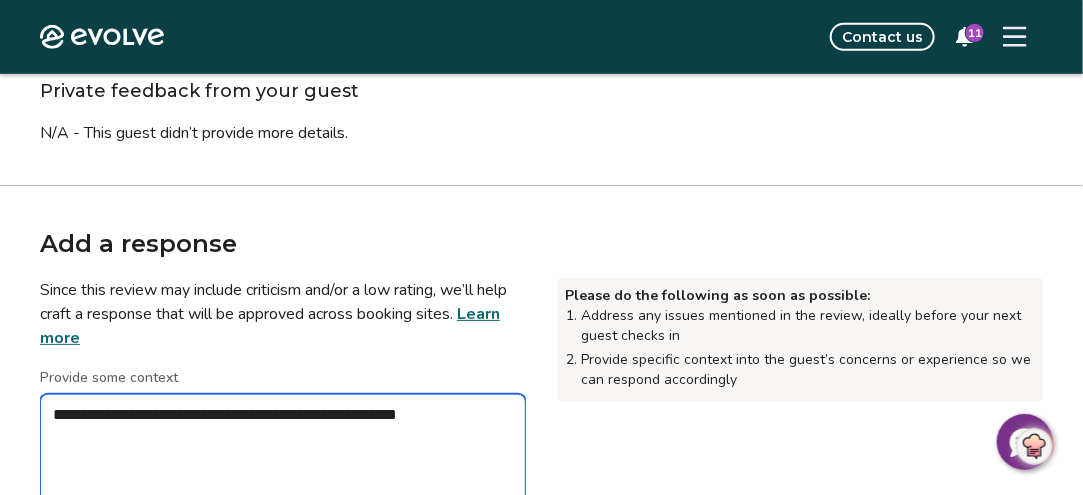 type on "*" 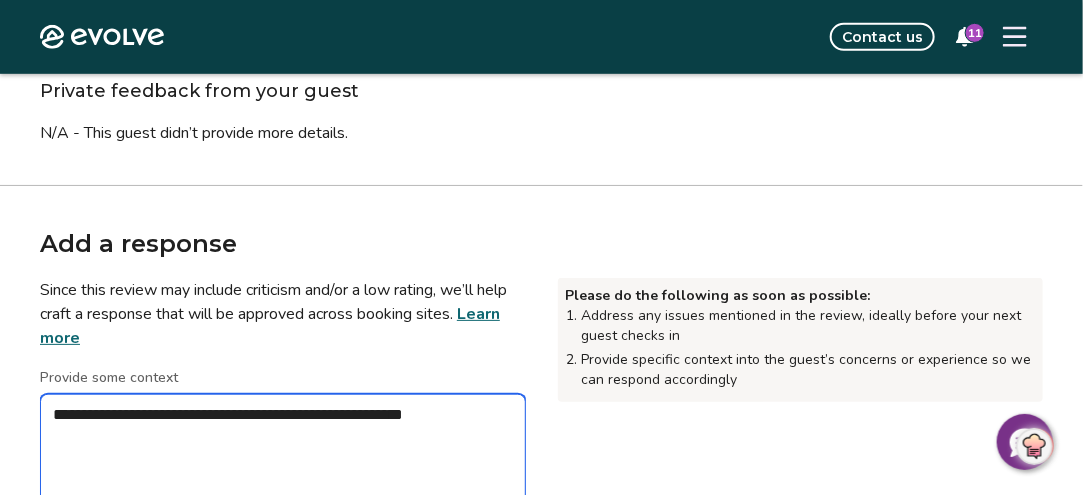 type on "*" 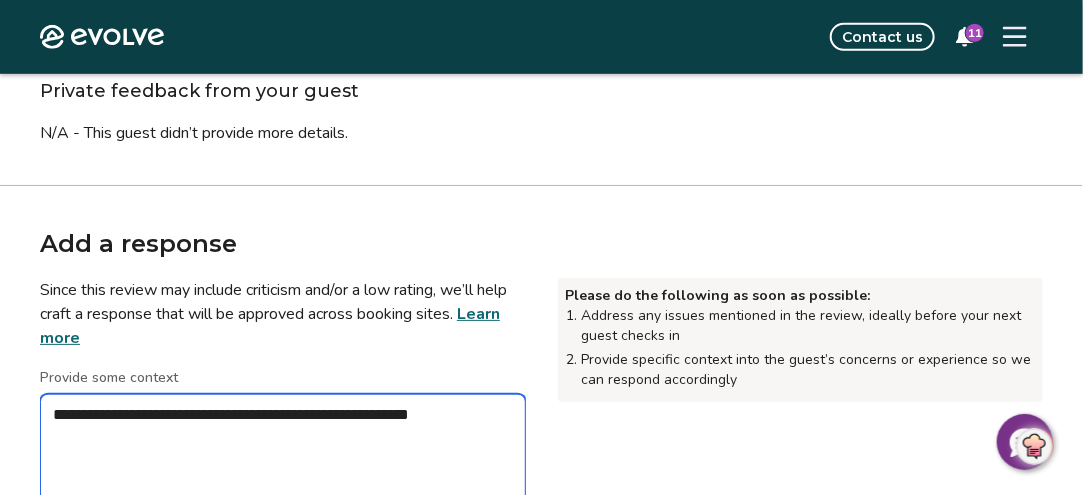 type on "**********" 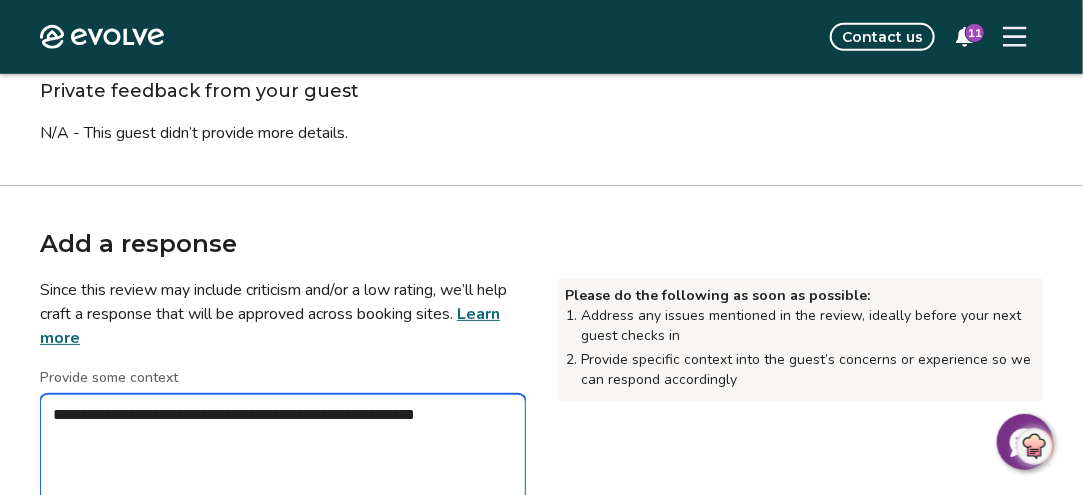 type on "*" 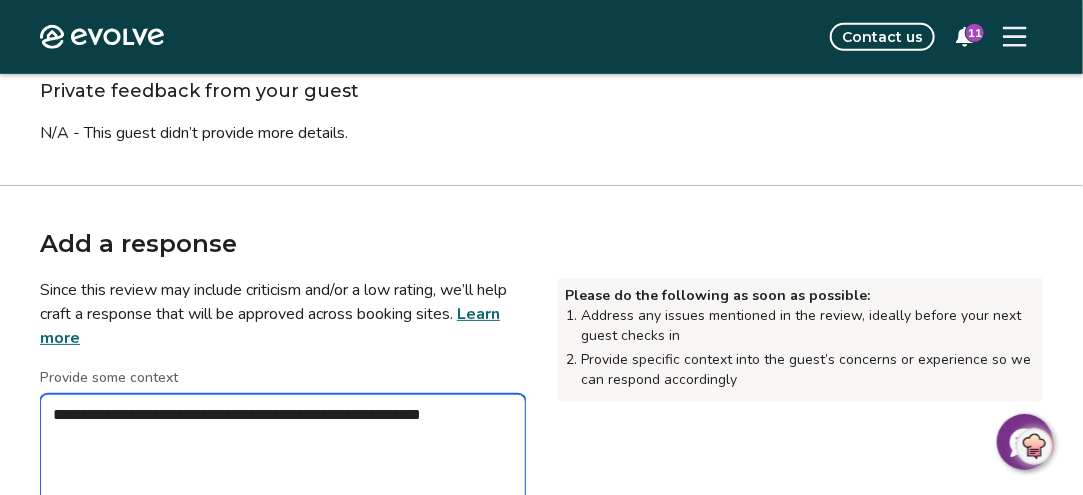 type on "*" 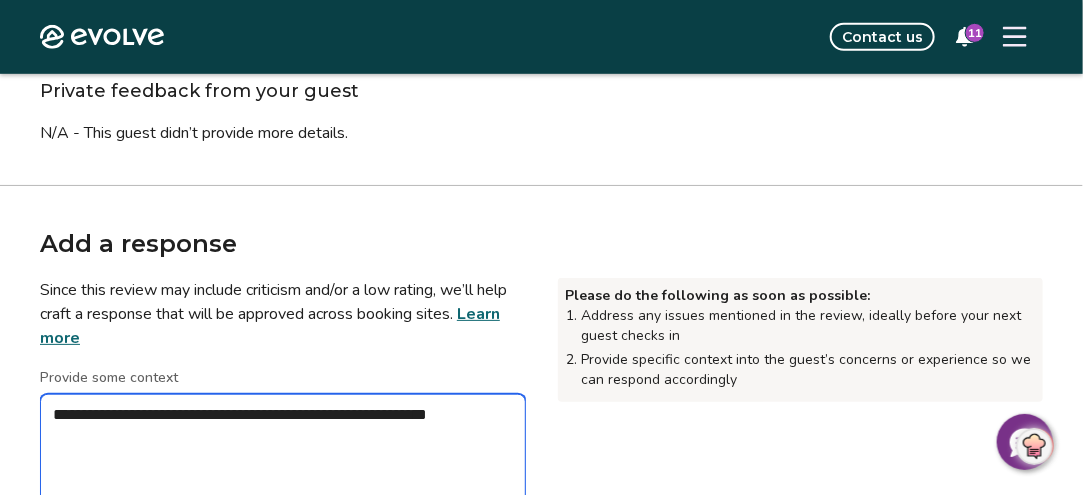 type on "*" 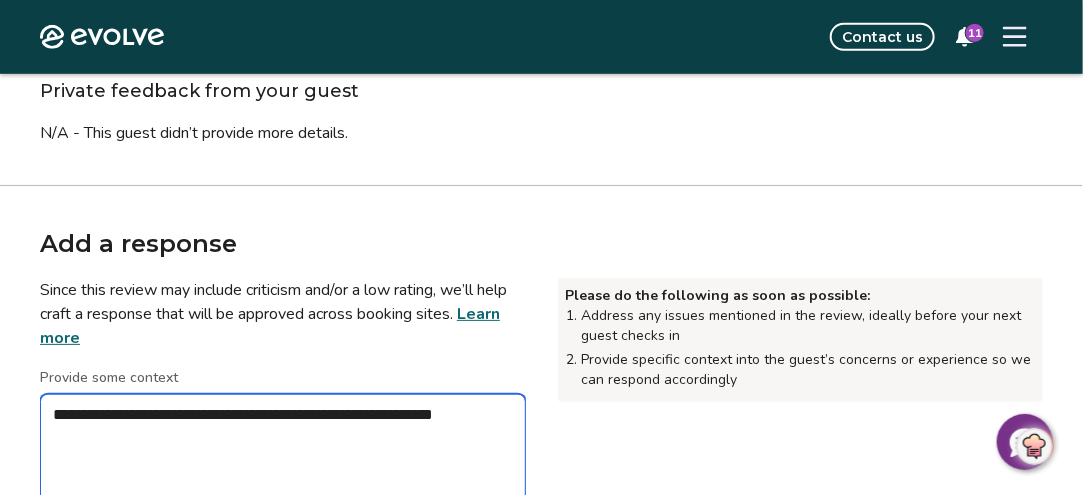 type on "*" 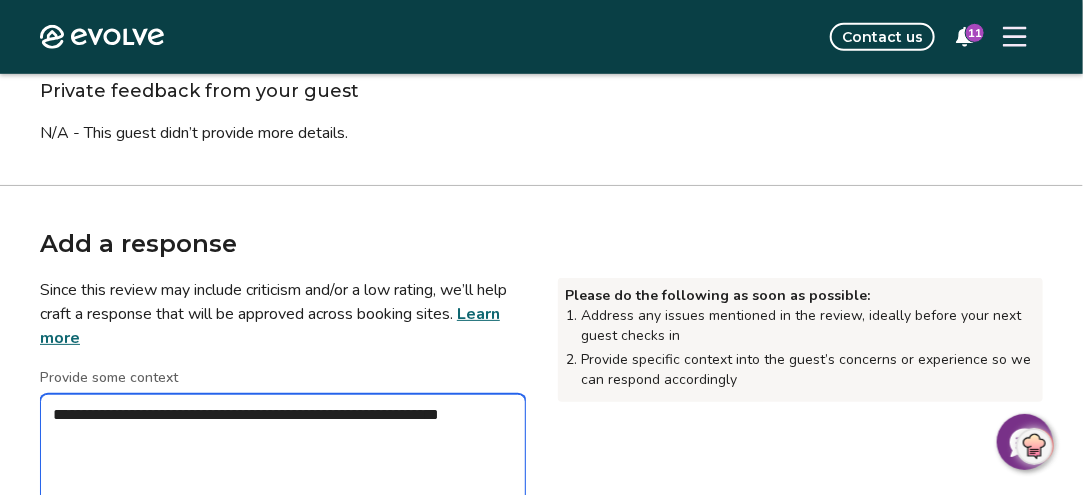 type on "*" 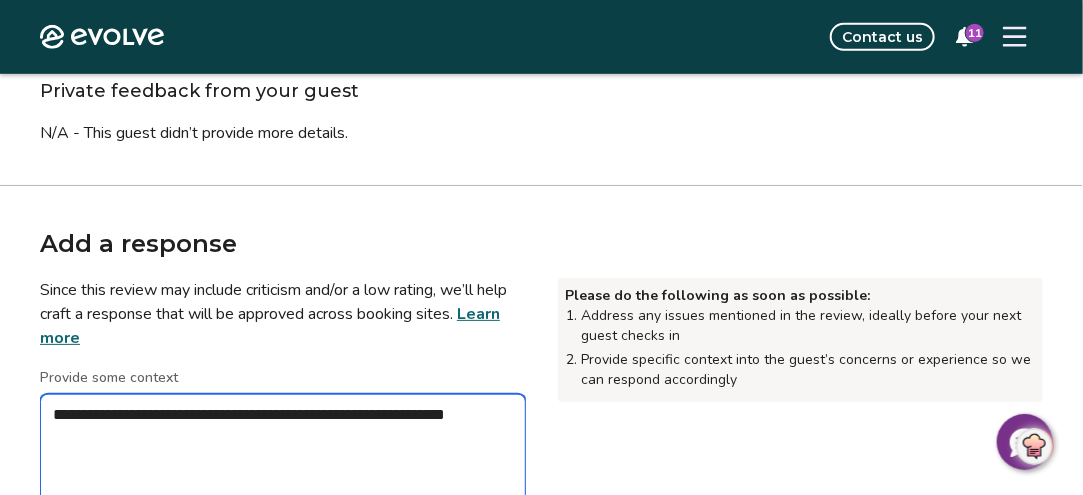 type on "*" 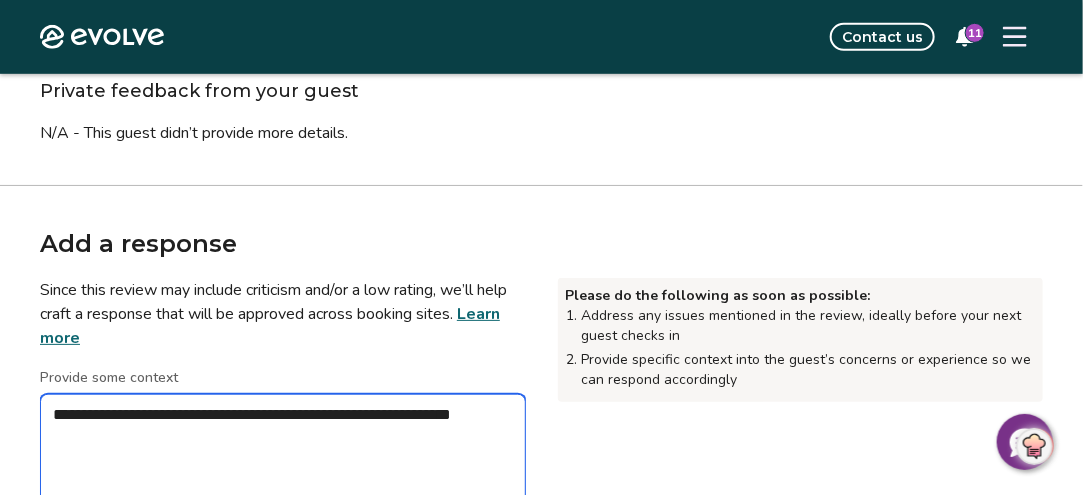 type on "*" 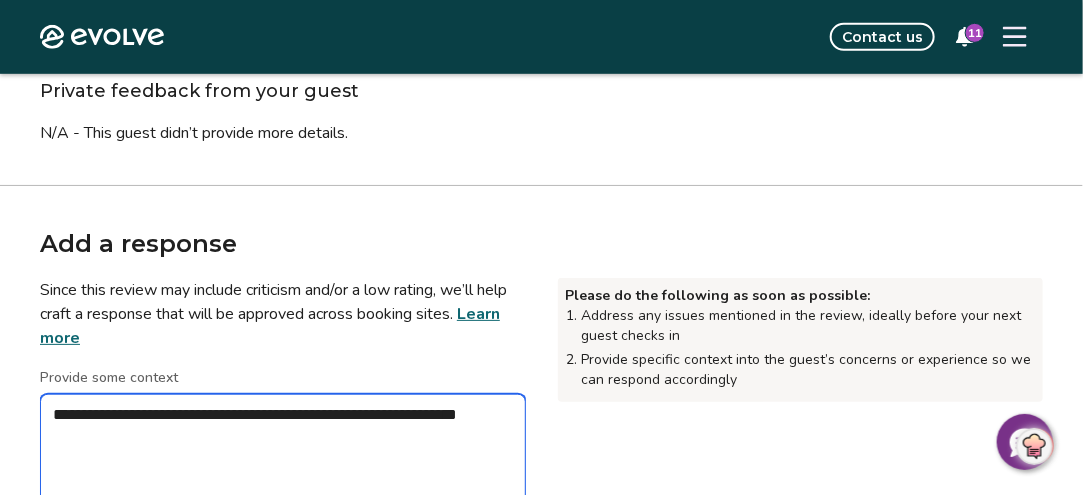 type on "*" 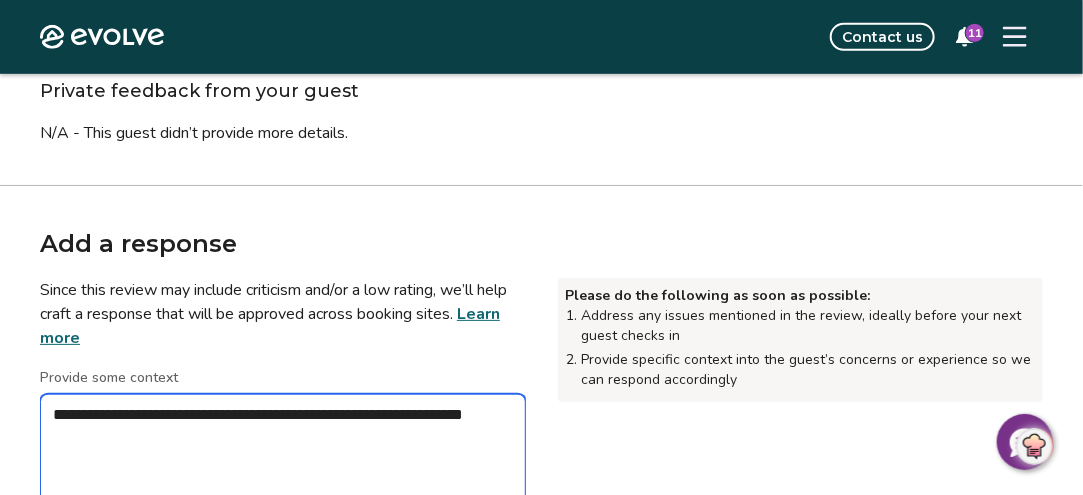 type on "*" 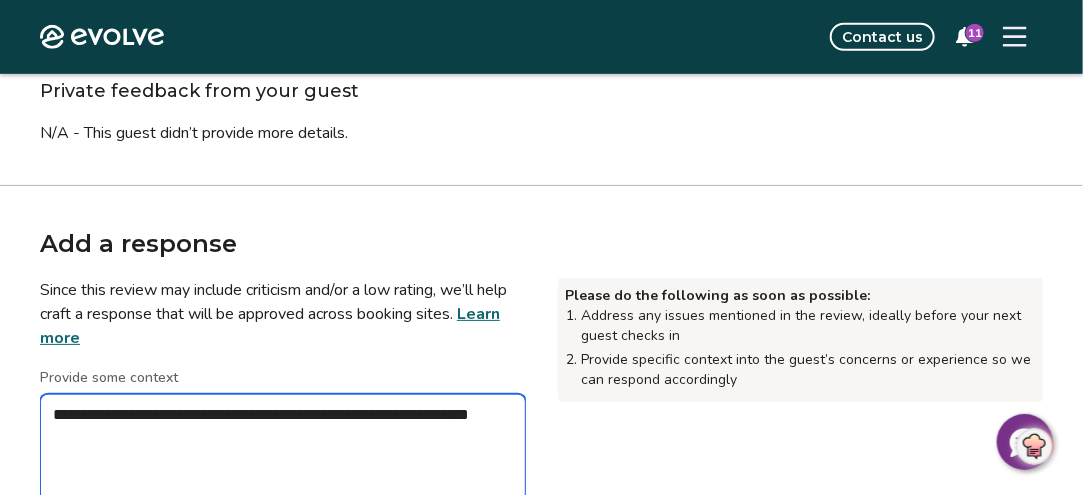 type on "*" 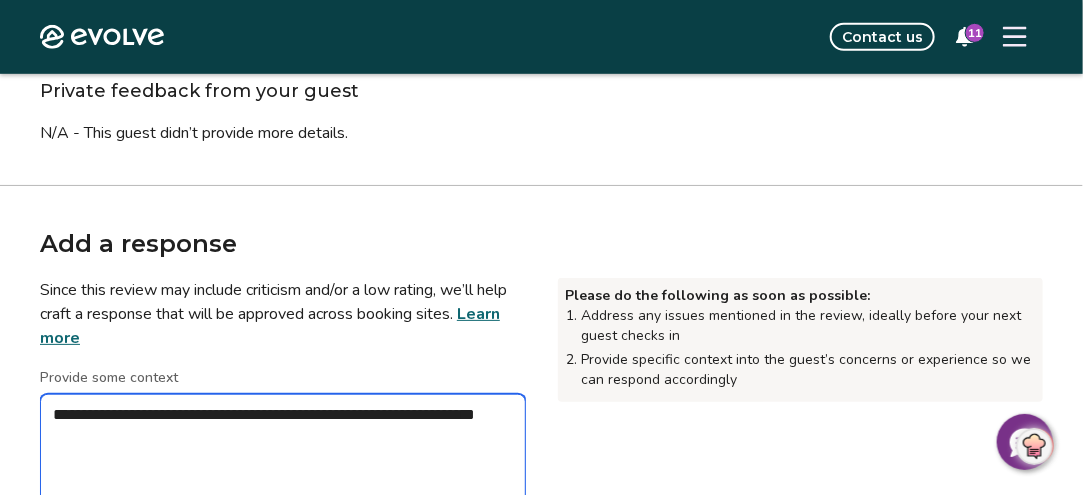 type on "*" 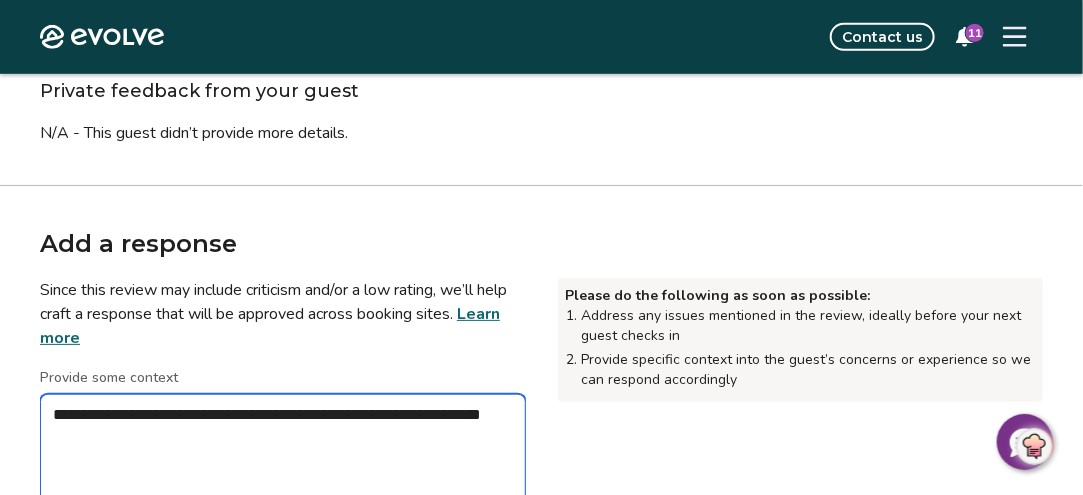 type on "*" 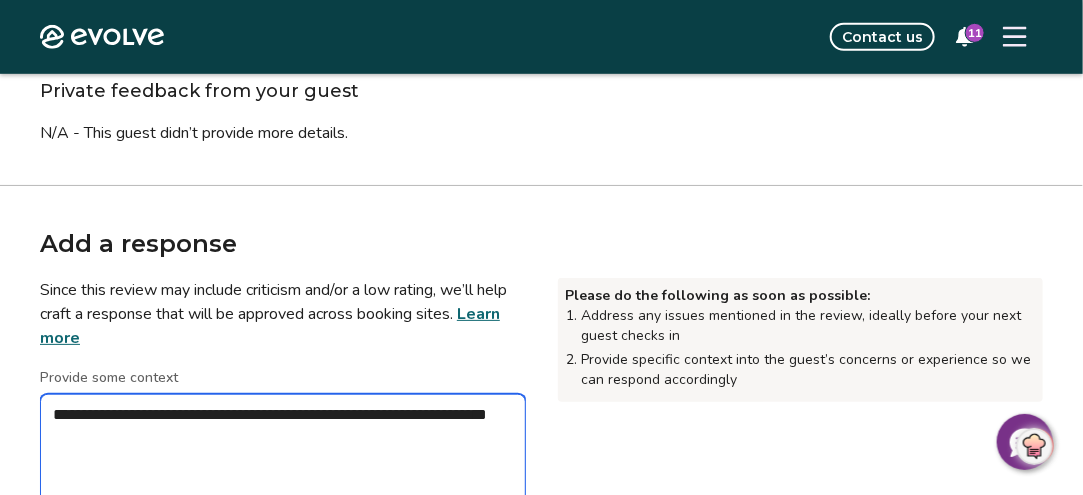 type on "*" 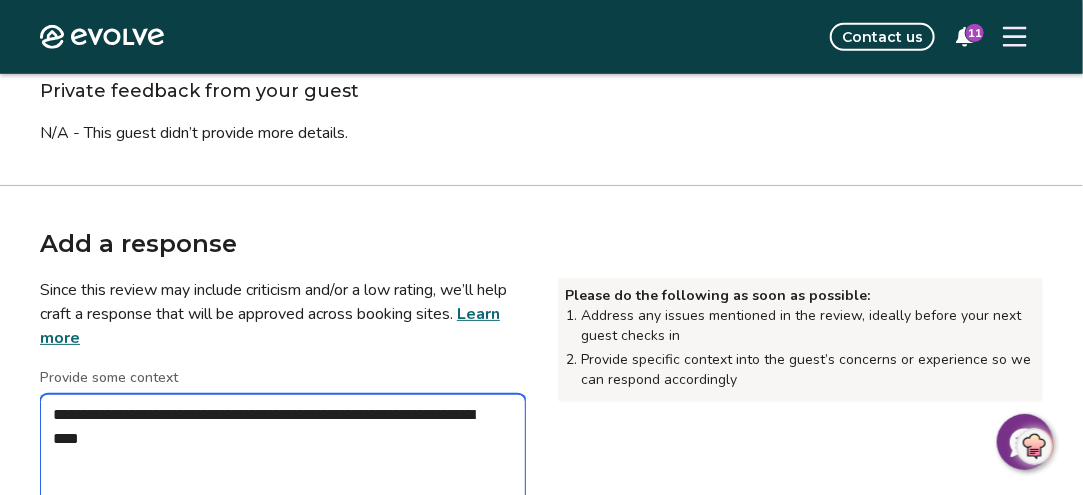 type on "*" 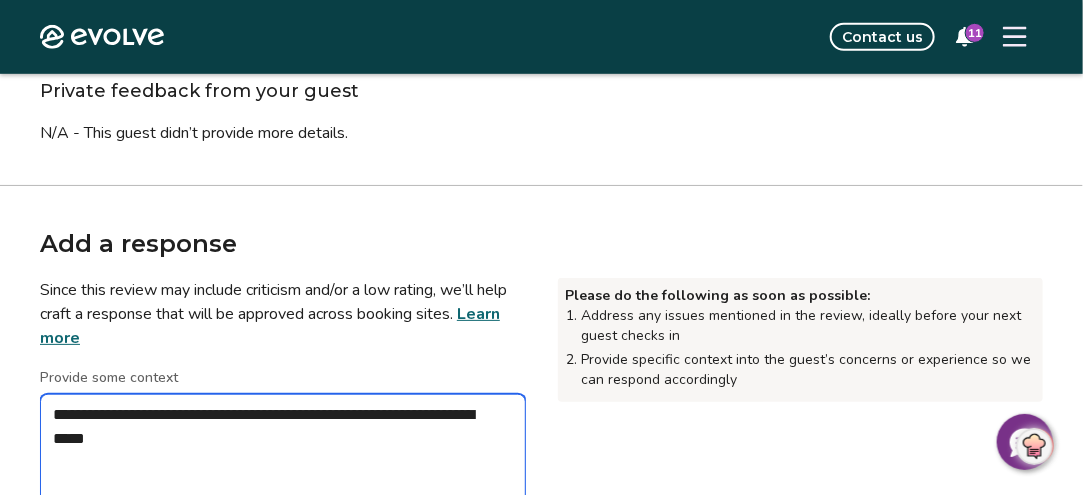type on "*" 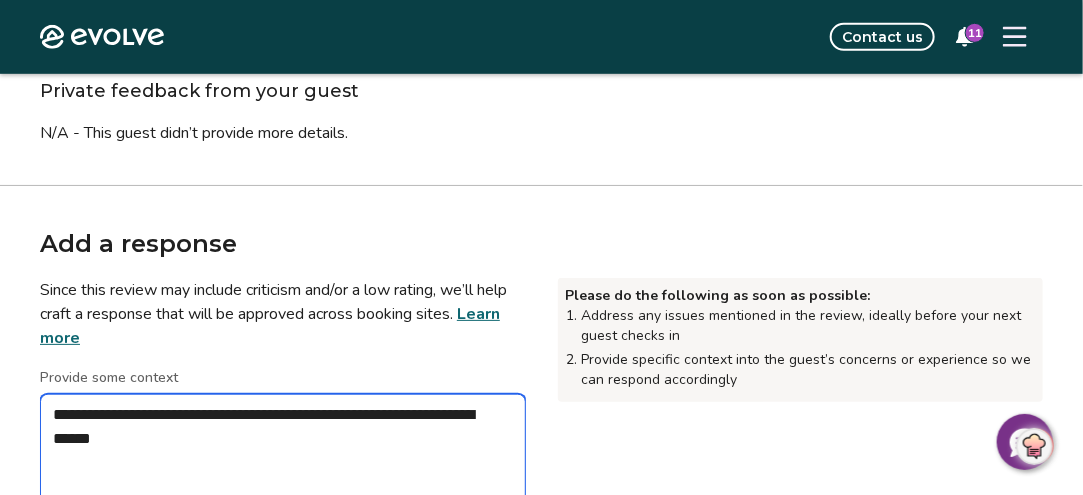 type on "**********" 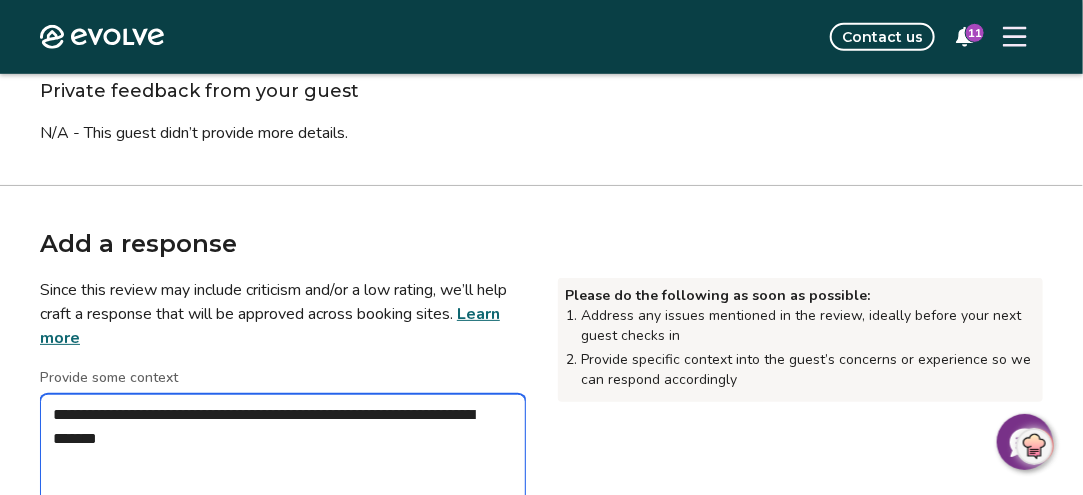 type on "*" 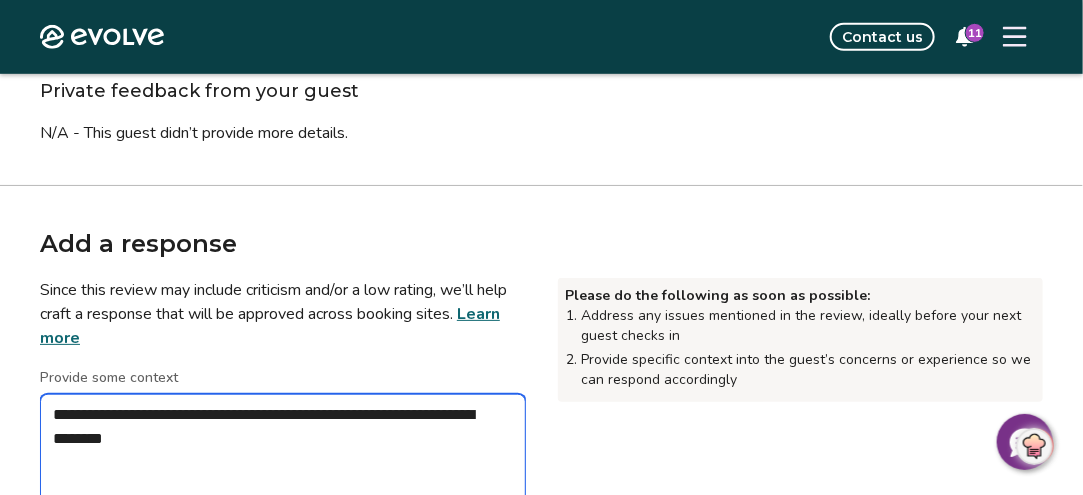 type on "*" 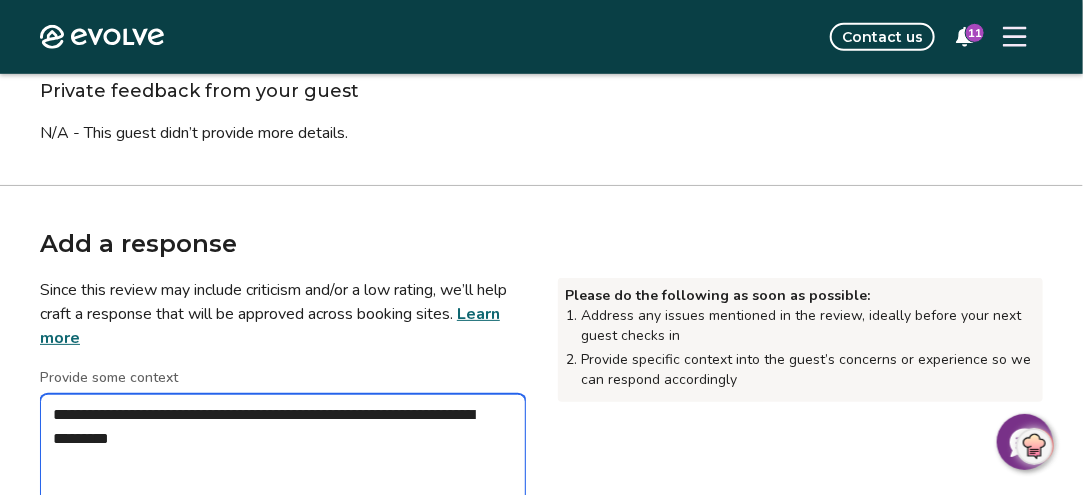 type on "*" 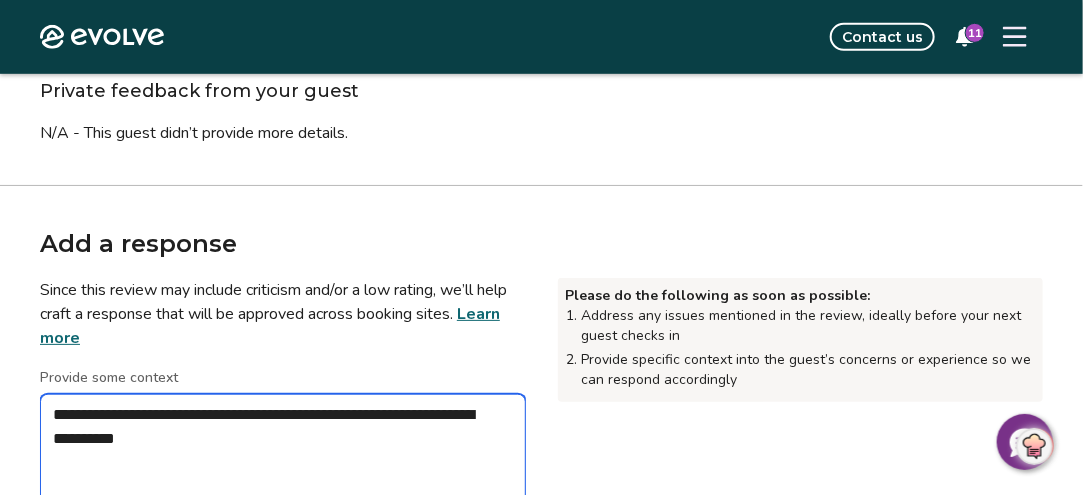 type on "*" 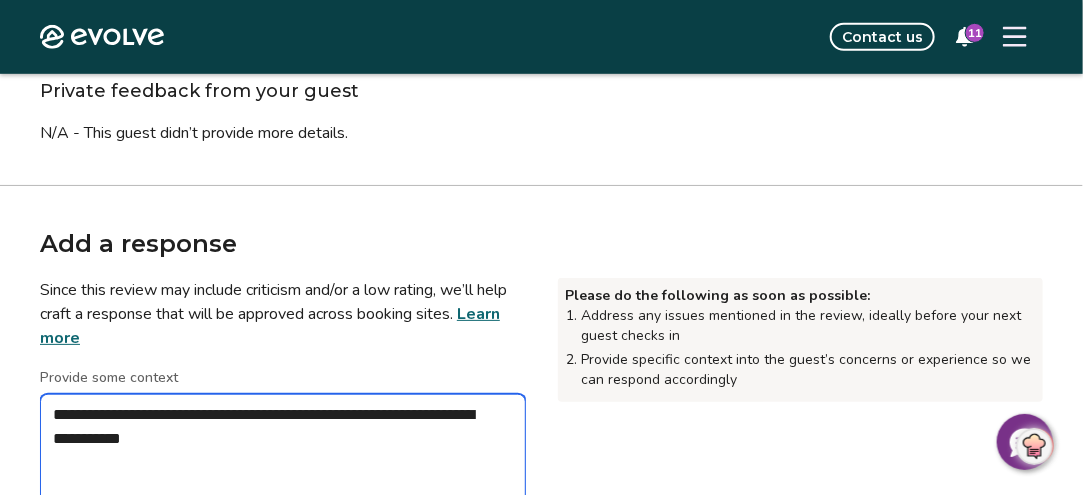 type on "*" 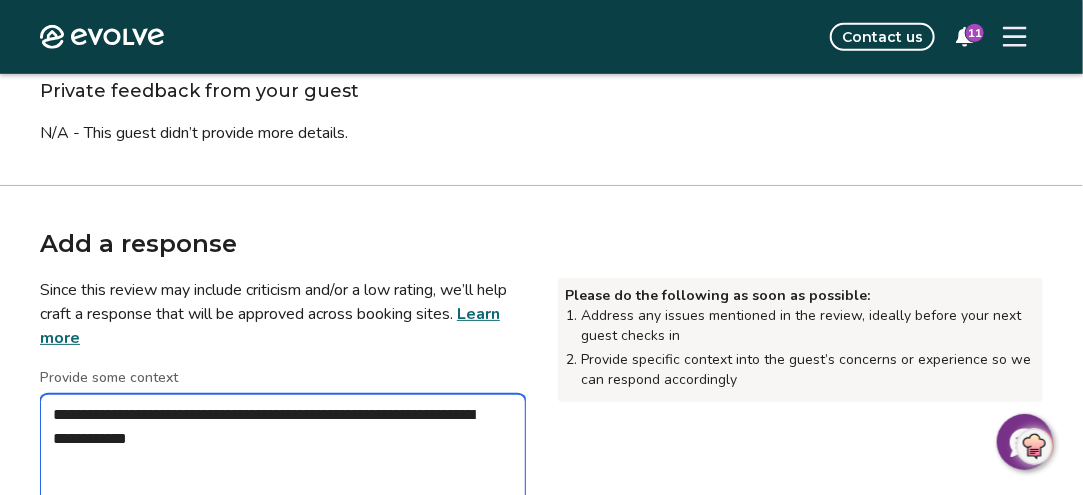 type on "*" 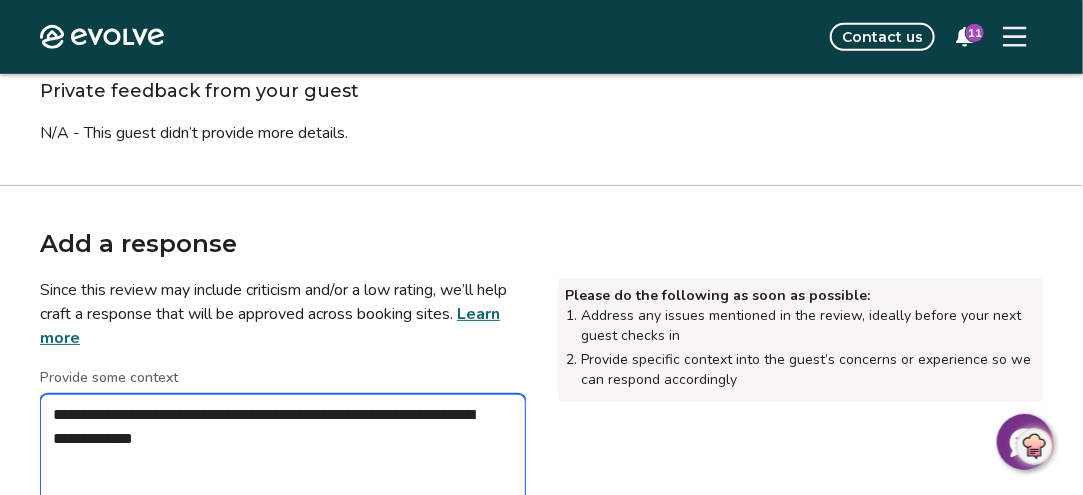 type on "*" 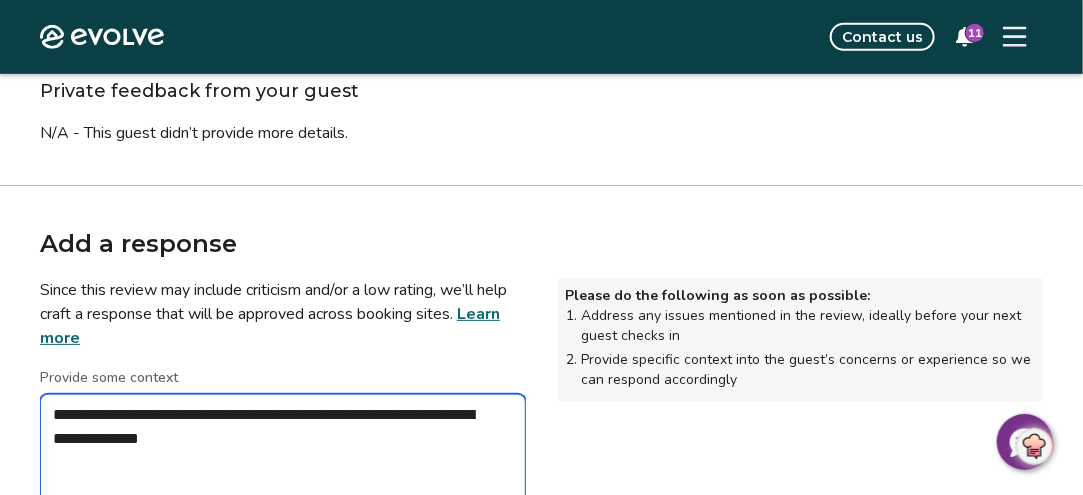 type on "*" 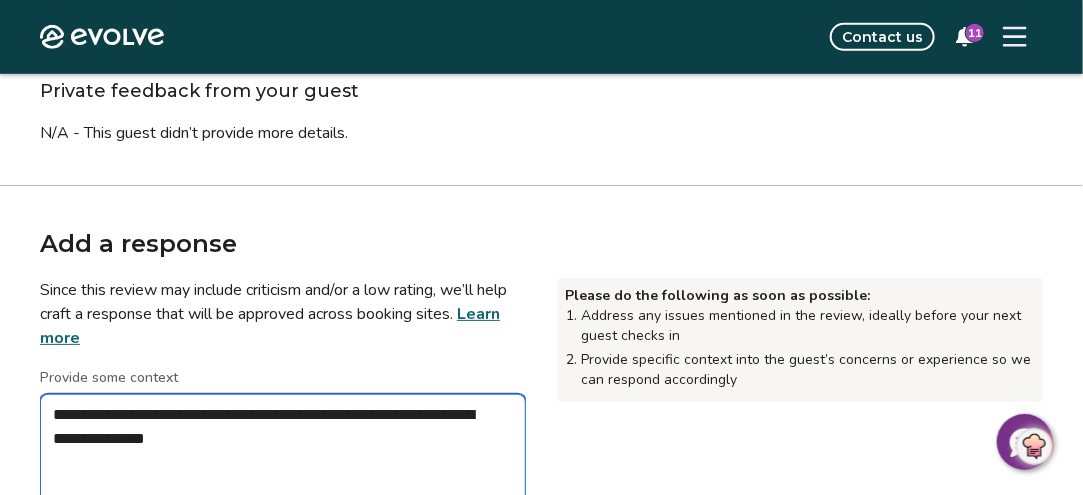 type on "*" 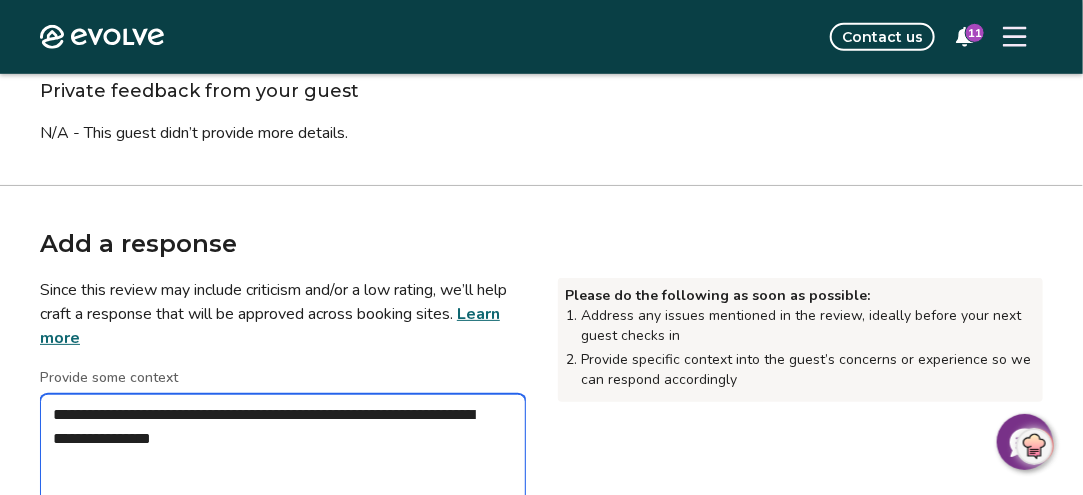 type on "*" 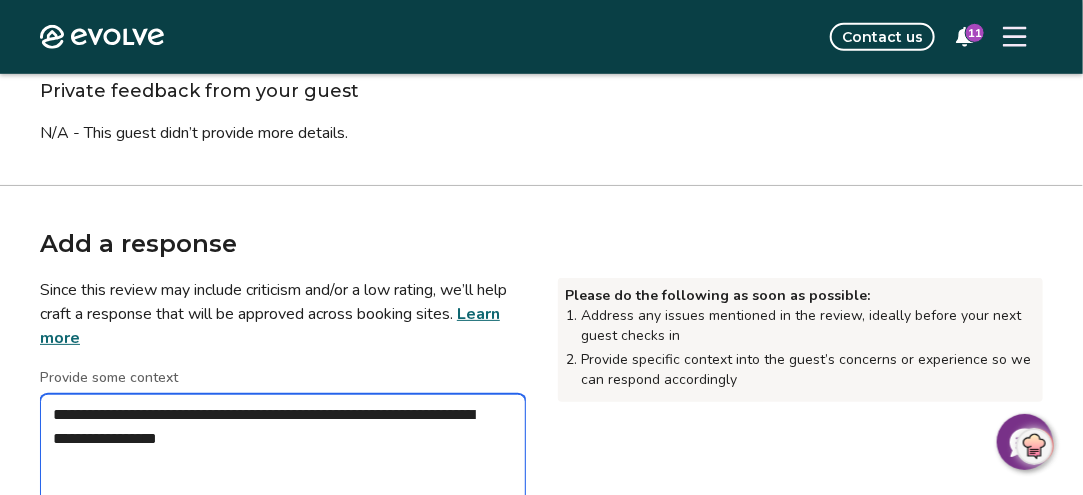 type on "*" 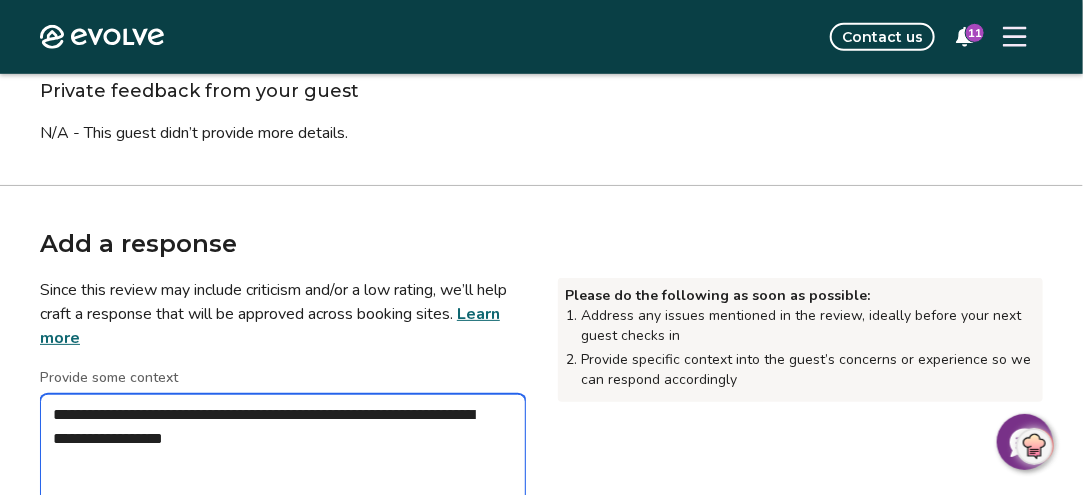 type on "*" 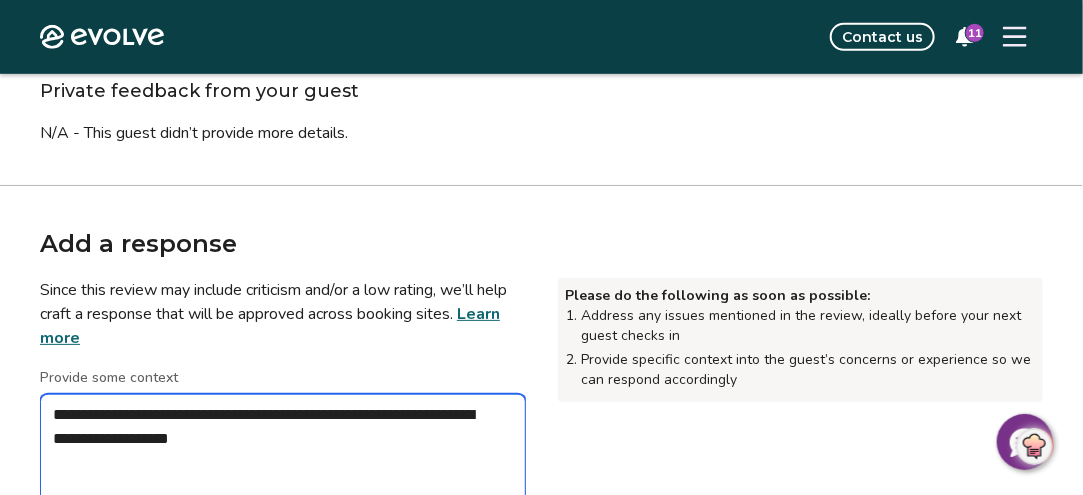 type on "*" 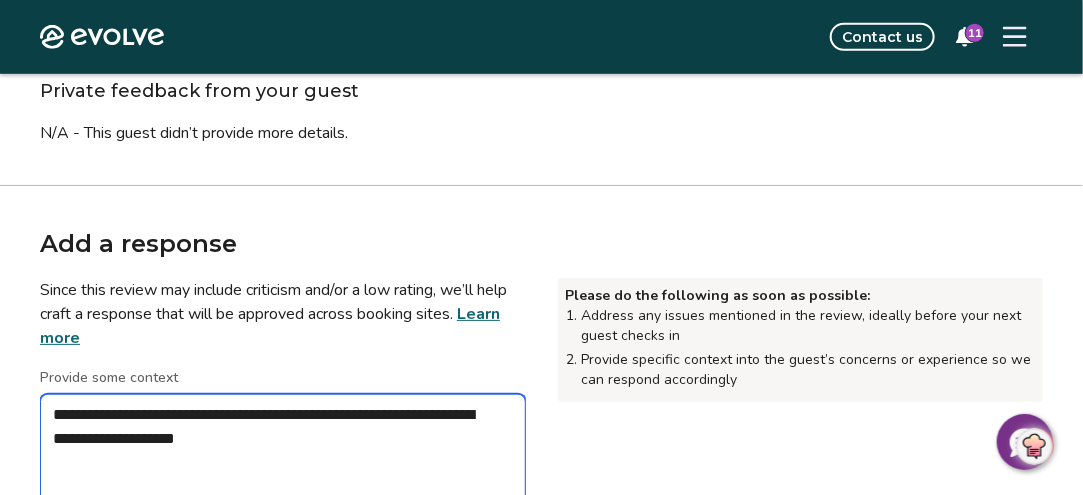 type on "*" 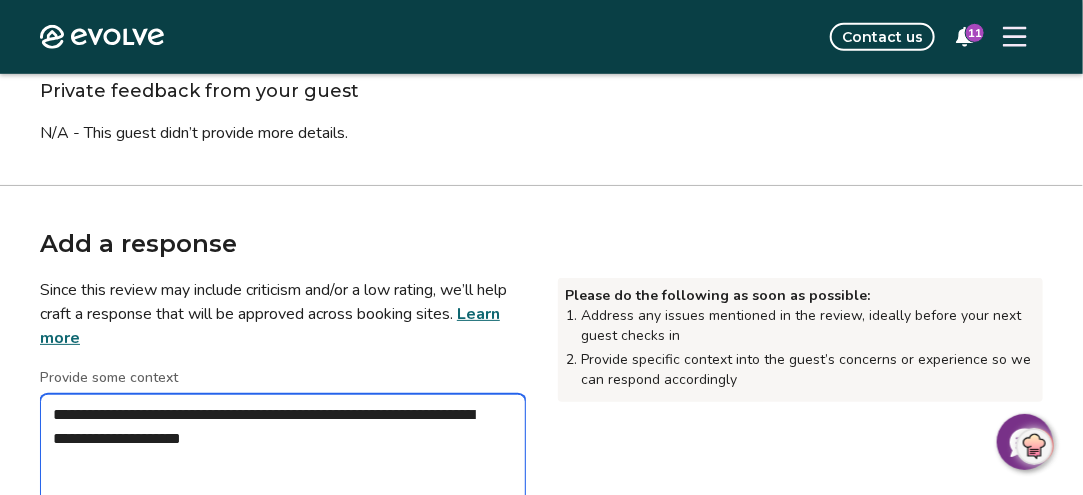 type on "*" 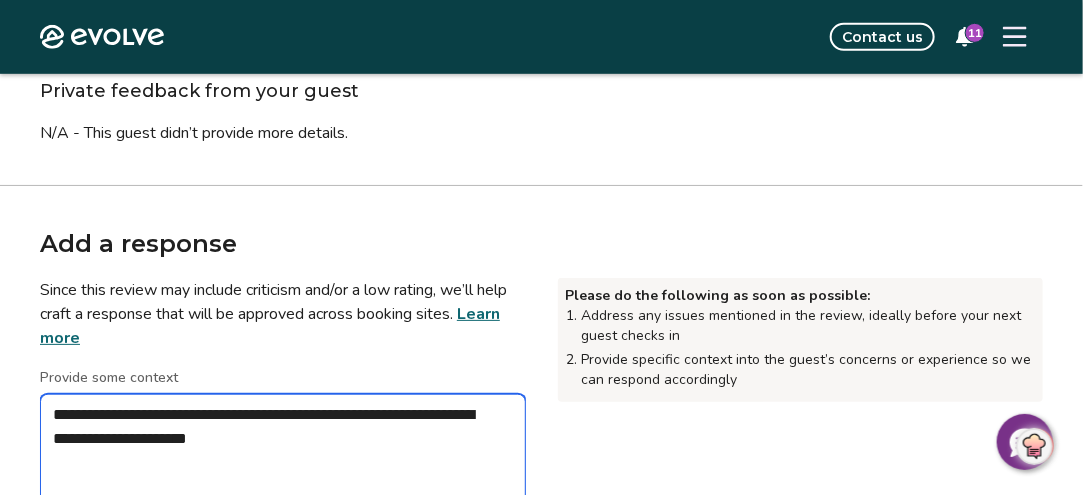 type on "*" 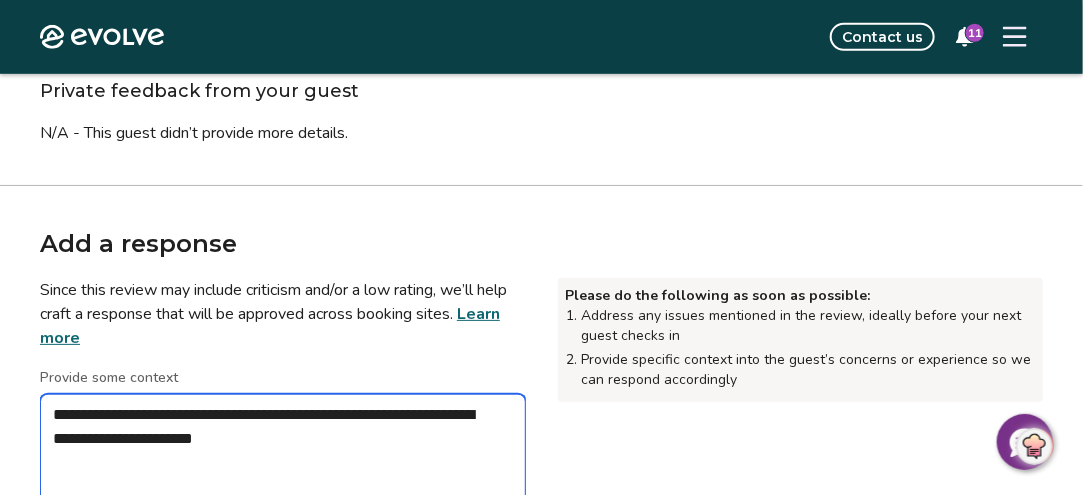 type on "*" 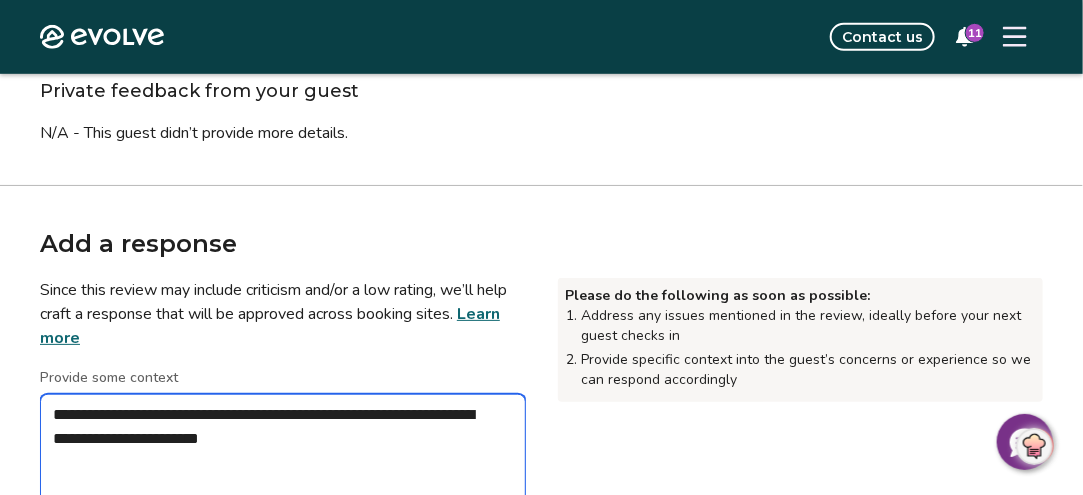 type on "*" 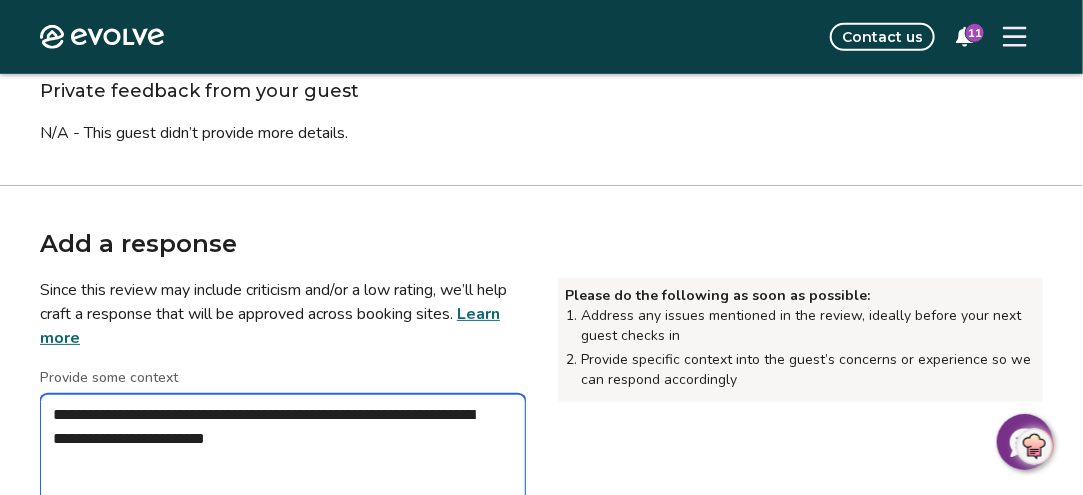 type on "*" 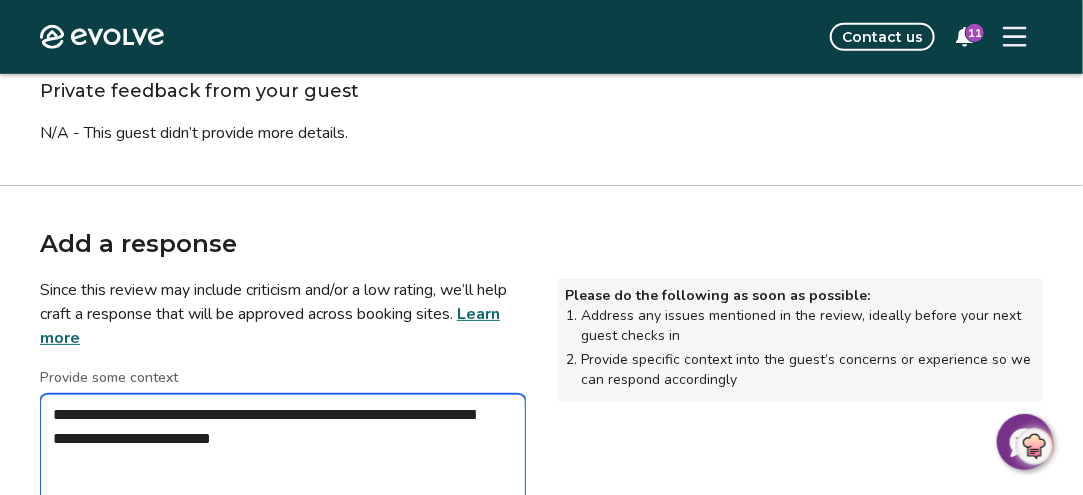 type on "*" 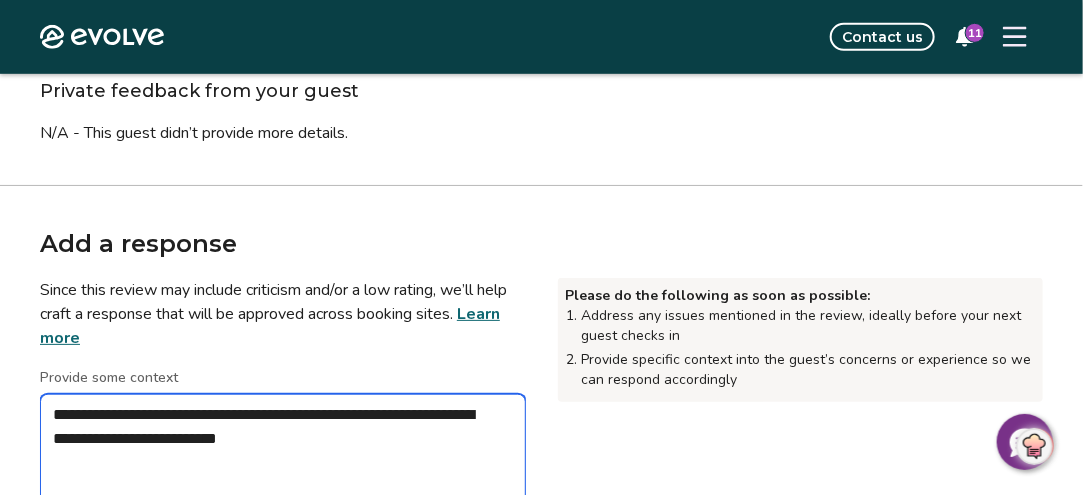 type on "*" 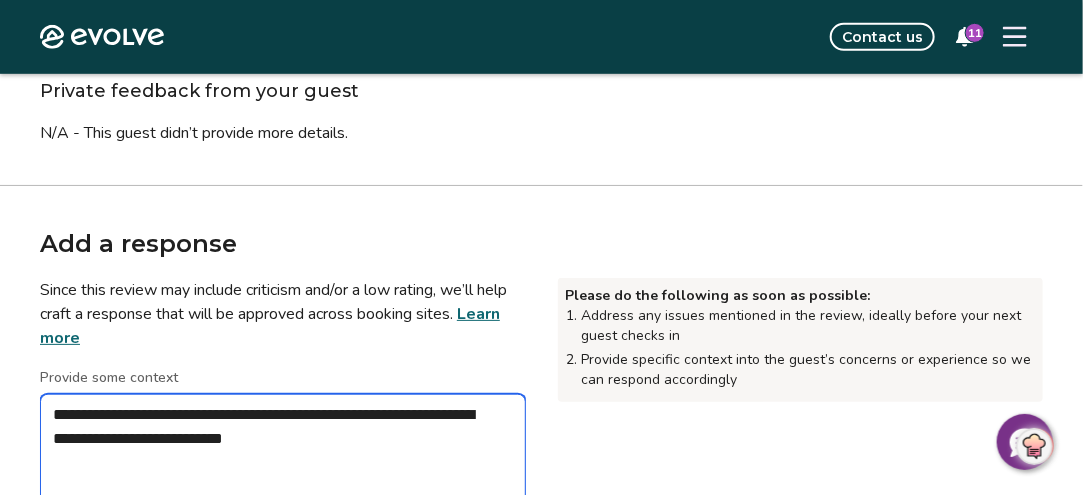 type on "*" 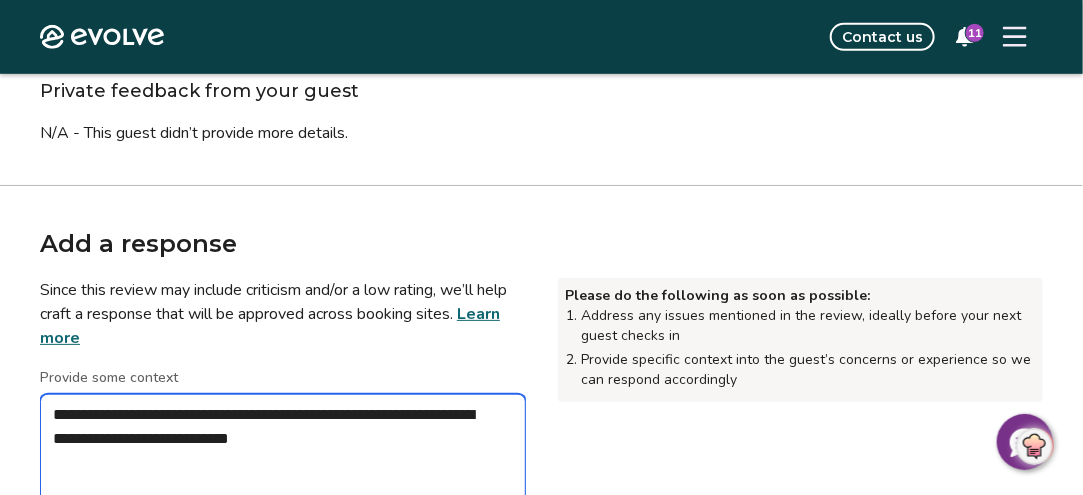 type on "*" 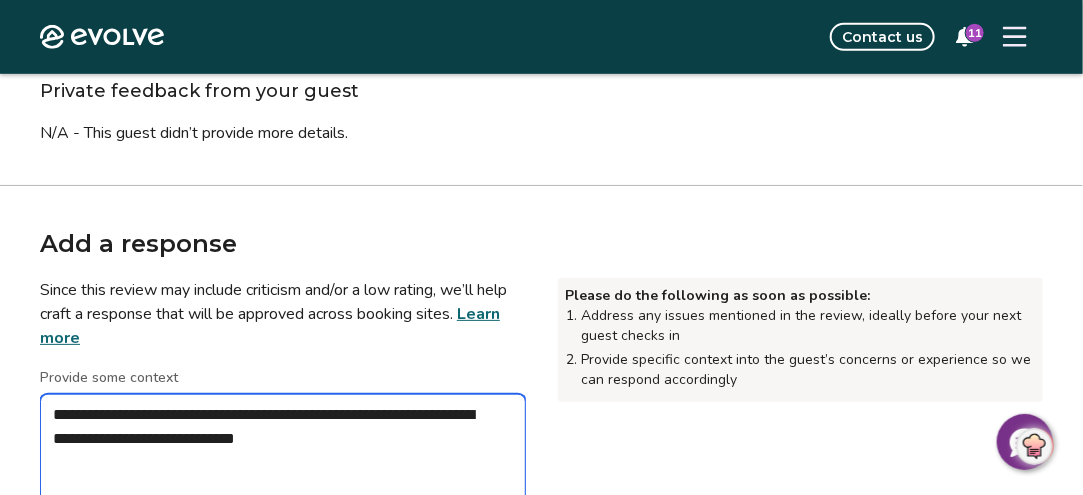 type on "*" 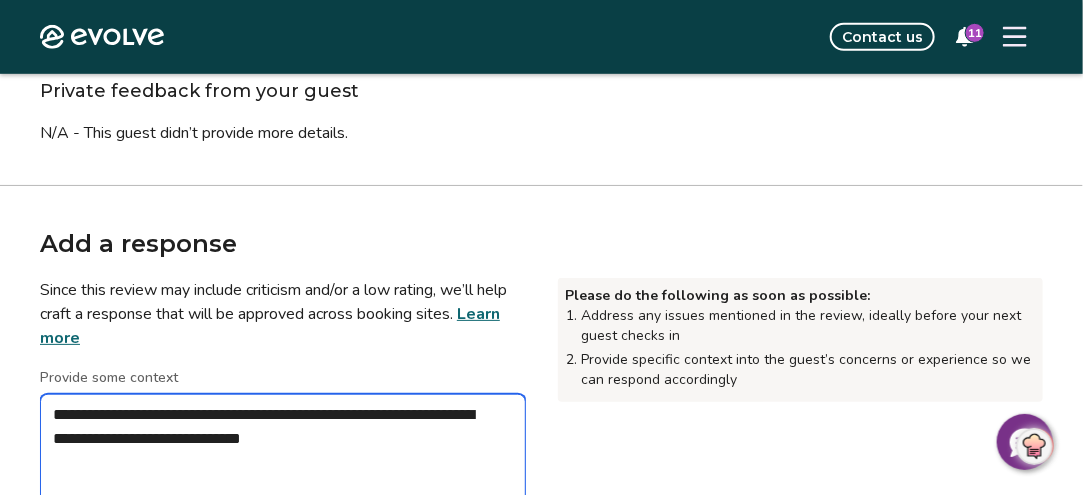 type on "*" 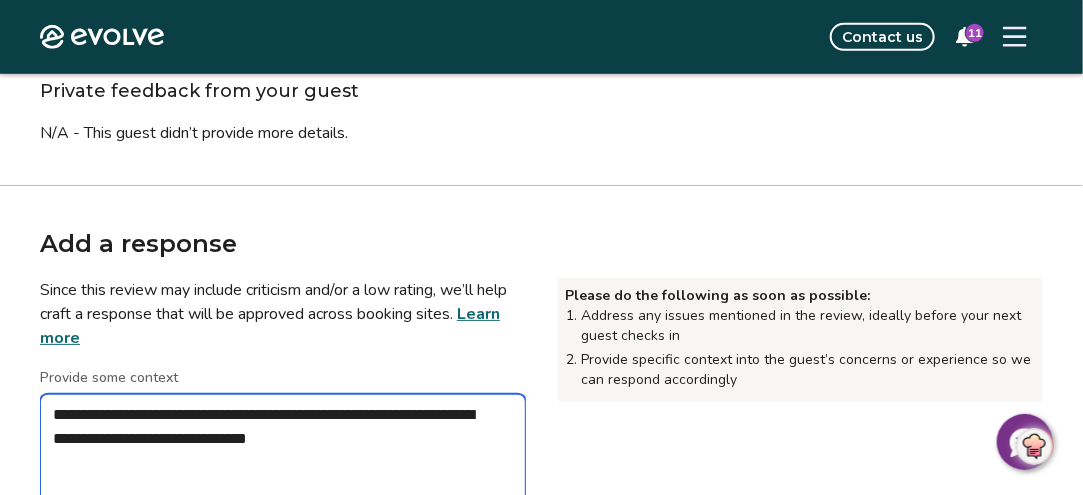 type on "*" 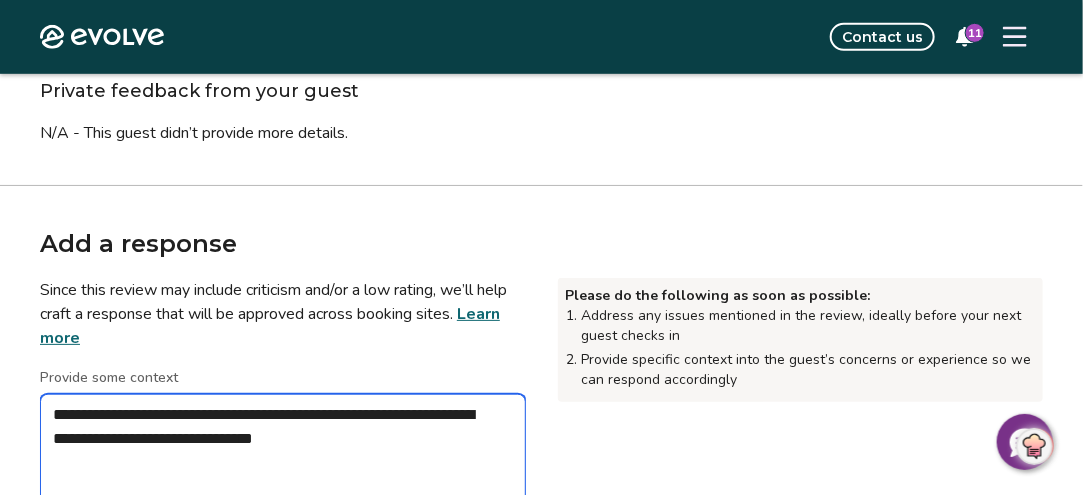 type 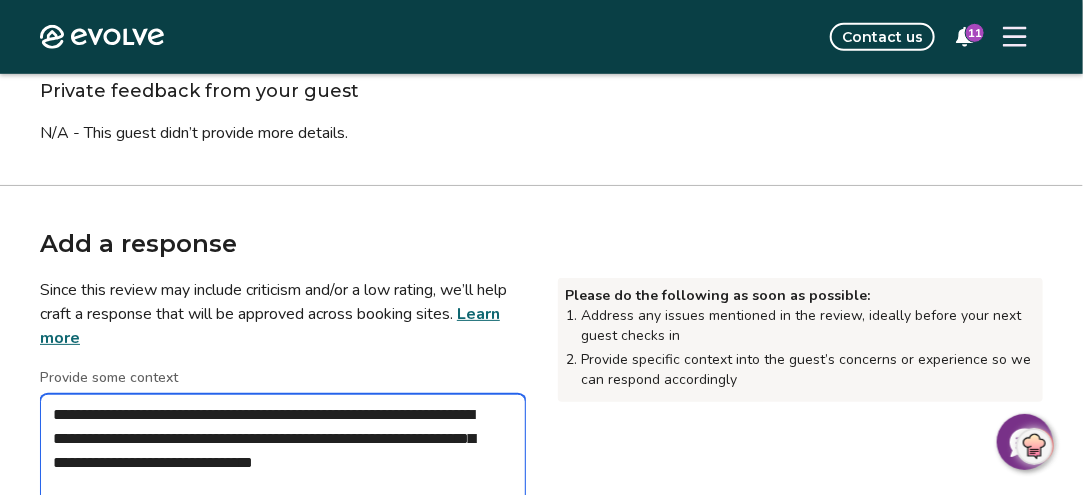 click on "**********" at bounding box center [283, 494] 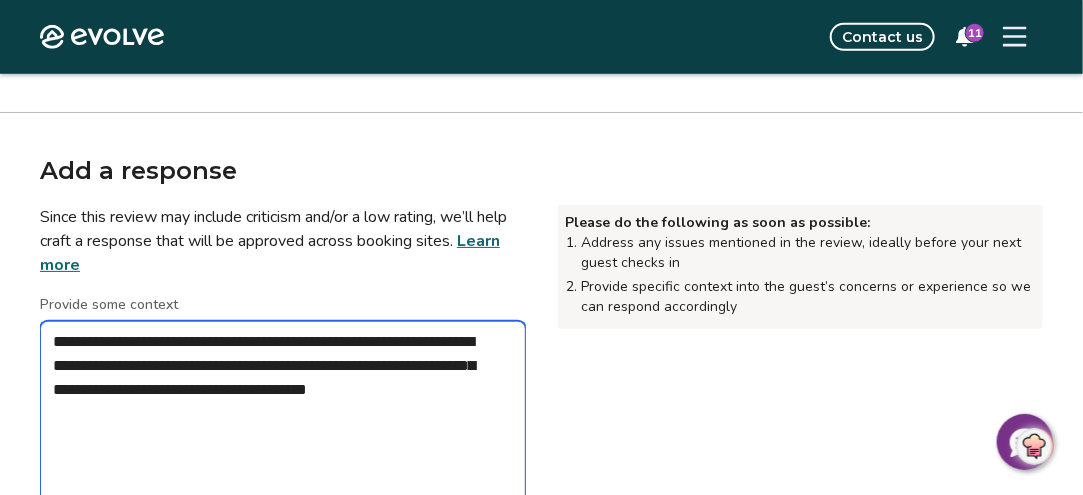 scroll, scrollTop: 500, scrollLeft: 0, axis: vertical 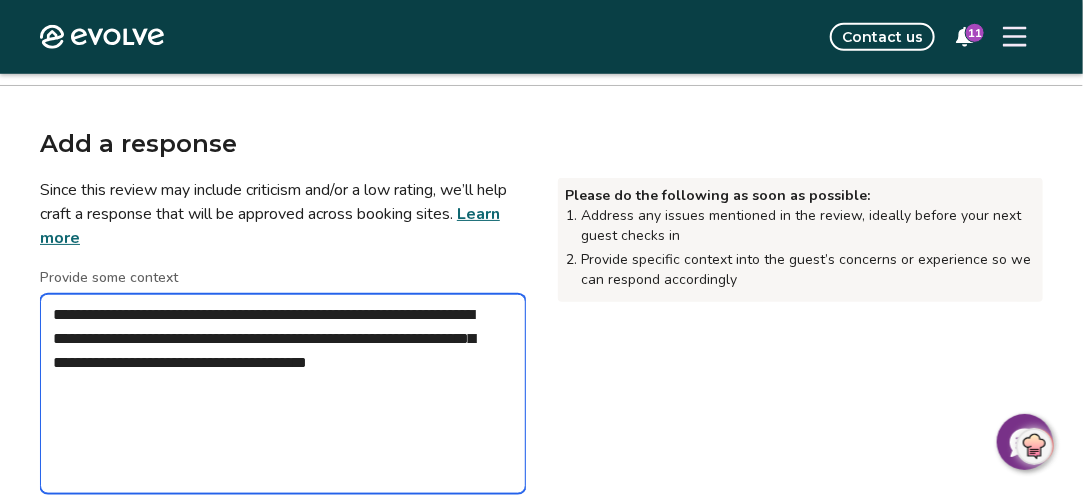 click on "**********" at bounding box center [283, 394] 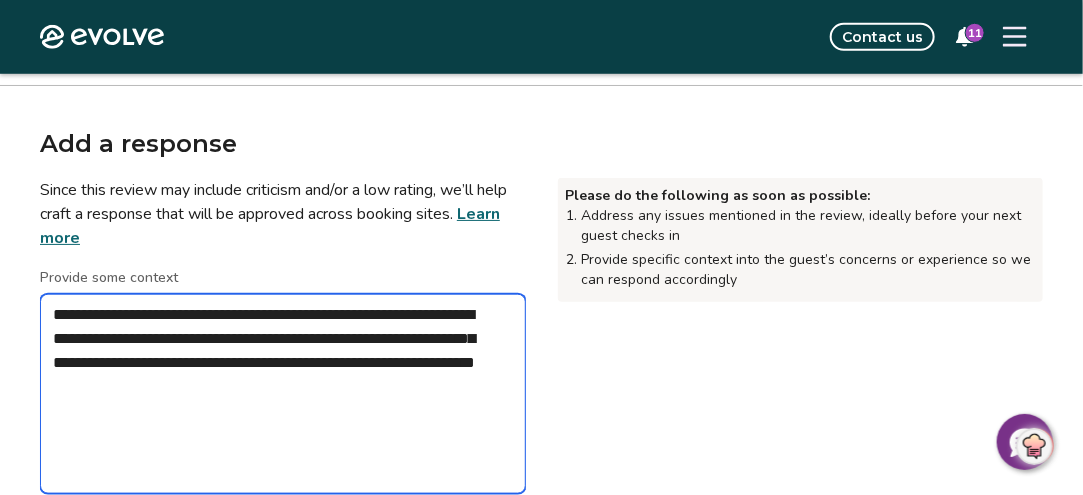 click on "**********" at bounding box center (283, 394) 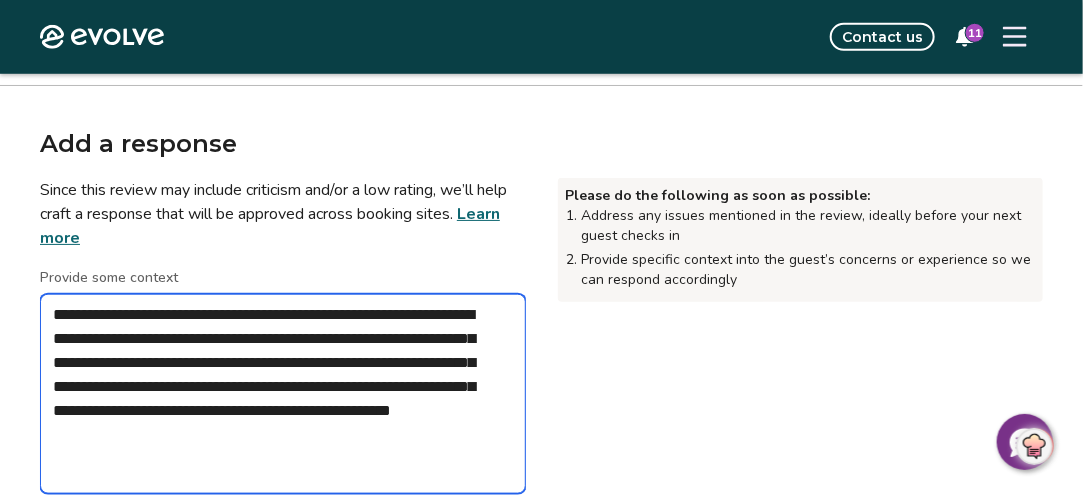 click on "**********" at bounding box center (283, 394) 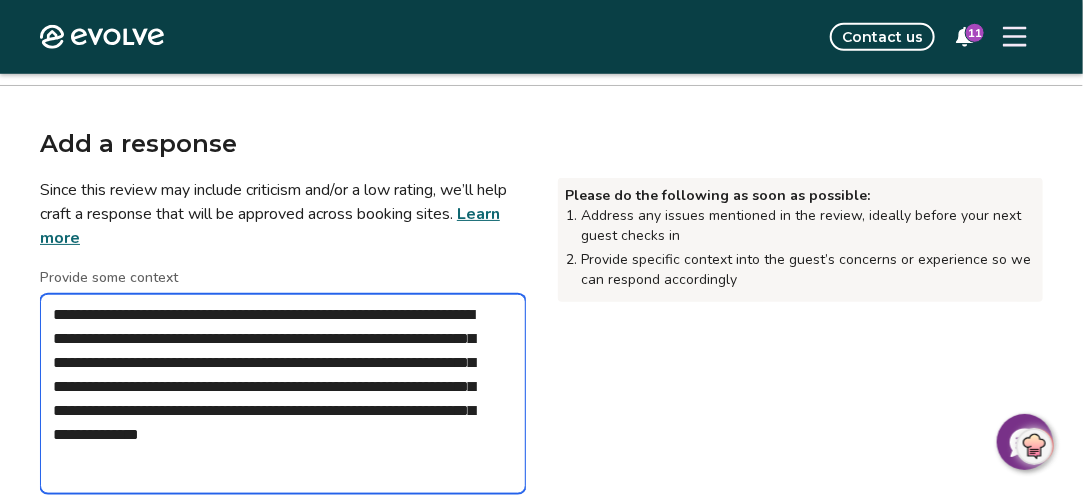 click on "**********" at bounding box center [283, 394] 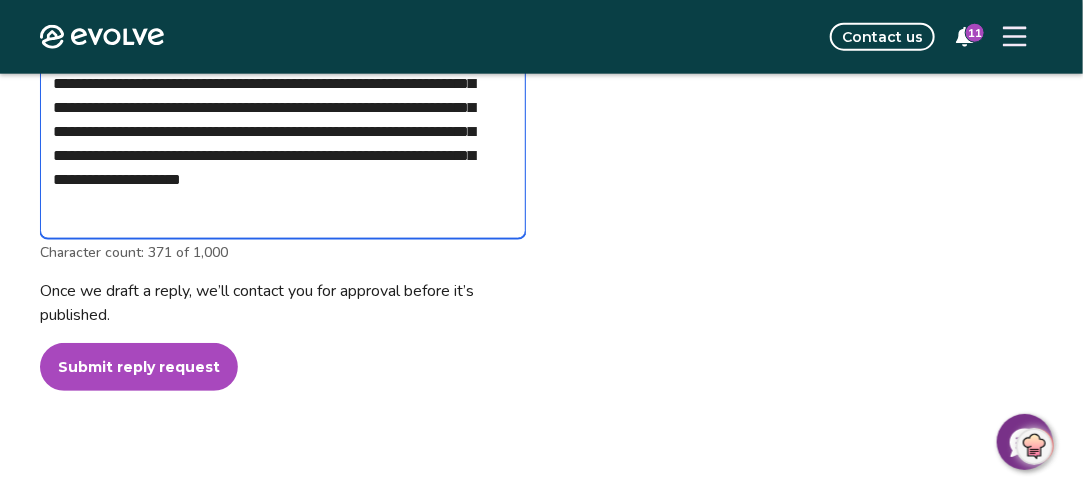 scroll, scrollTop: 800, scrollLeft: 0, axis: vertical 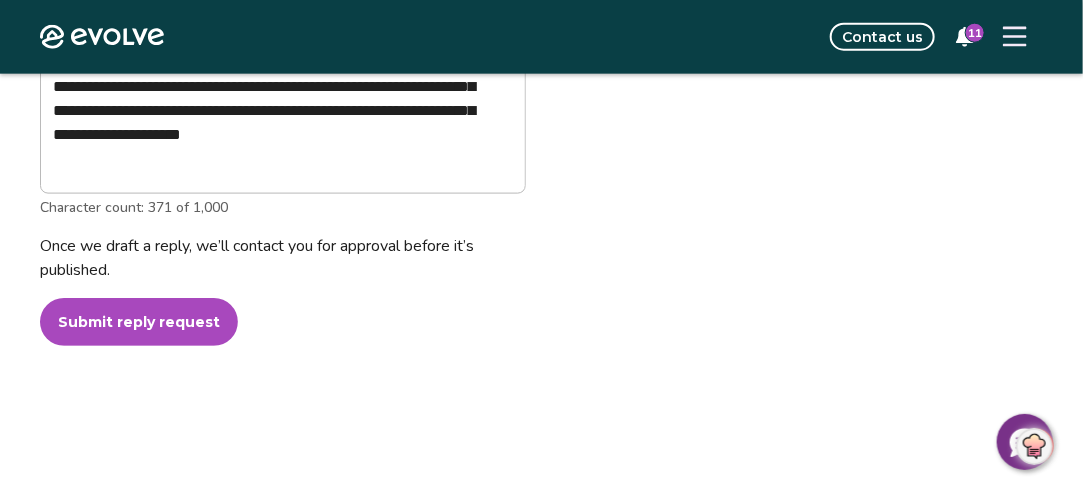 click on "Submit reply request" at bounding box center (139, 322) 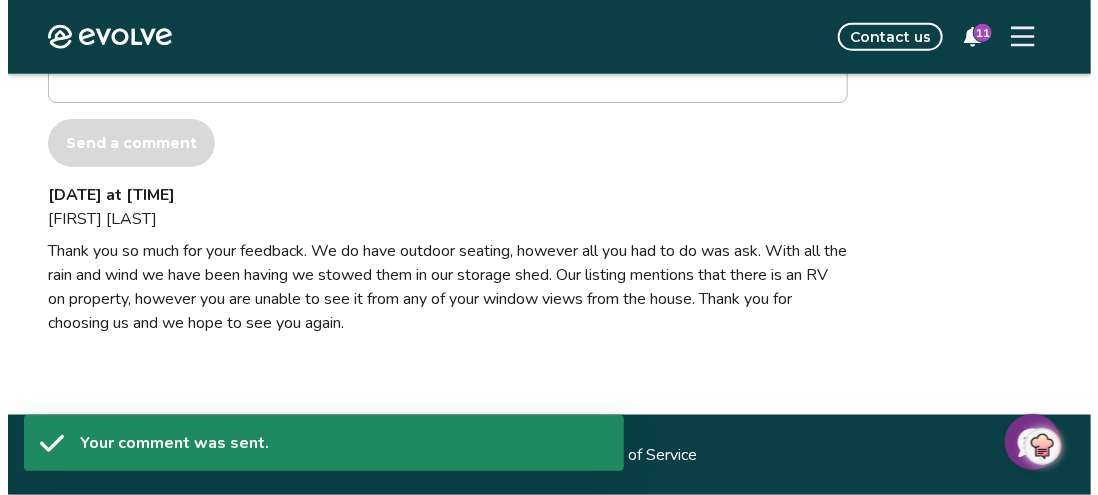 scroll, scrollTop: 737, scrollLeft: 0, axis: vertical 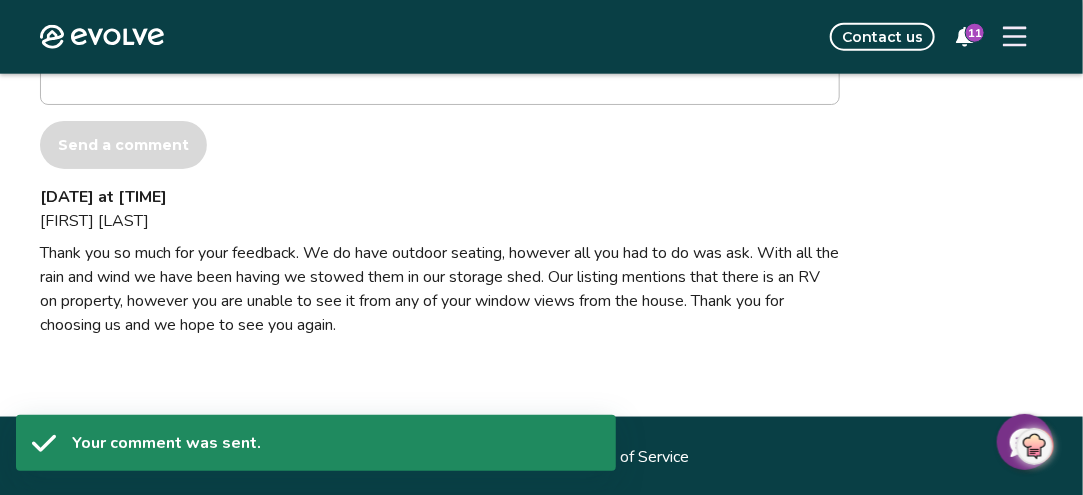 click 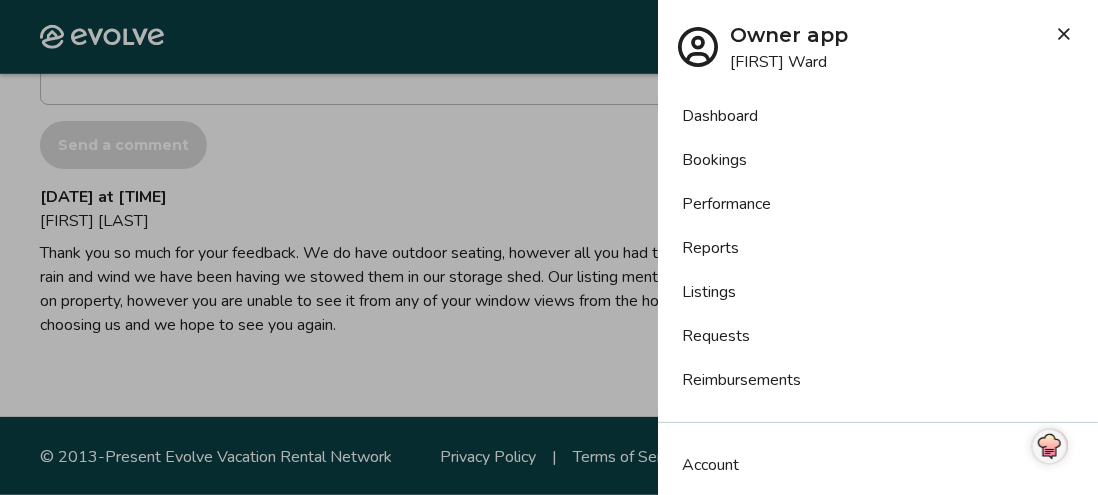click 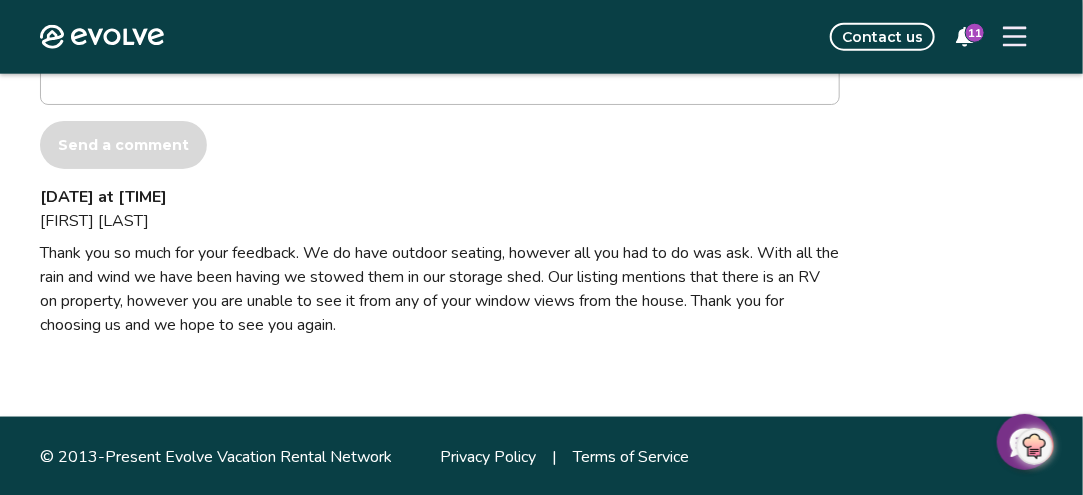click on "11" at bounding box center (975, 33) 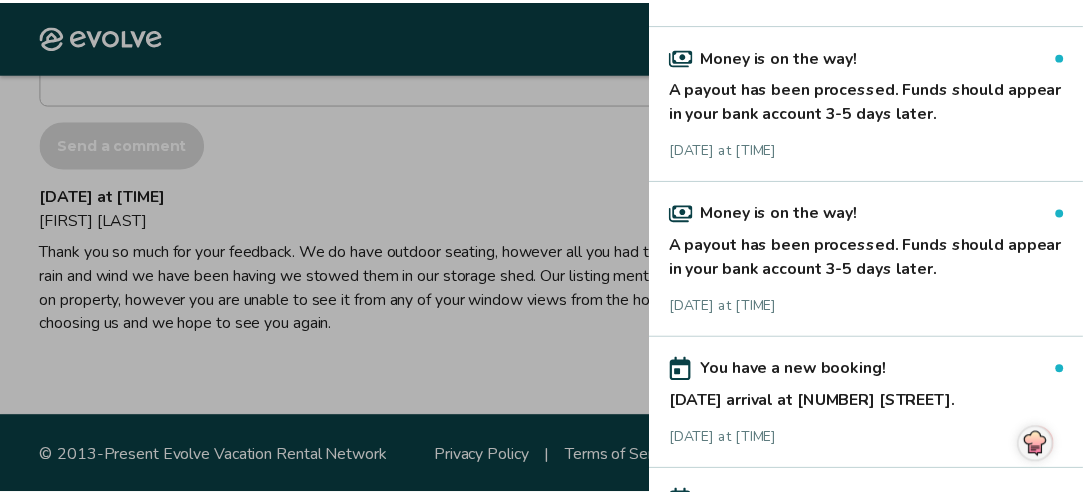 scroll, scrollTop: 500, scrollLeft: 0, axis: vertical 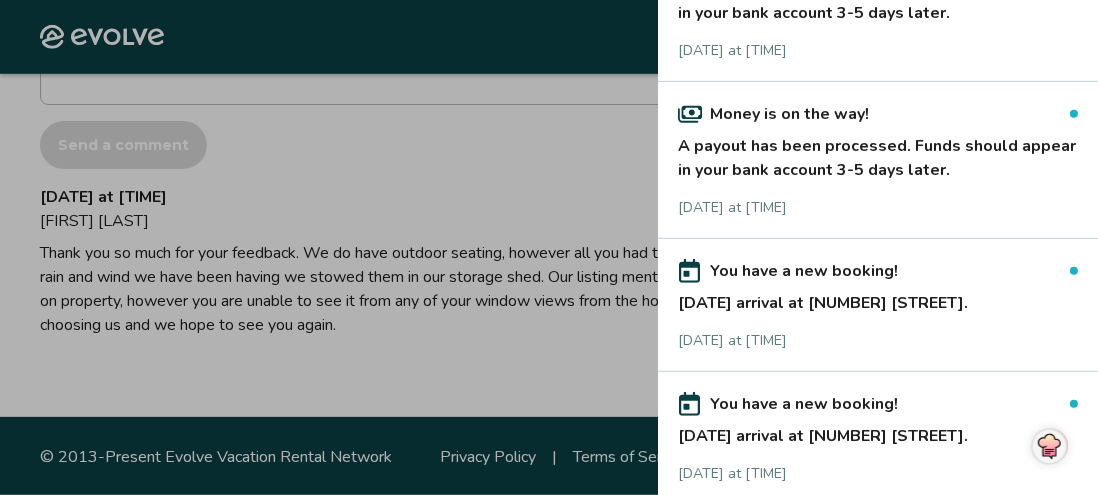 click on "You have a new booking!" at bounding box center (804, 404) 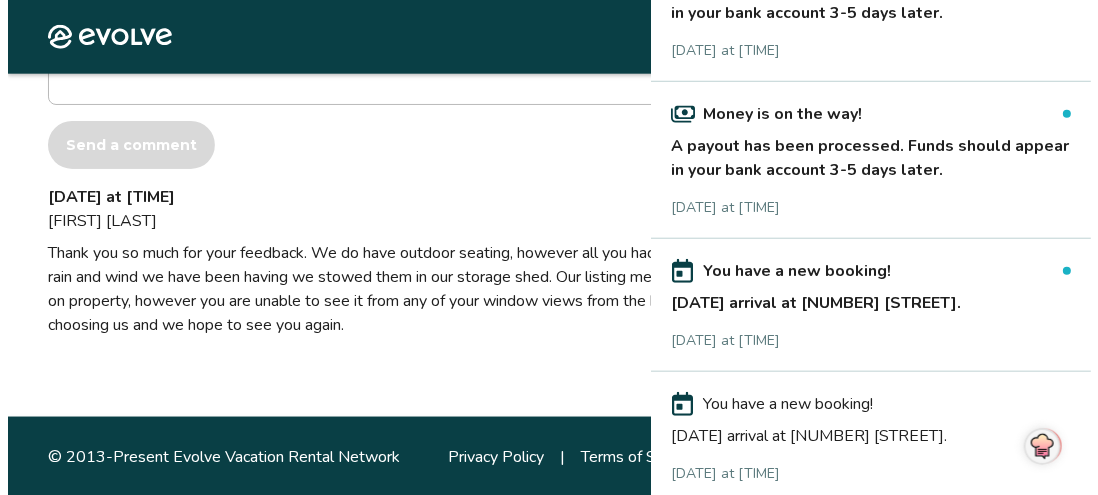 scroll, scrollTop: 0, scrollLeft: 0, axis: both 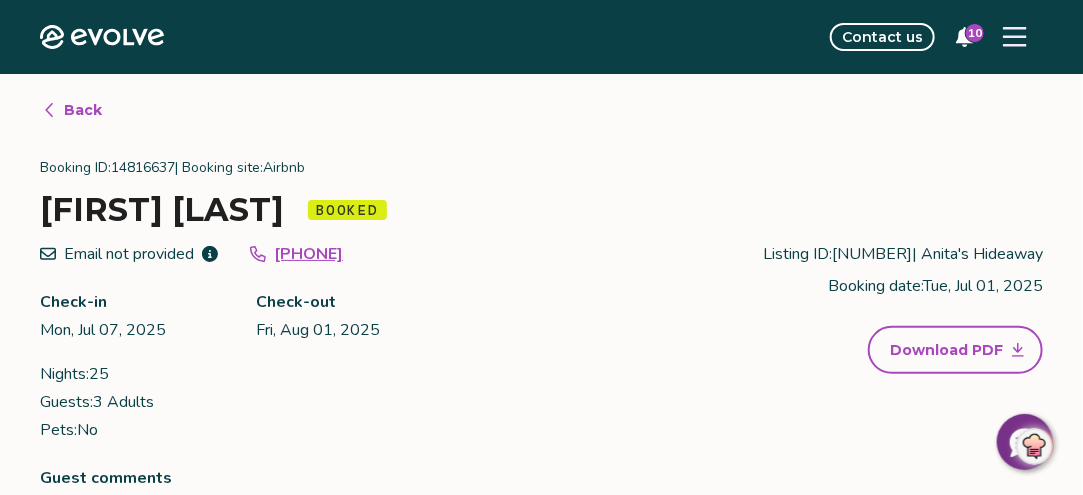 click 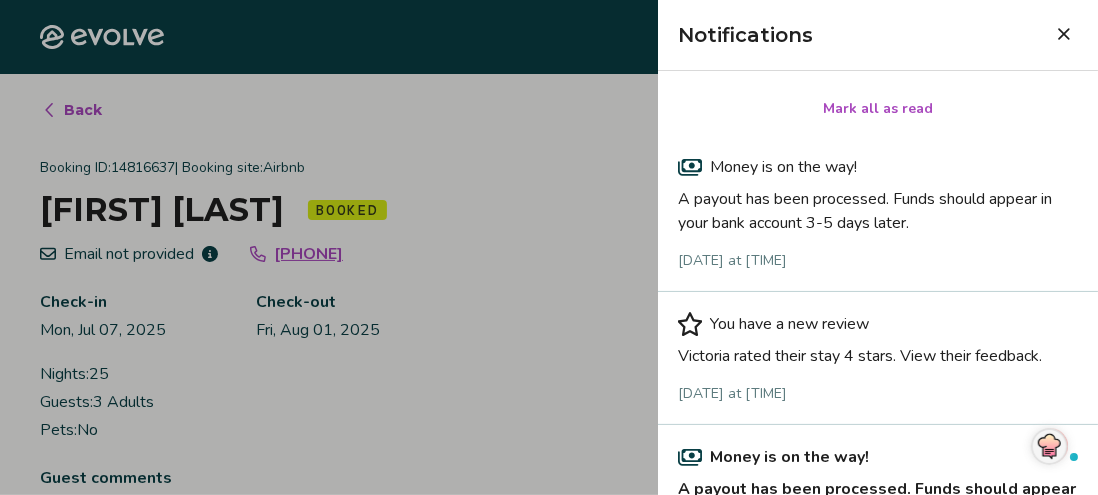 scroll, scrollTop: 200, scrollLeft: 0, axis: vertical 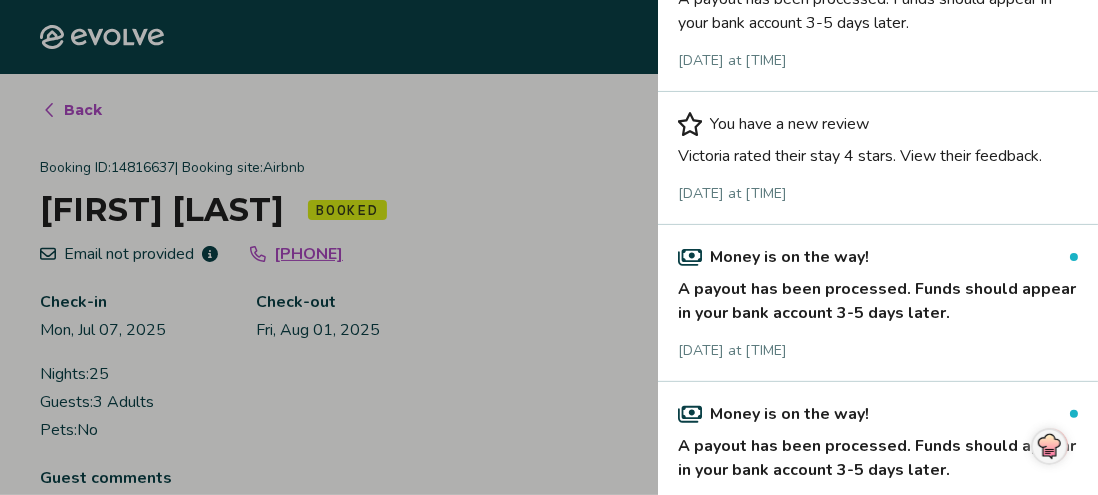 click on "A payout has been processed. Funds should appear in your bank account 3-5 days later." at bounding box center [878, 297] 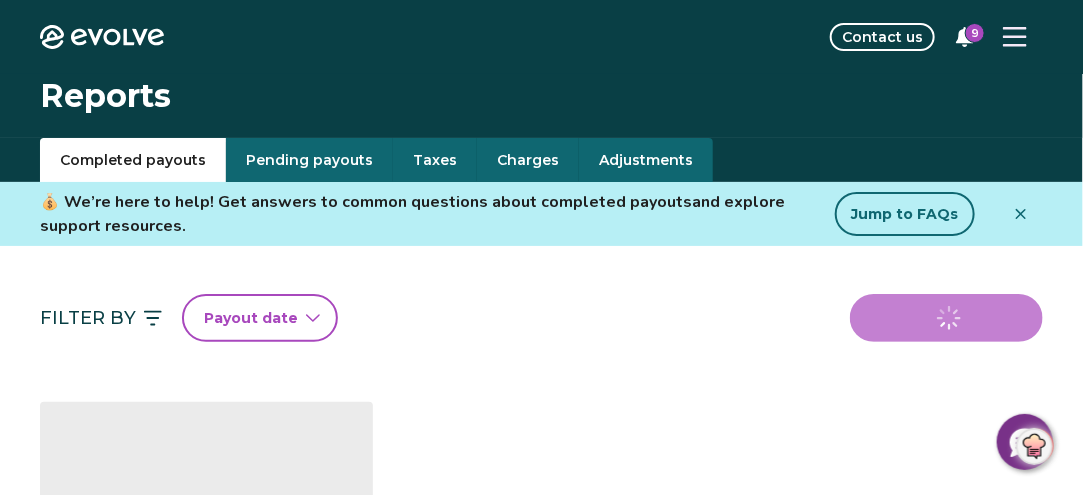 click on "9" at bounding box center (975, 33) 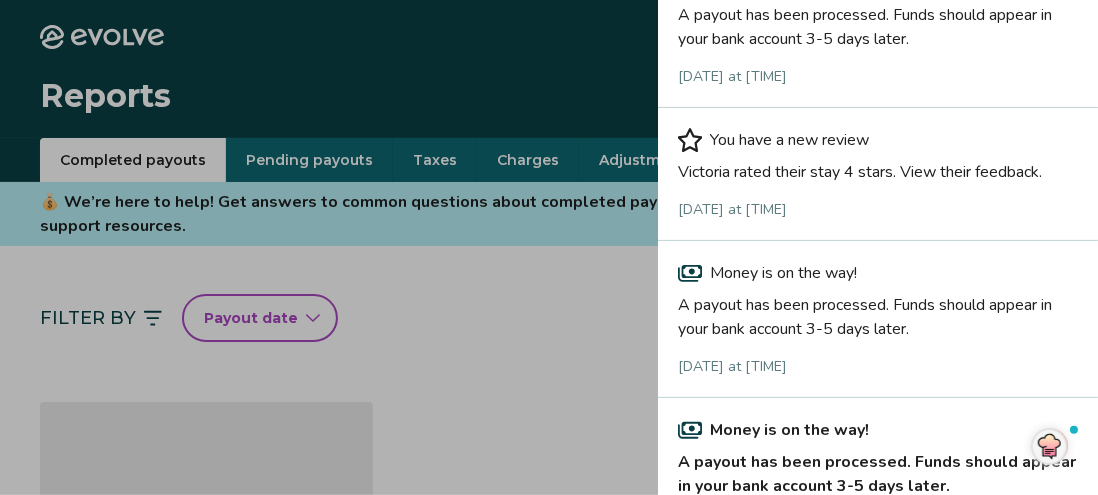 scroll, scrollTop: 200, scrollLeft: 0, axis: vertical 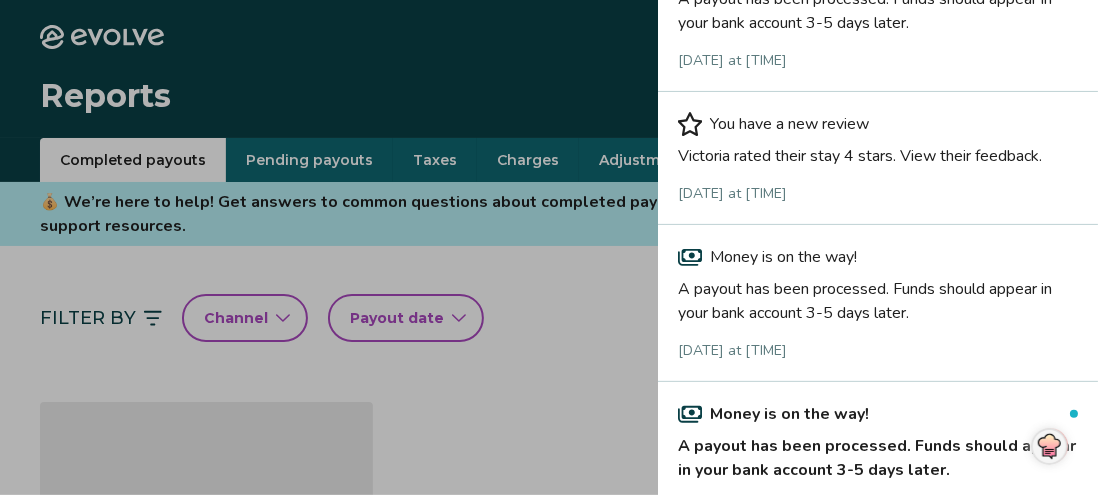 click on "A payout has been processed. Funds should appear in your bank account 3-5 days later." at bounding box center (878, 454) 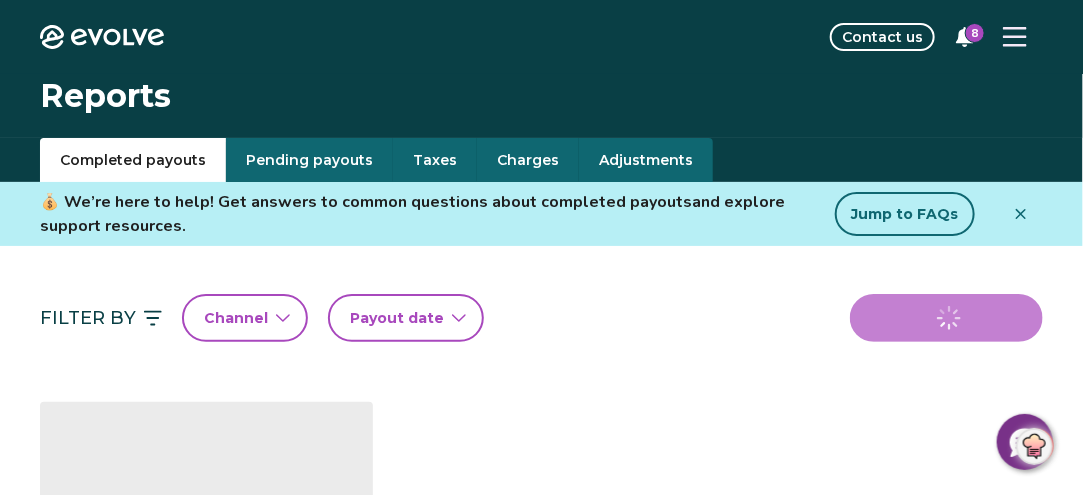 click on "8" at bounding box center [975, 33] 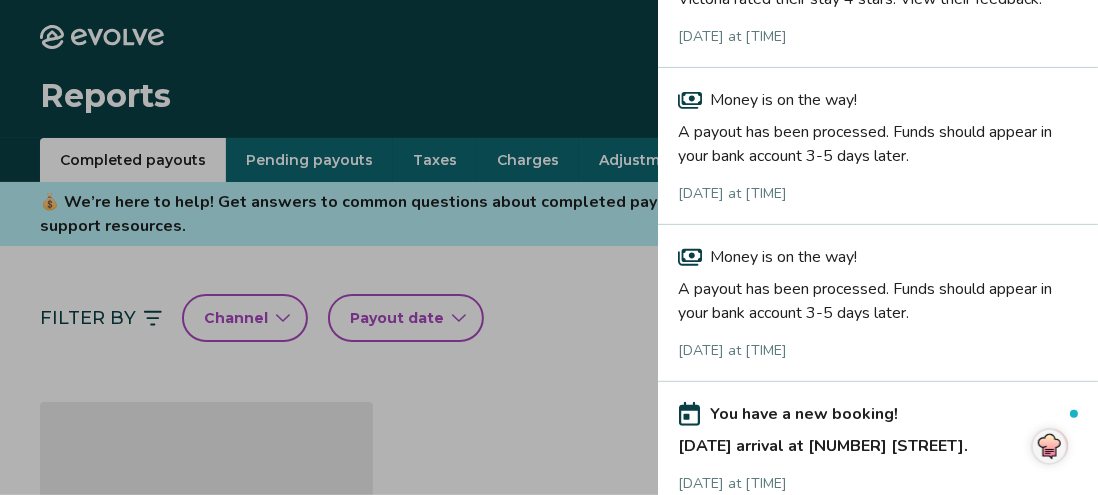 scroll, scrollTop: 400, scrollLeft: 0, axis: vertical 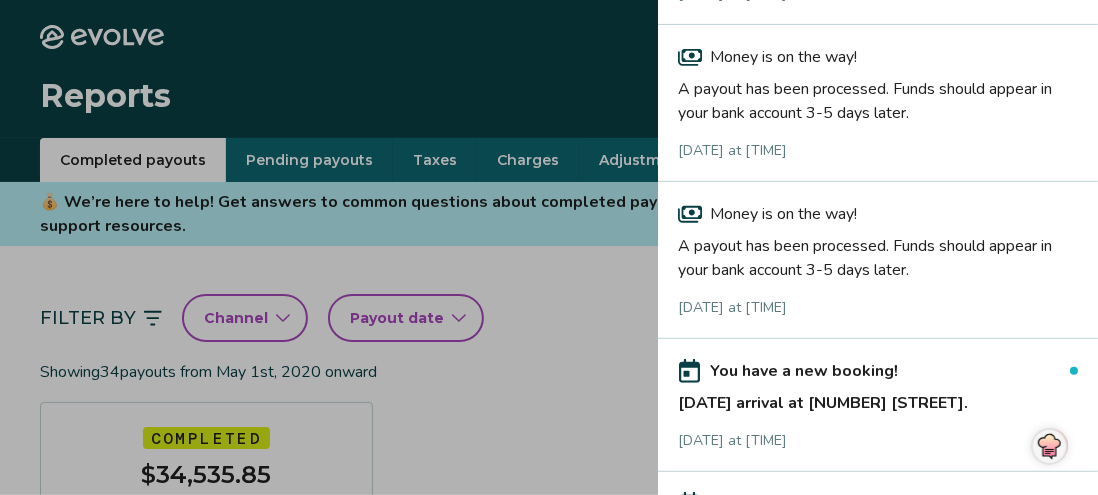 click on "[DATE] arrival at [NUMBER] [STREET]." at bounding box center [878, 399] 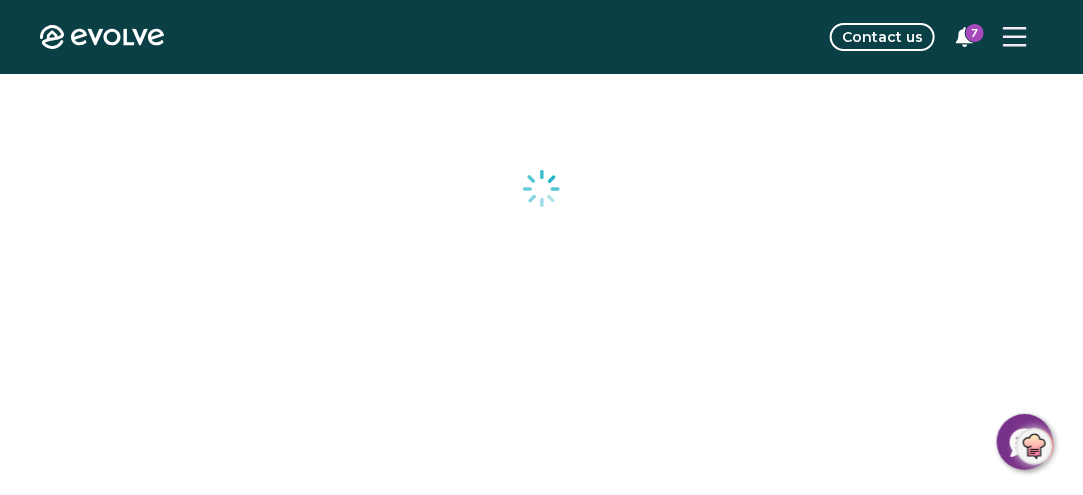 click on "7" at bounding box center [975, 33] 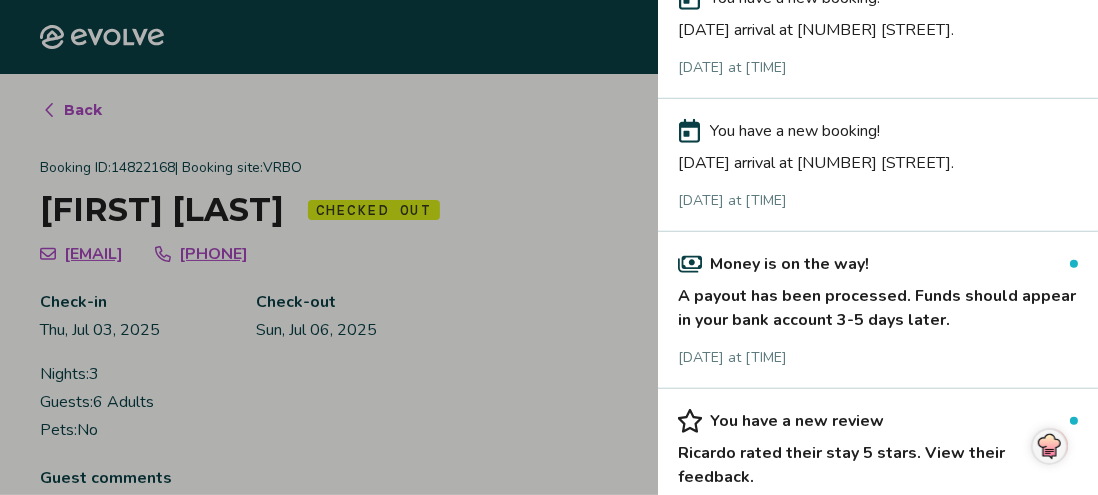 scroll, scrollTop: 800, scrollLeft: 0, axis: vertical 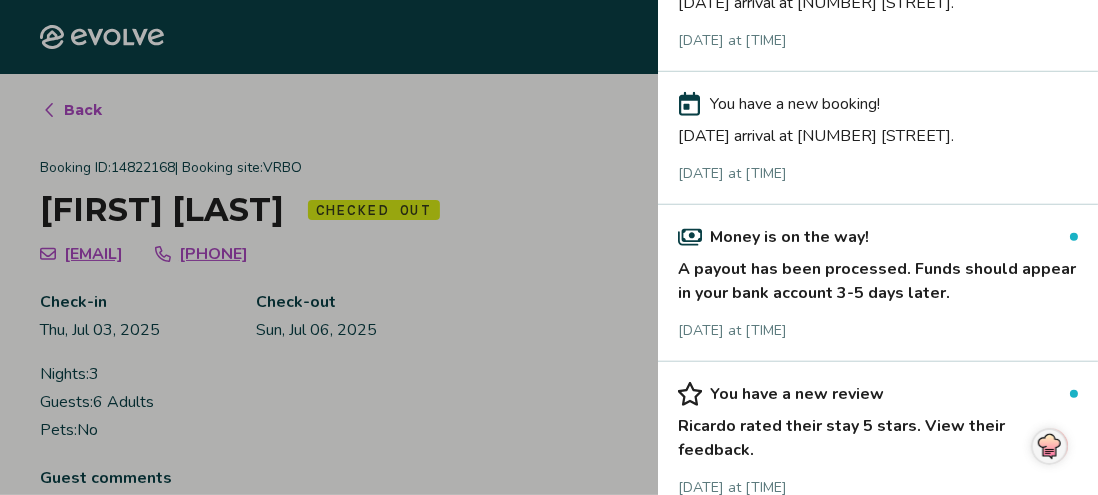 click on "A payout has been processed. Funds should appear in your bank account 3-5 days later." at bounding box center [878, 277] 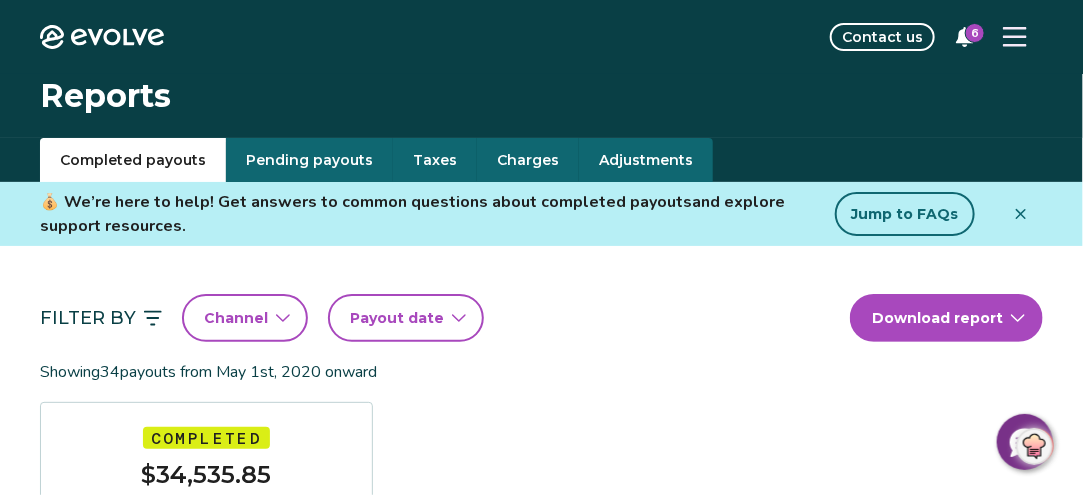 click on "6" at bounding box center (975, 33) 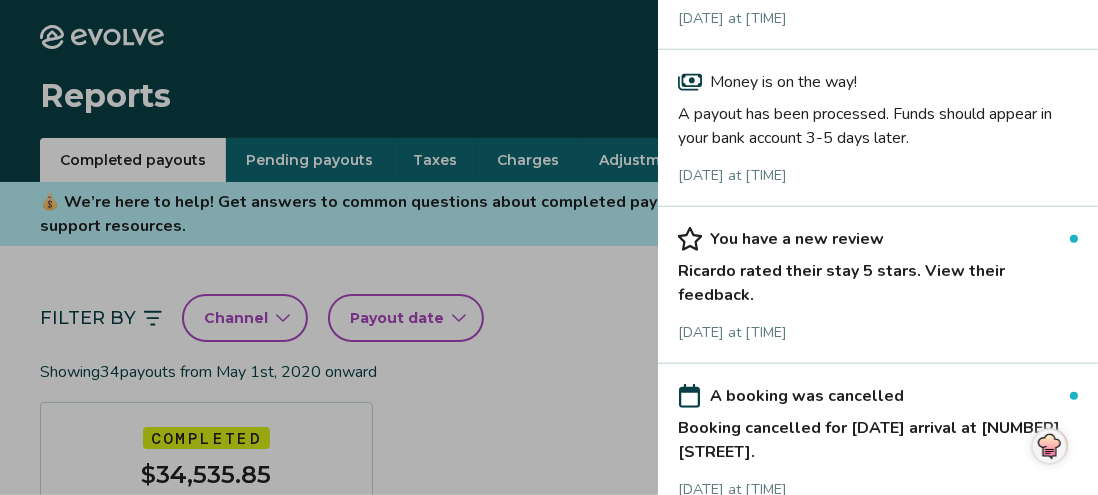 scroll, scrollTop: 1000, scrollLeft: 0, axis: vertical 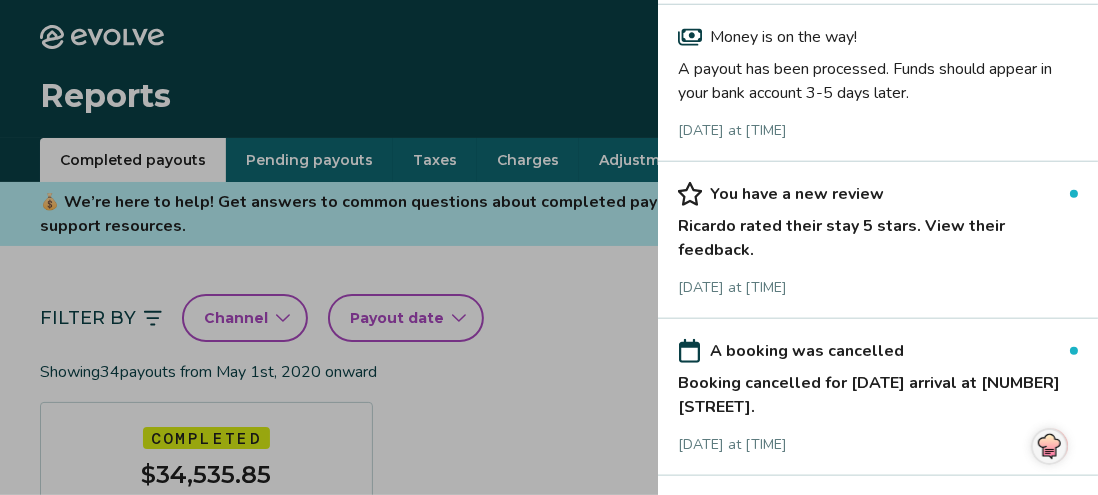 click on "Ricardo rated their stay 5 stars. View their feedback." at bounding box center (878, 234) 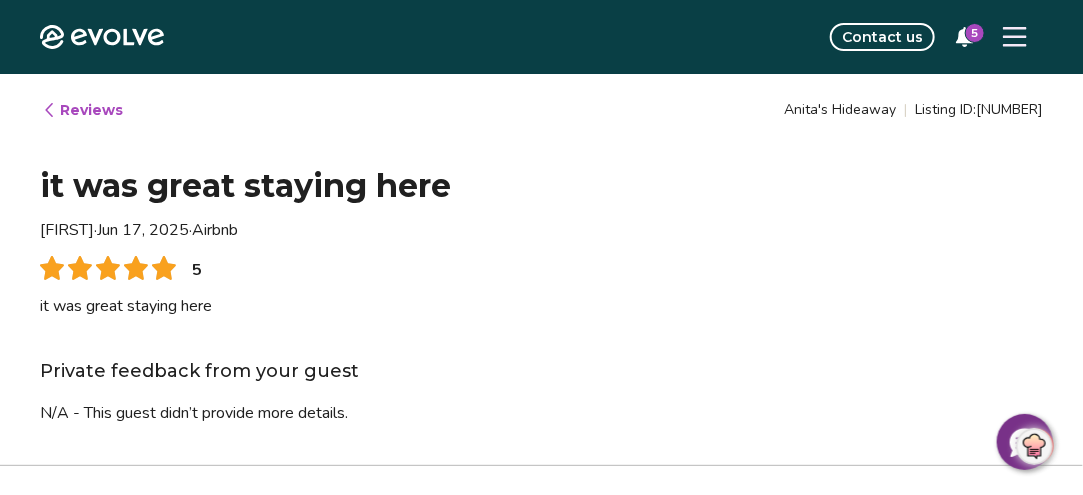 click on "5" at bounding box center (975, 33) 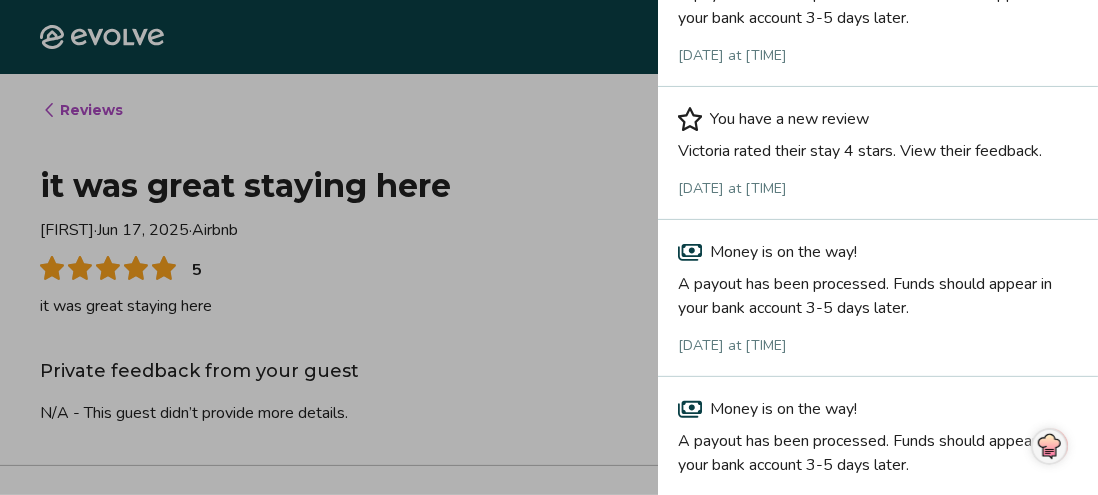 scroll, scrollTop: 400, scrollLeft: 0, axis: vertical 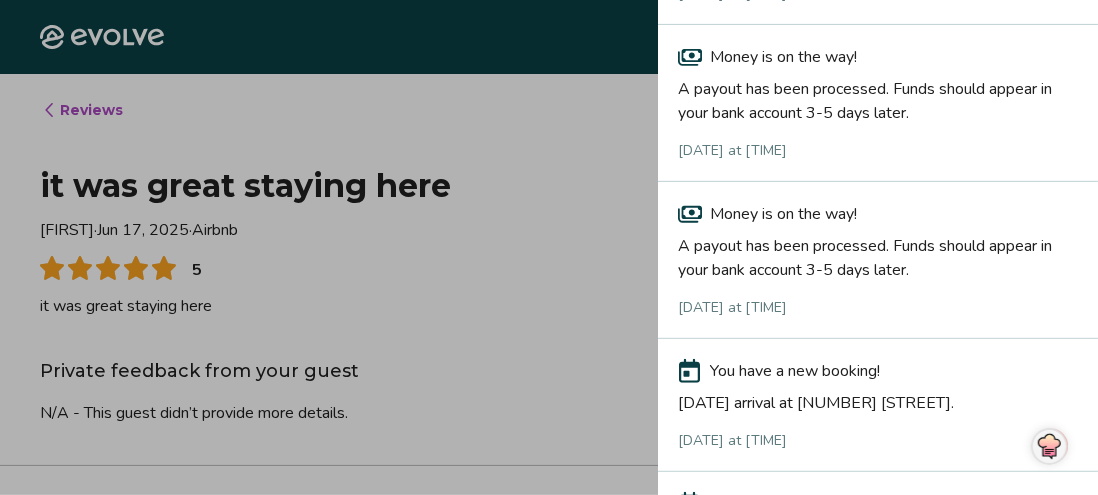 click on "Money is on the way! A payout has been processed. Funds should appear in your bank account 3-5 days later. [DATE] at [TIME]" at bounding box center [878, 103] 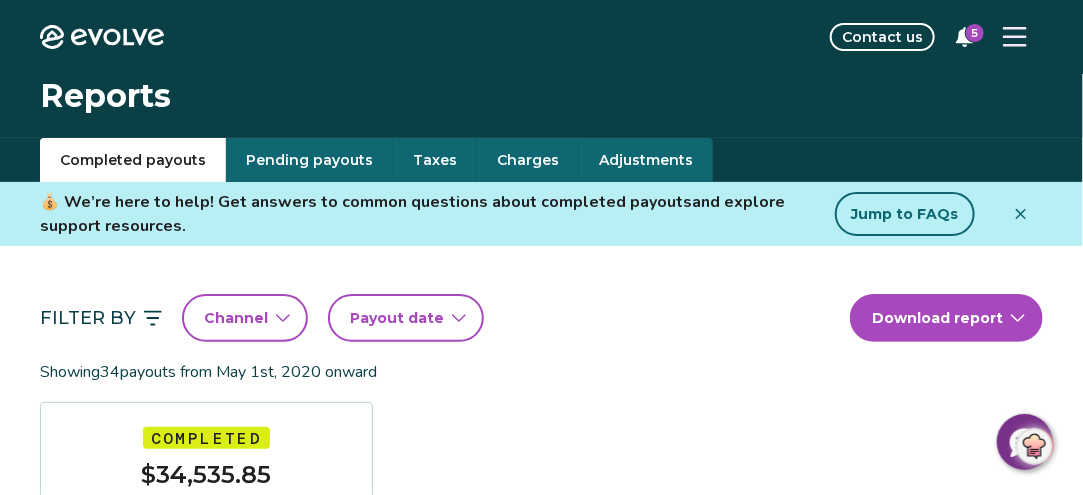 click on "5" at bounding box center (975, 33) 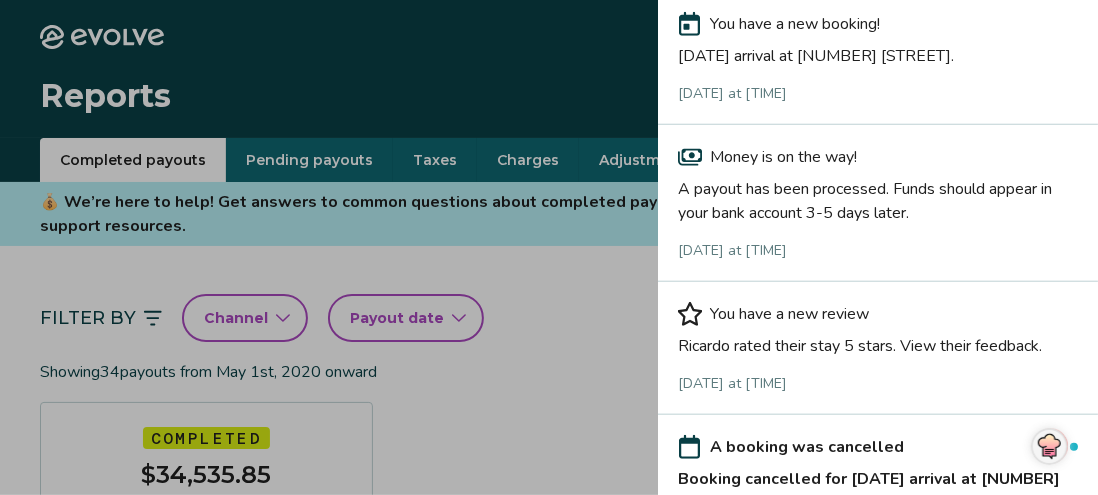 scroll, scrollTop: 1000, scrollLeft: 0, axis: vertical 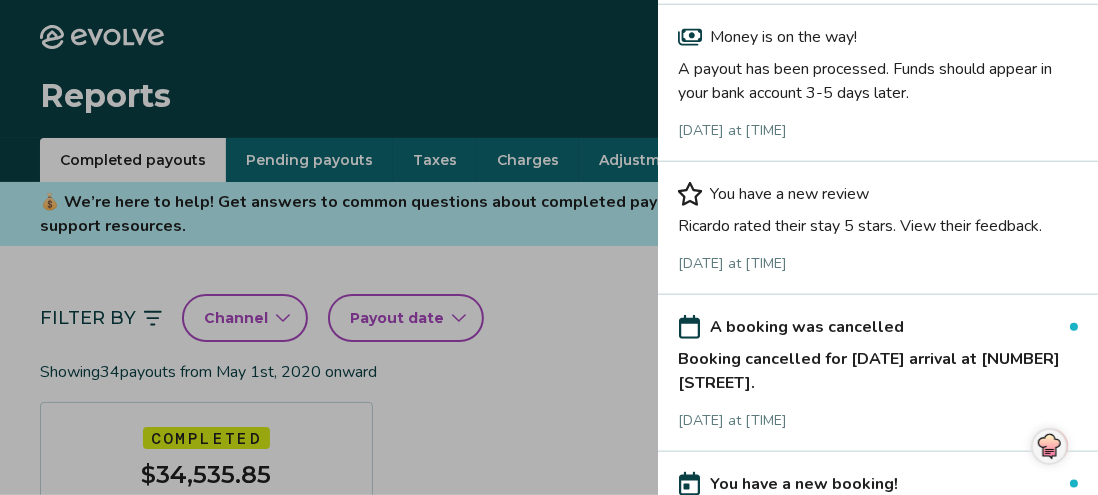 click on "Booking cancelled for [DATE] arrival at [NUMBER] [STREET]." at bounding box center (878, 367) 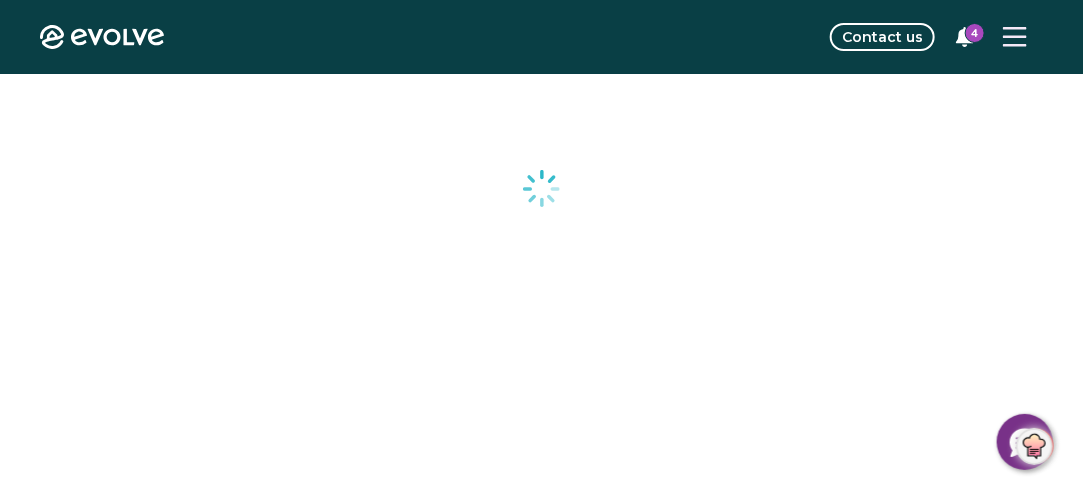 click on "4" at bounding box center (975, 33) 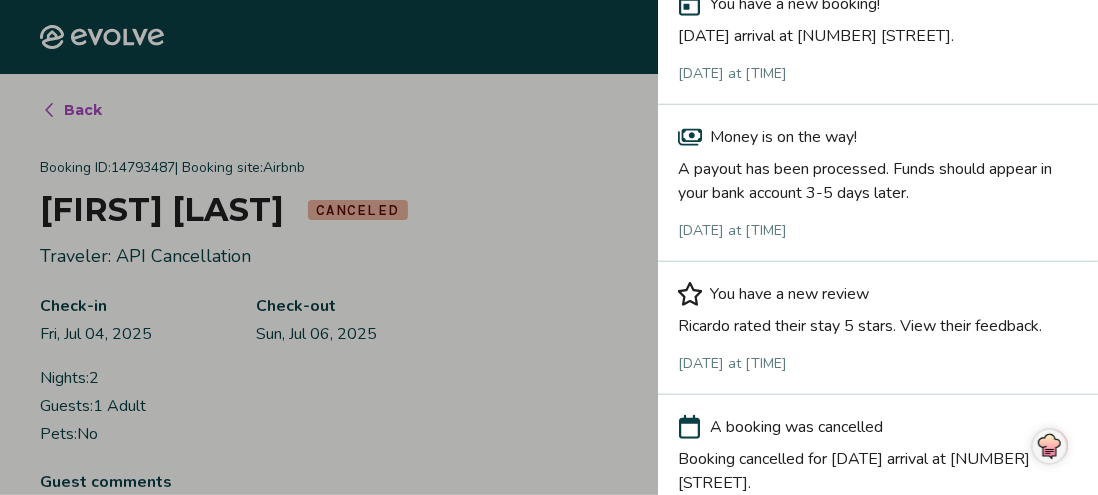 scroll, scrollTop: 1100, scrollLeft: 0, axis: vertical 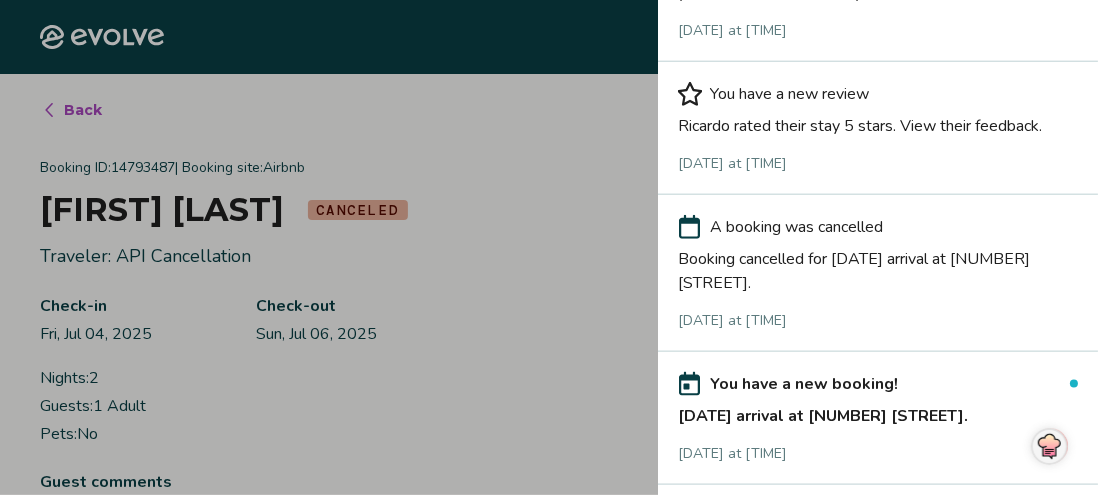 click on "[DATE] arrival at [NUMBER] [STREET]." at bounding box center (878, 412) 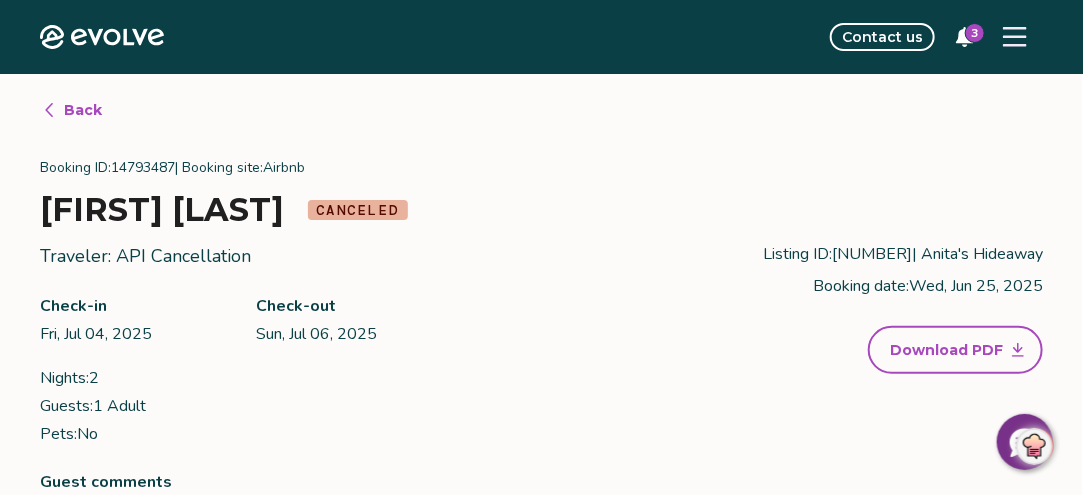 click on "3" at bounding box center [975, 33] 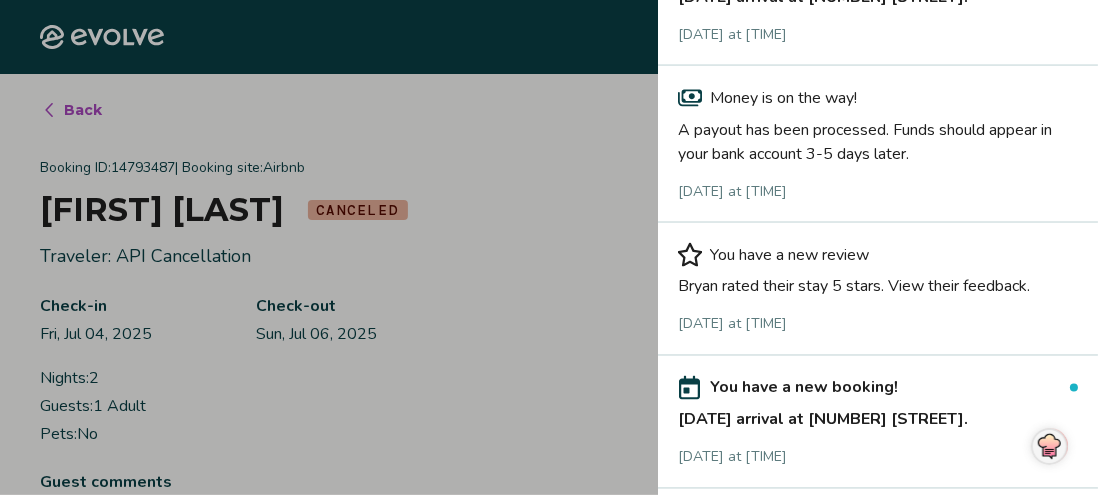 scroll, scrollTop: 1815, scrollLeft: 0, axis: vertical 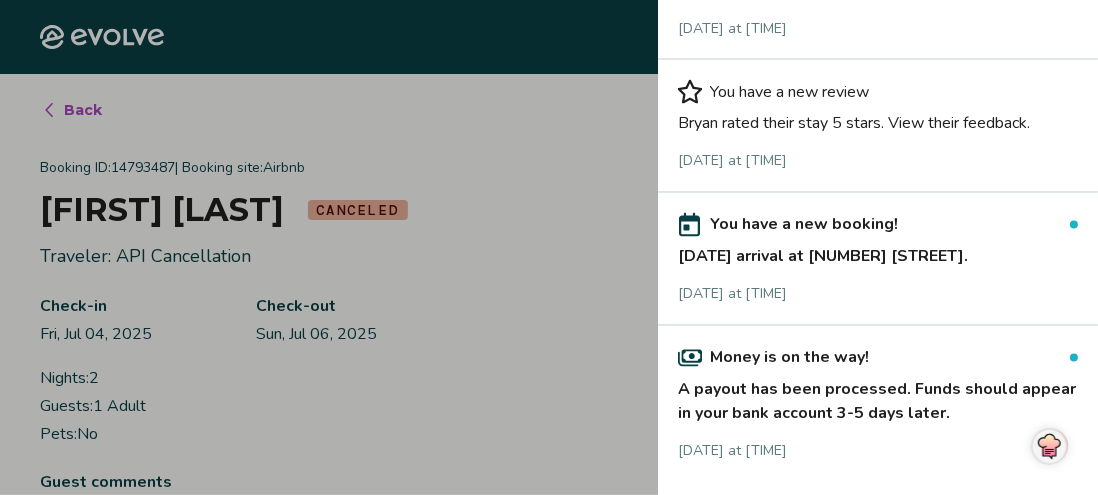 click on "[DATE] arrival at [NUMBER] [STREET]." at bounding box center (878, 253) 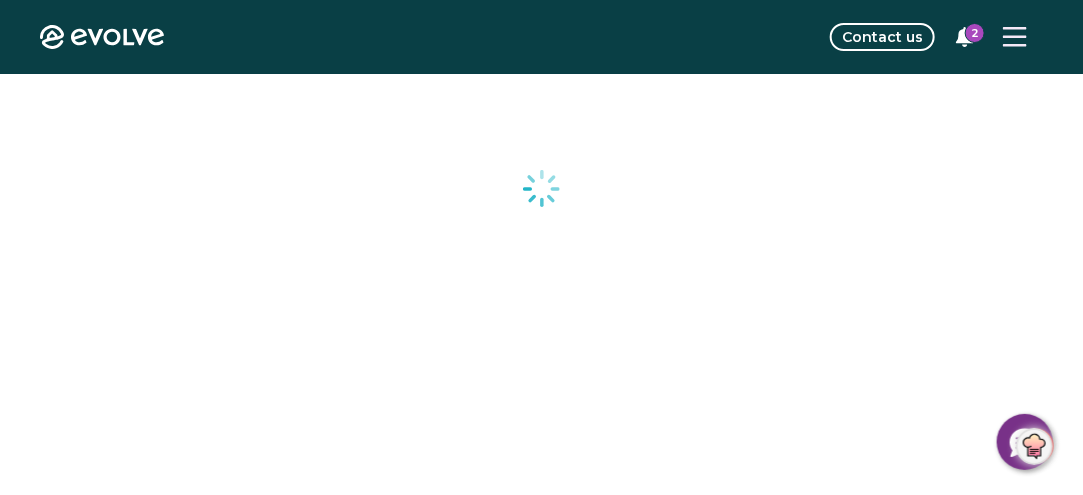 click on "2" at bounding box center (975, 33) 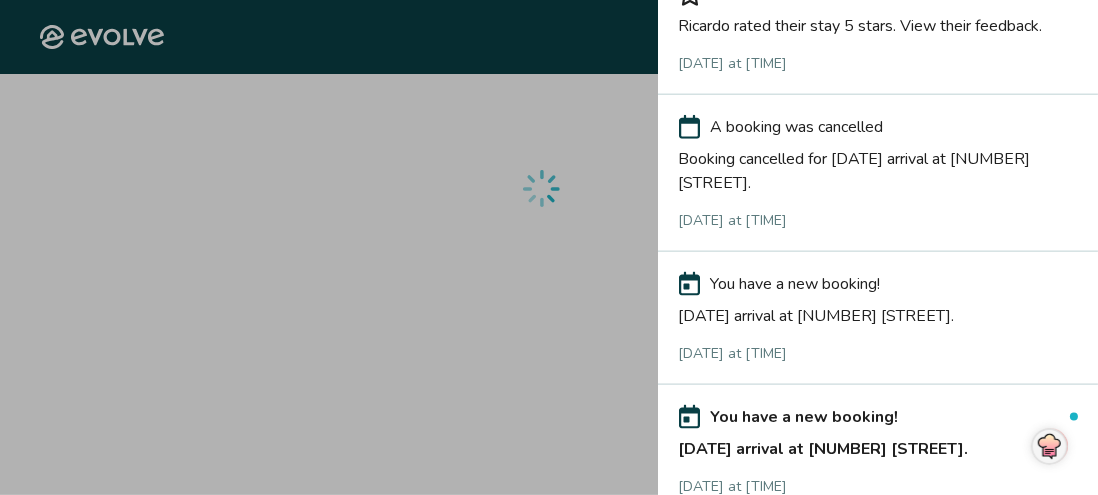 scroll, scrollTop: 1400, scrollLeft: 0, axis: vertical 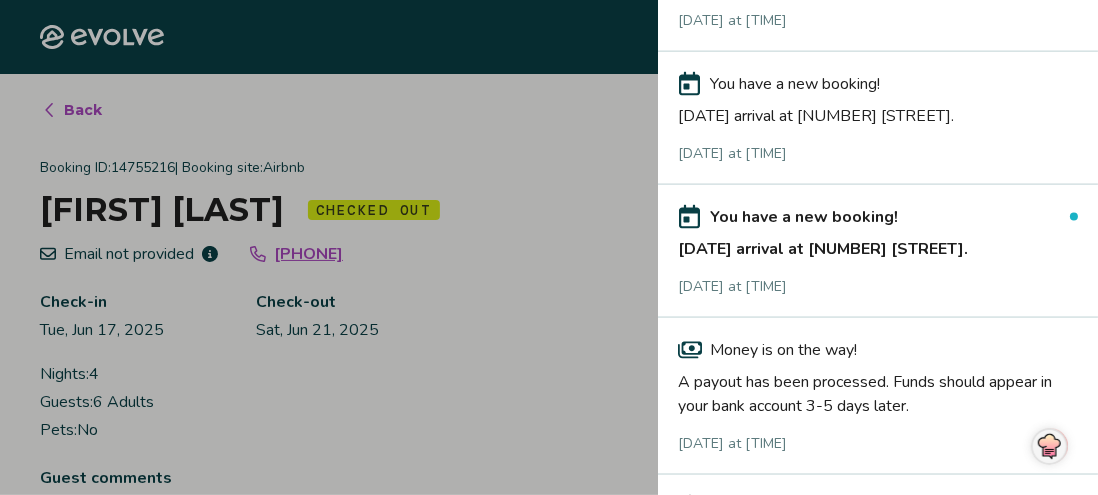 click on "[DATE] arrival at [NUMBER] [STREET]." at bounding box center (878, 245) 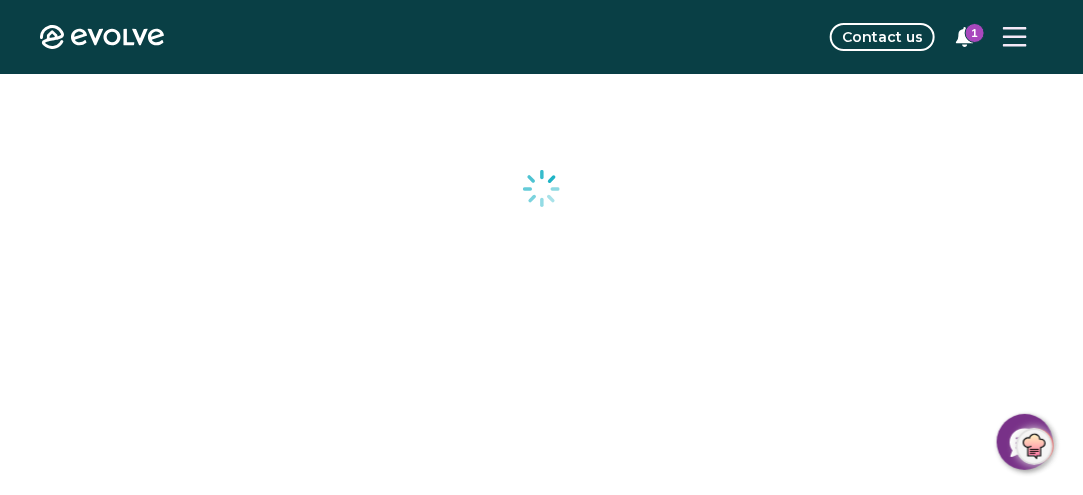 click on "1" at bounding box center (975, 33) 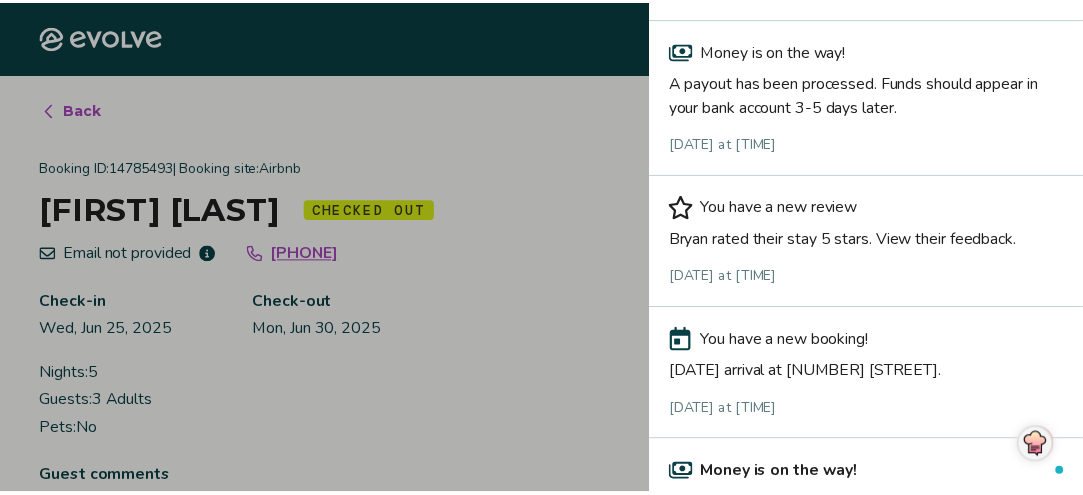 scroll, scrollTop: 1815, scrollLeft: 0, axis: vertical 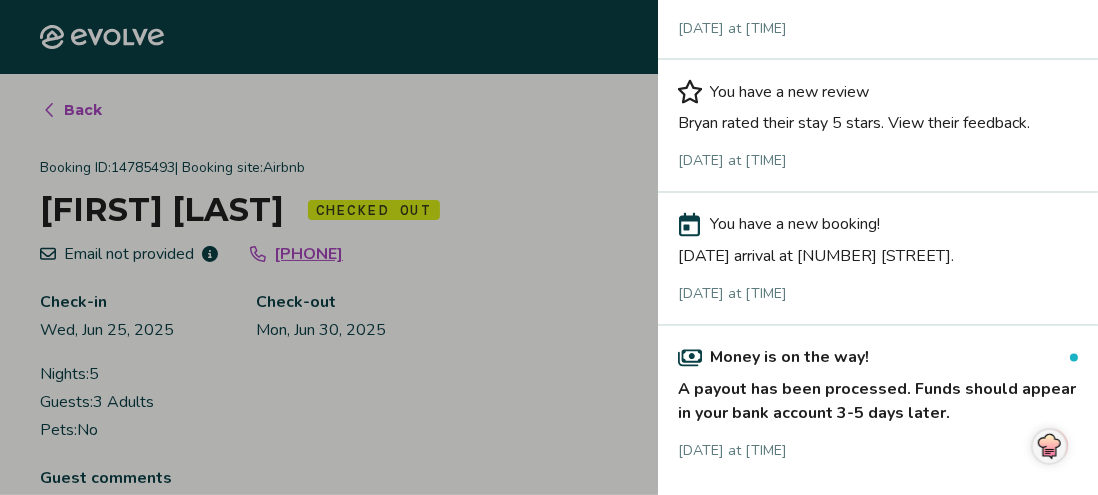 click on "A payout has been processed. Funds should appear in your bank account 3-5 days later." at bounding box center [878, 398] 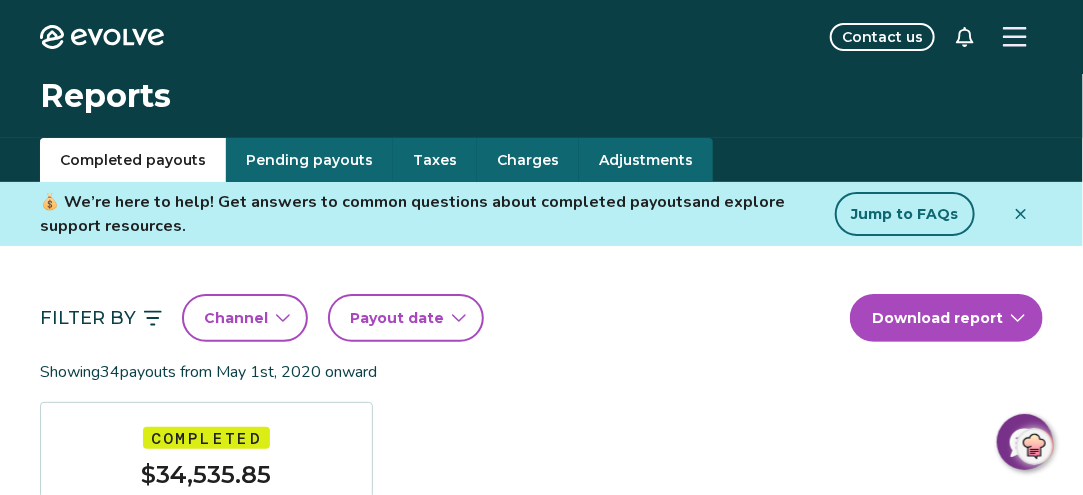 click on "Pending payouts" at bounding box center (309, 160) 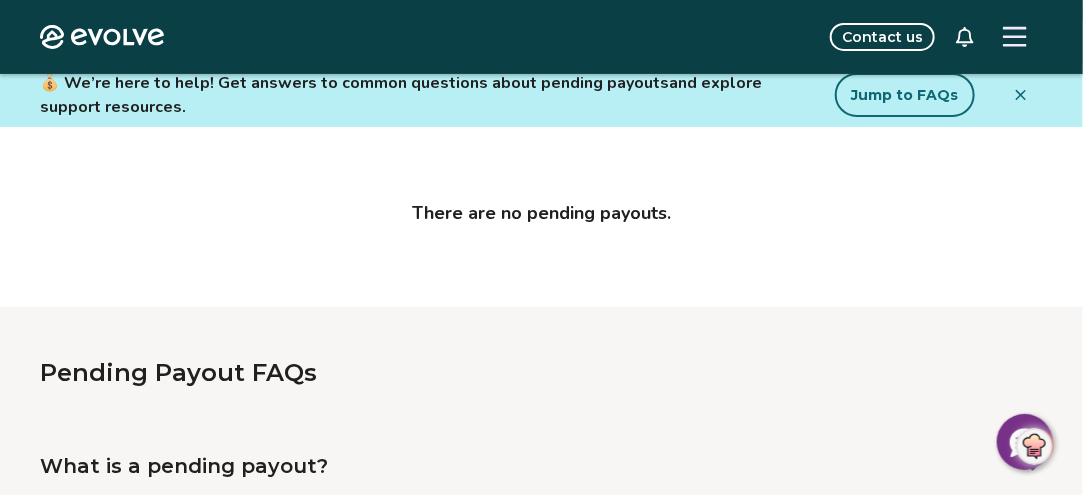 scroll, scrollTop: 0, scrollLeft: 0, axis: both 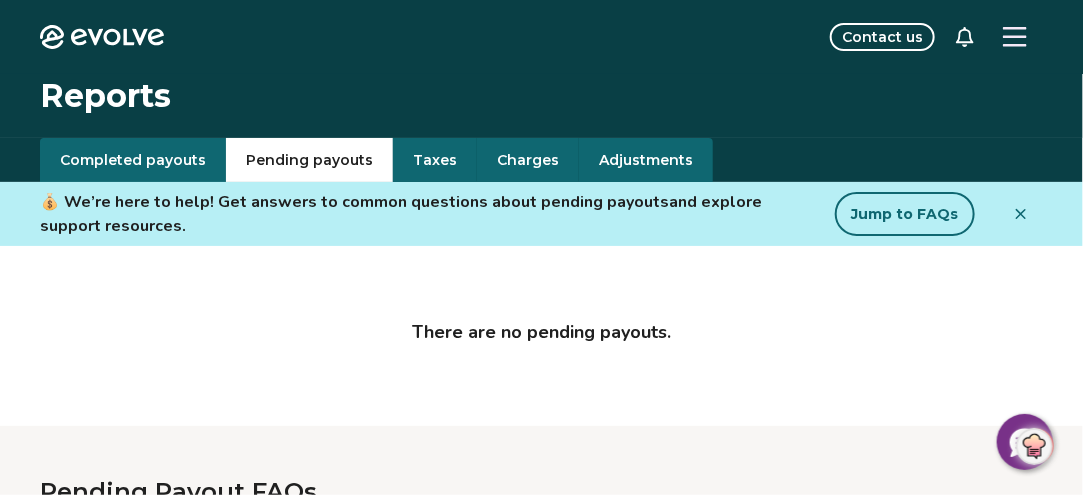 click on "Completed payouts" at bounding box center (133, 160) 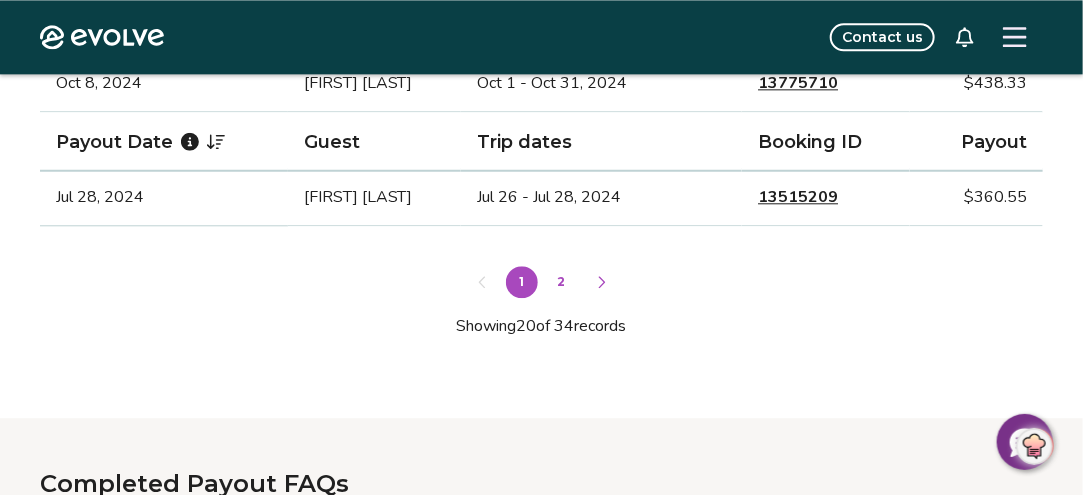 scroll, scrollTop: 1600, scrollLeft: 0, axis: vertical 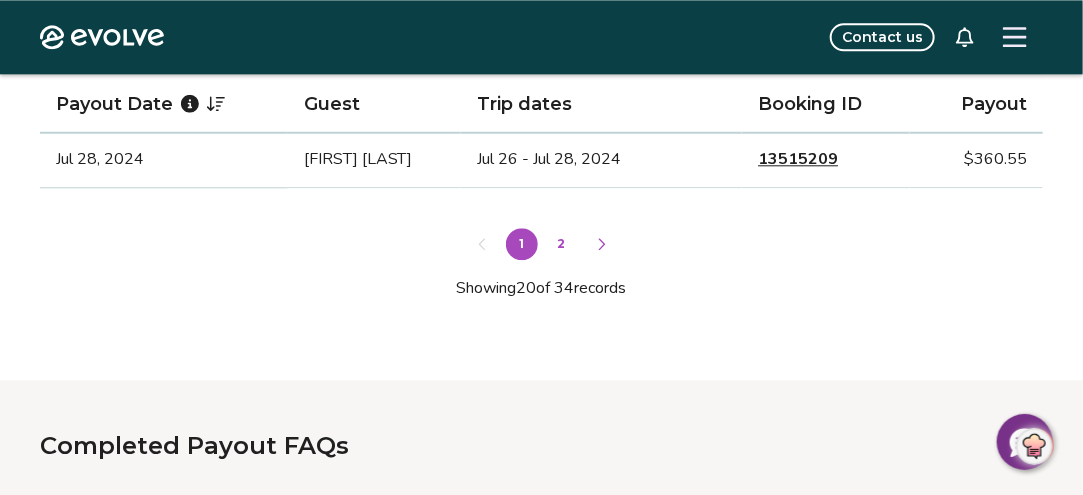 click 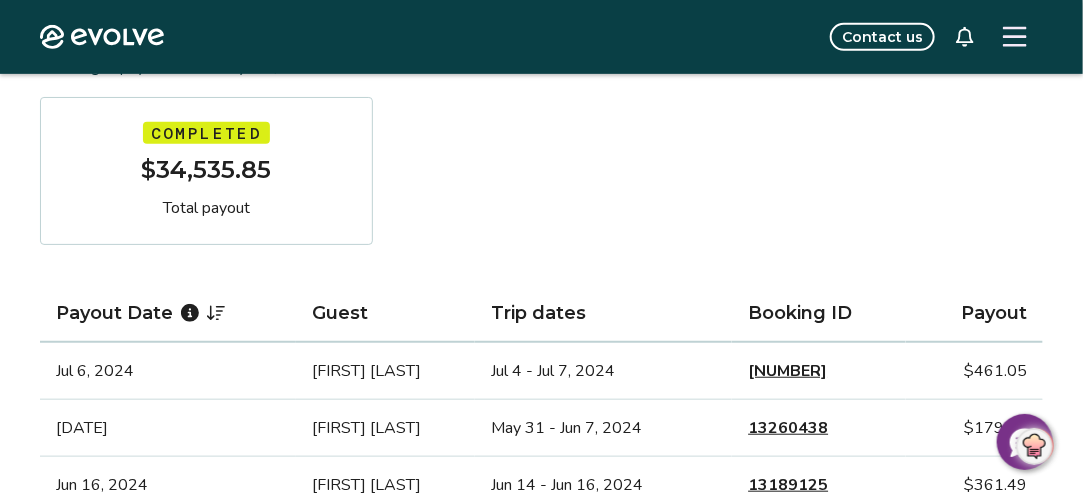 scroll, scrollTop: 0, scrollLeft: 0, axis: both 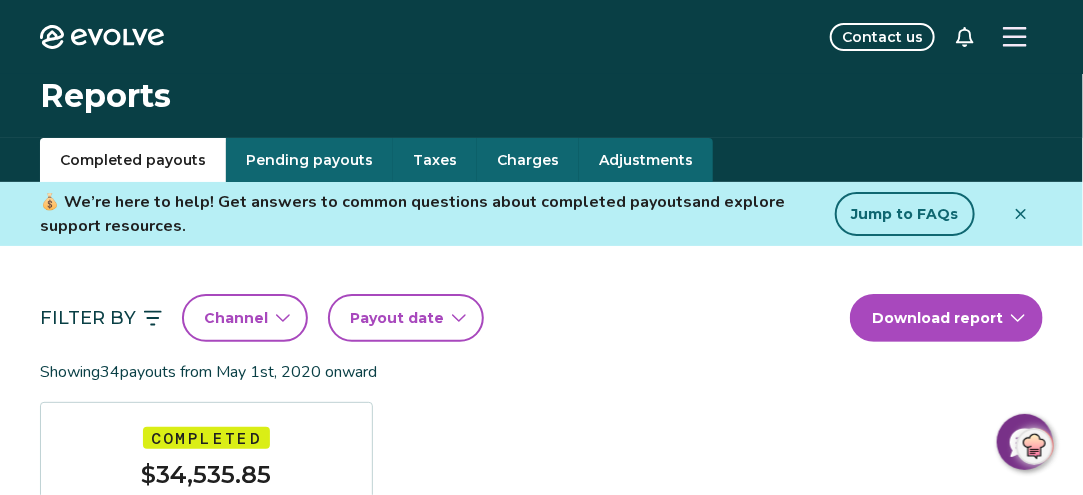 click on "Taxes" at bounding box center [435, 160] 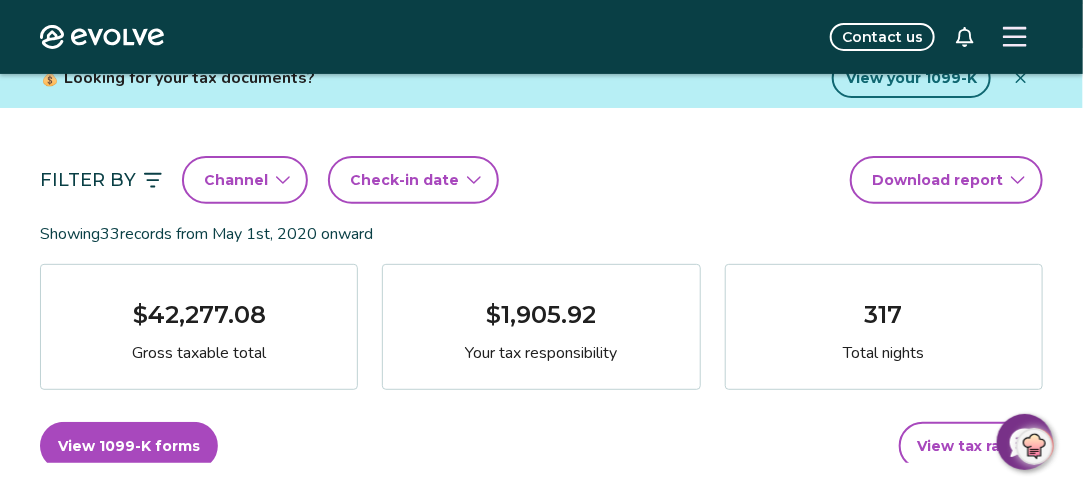scroll, scrollTop: 0, scrollLeft: 0, axis: both 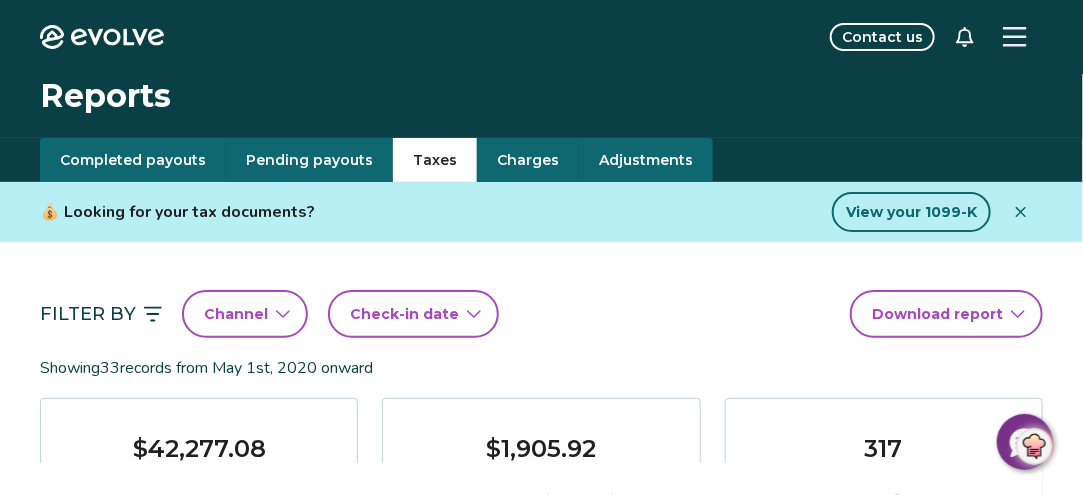 click on "Charges" at bounding box center [528, 160] 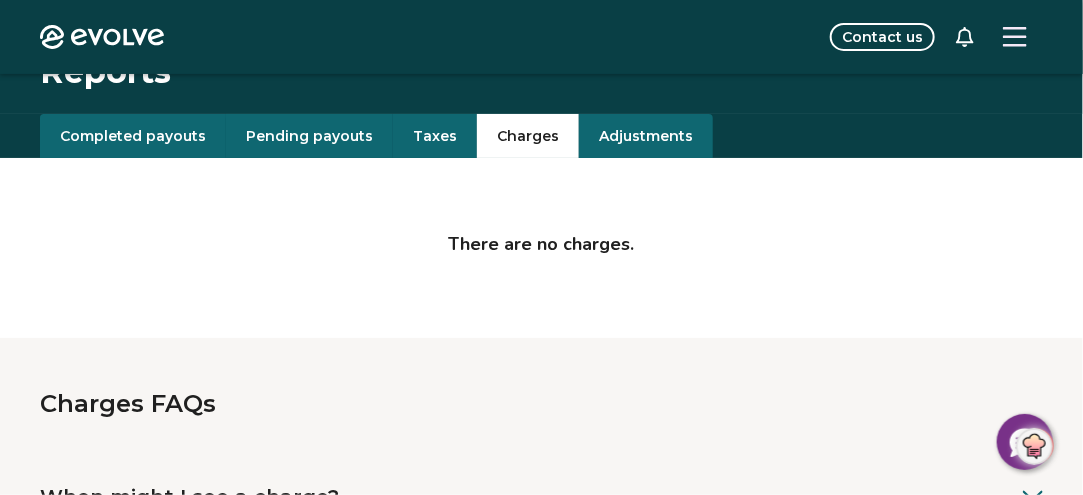 scroll, scrollTop: 0, scrollLeft: 0, axis: both 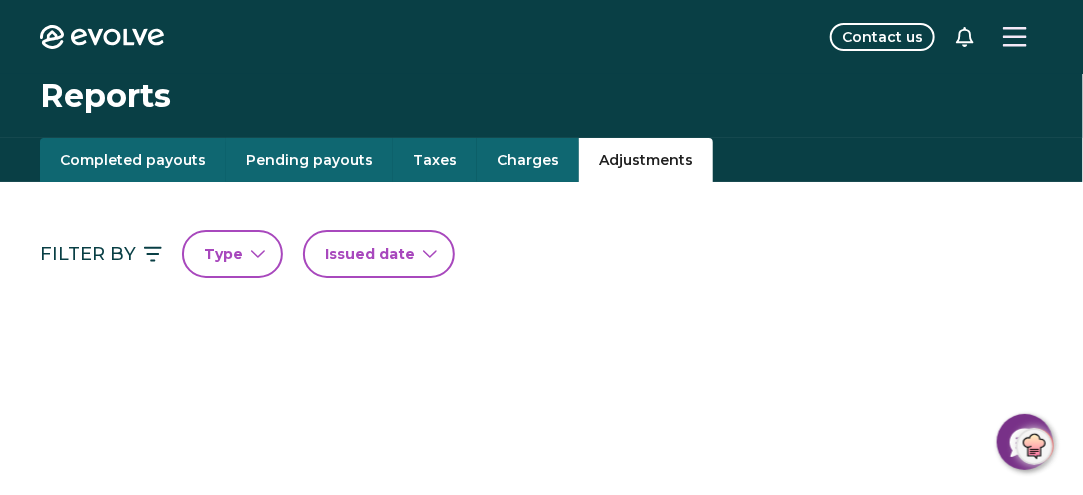 click on "Adjustments" at bounding box center (646, 160) 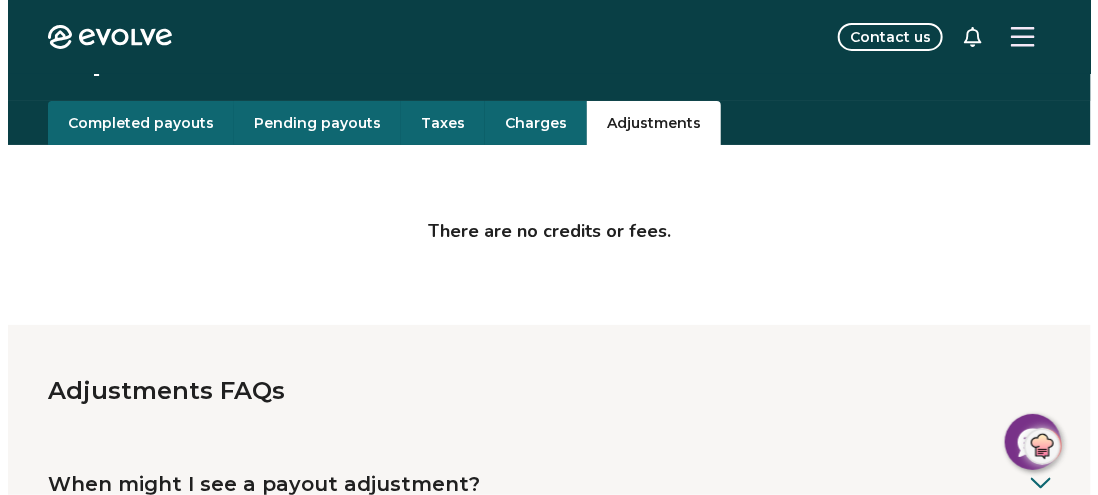 scroll, scrollTop: 0, scrollLeft: 0, axis: both 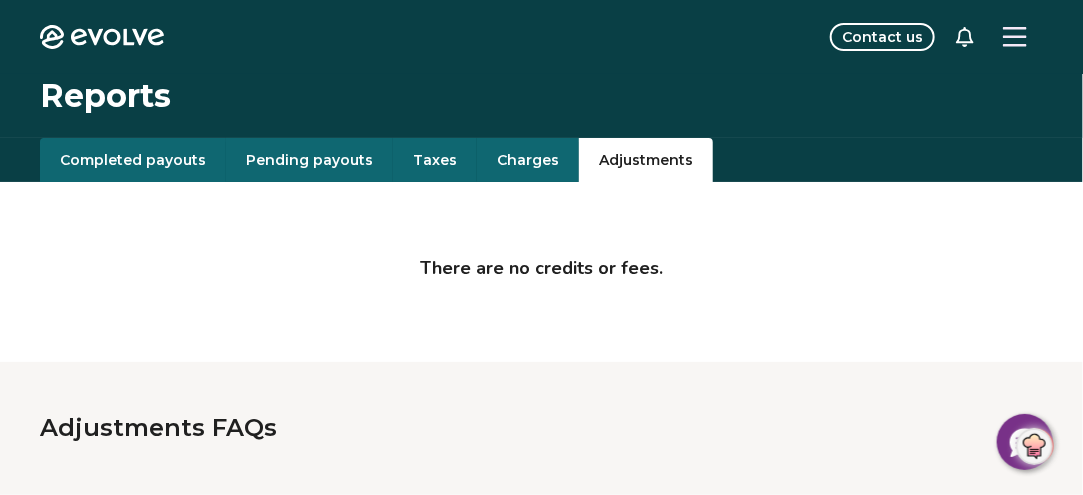 click at bounding box center (1015, 37) 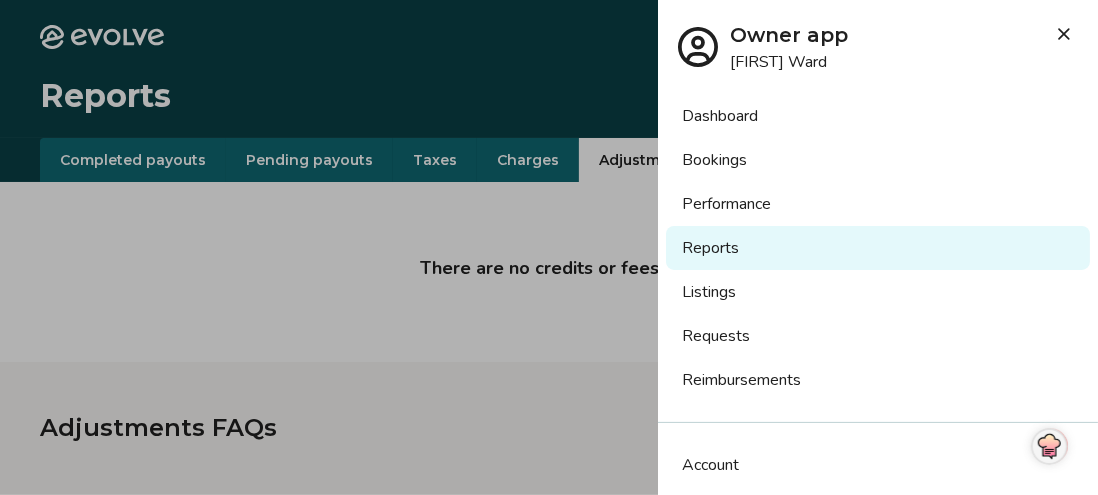 click on "Dashboard" at bounding box center [878, 116] 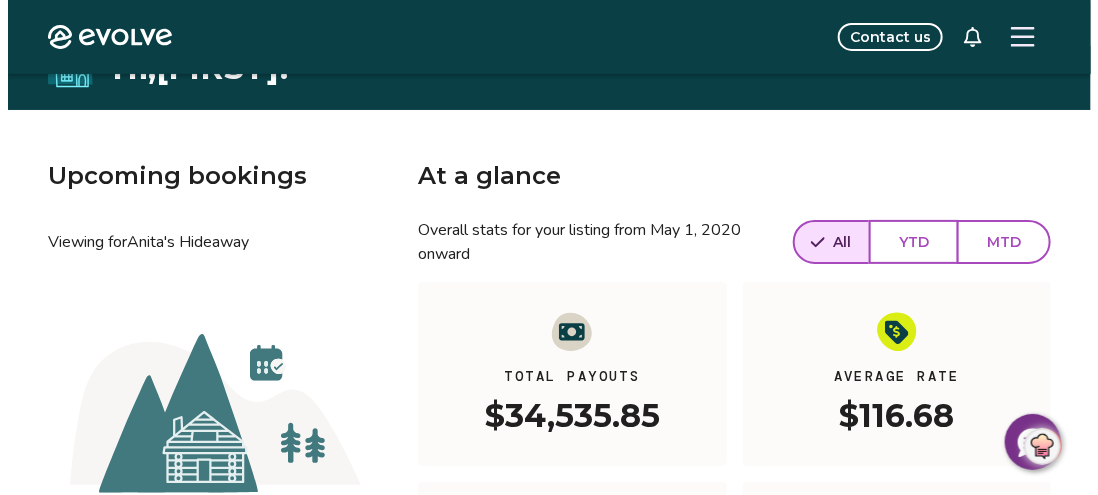 scroll, scrollTop: 0, scrollLeft: 0, axis: both 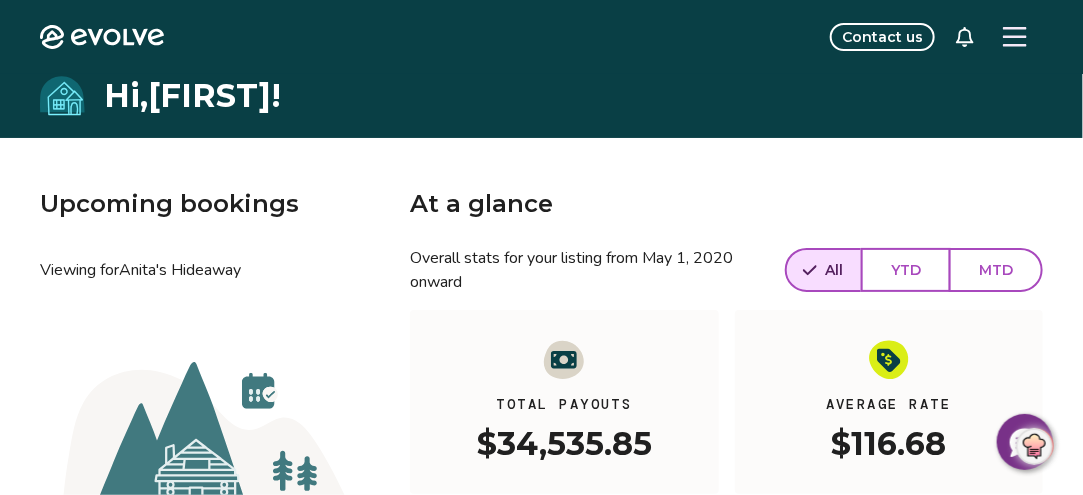 click 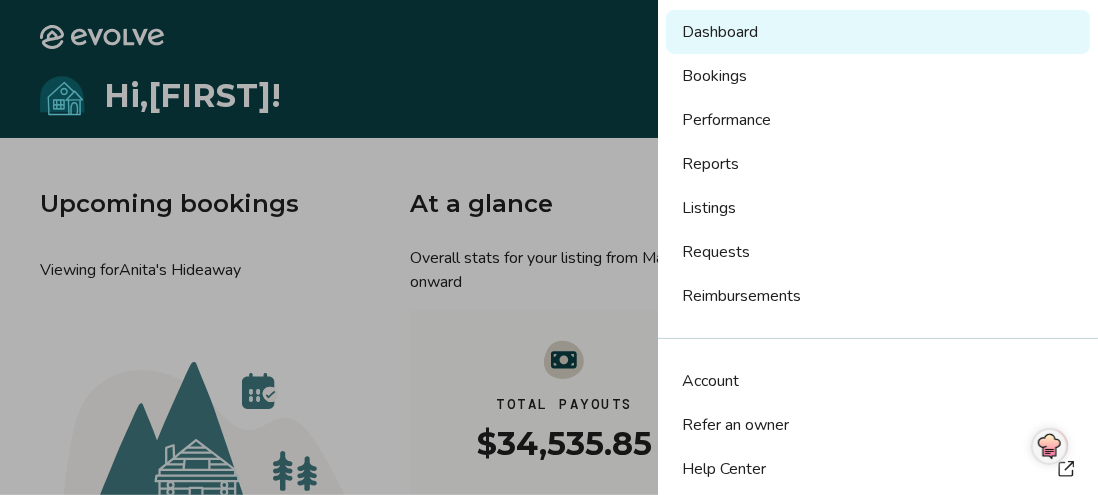 scroll, scrollTop: 0, scrollLeft: 0, axis: both 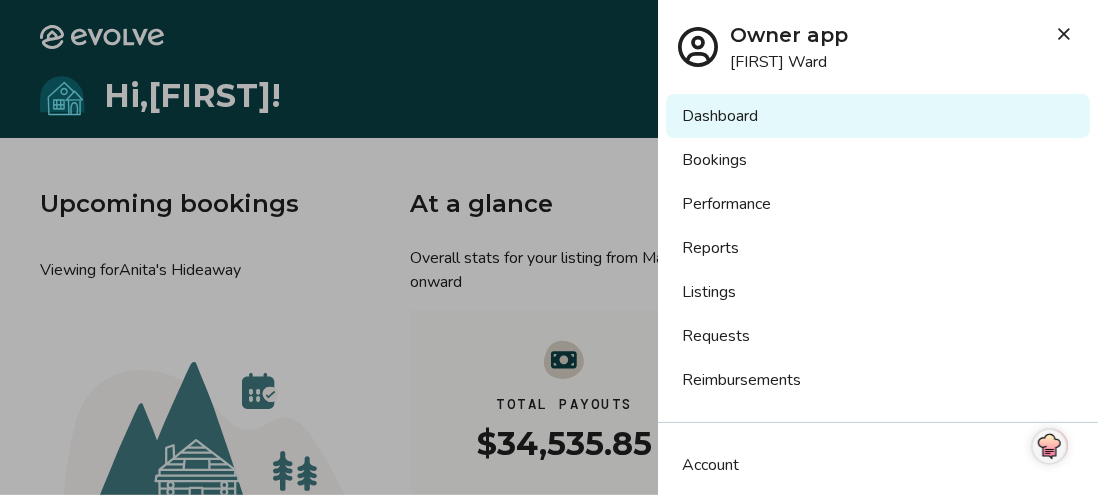click on "Bookings" at bounding box center [878, 160] 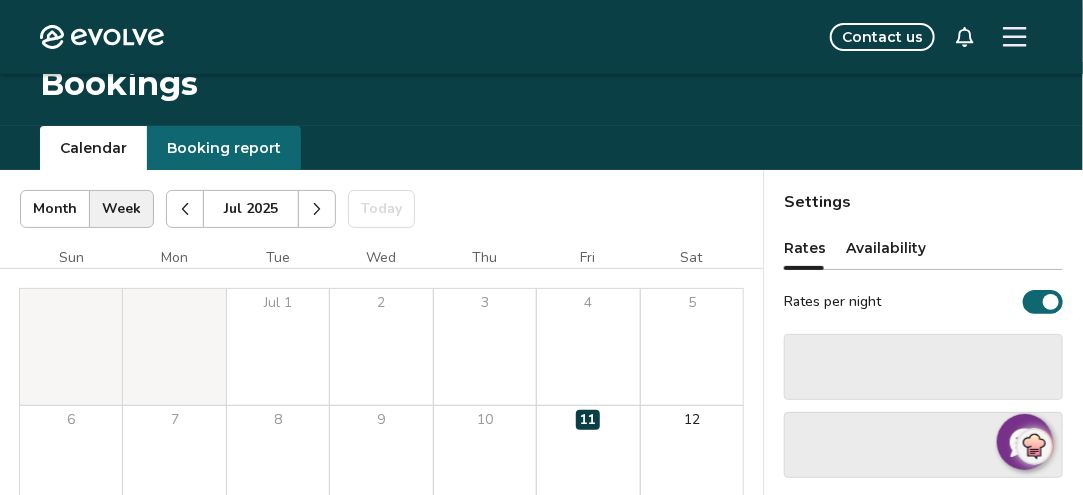 scroll, scrollTop: 0, scrollLeft: 0, axis: both 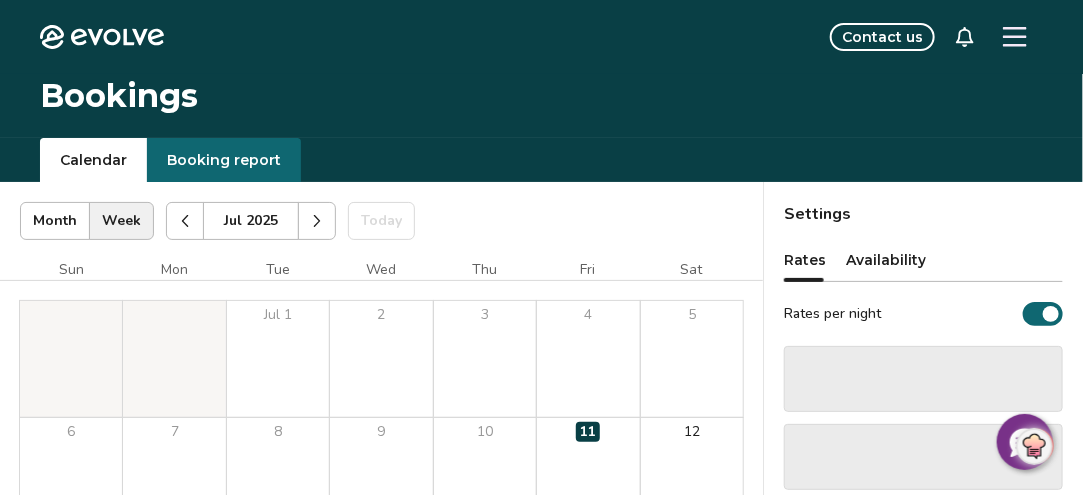 click 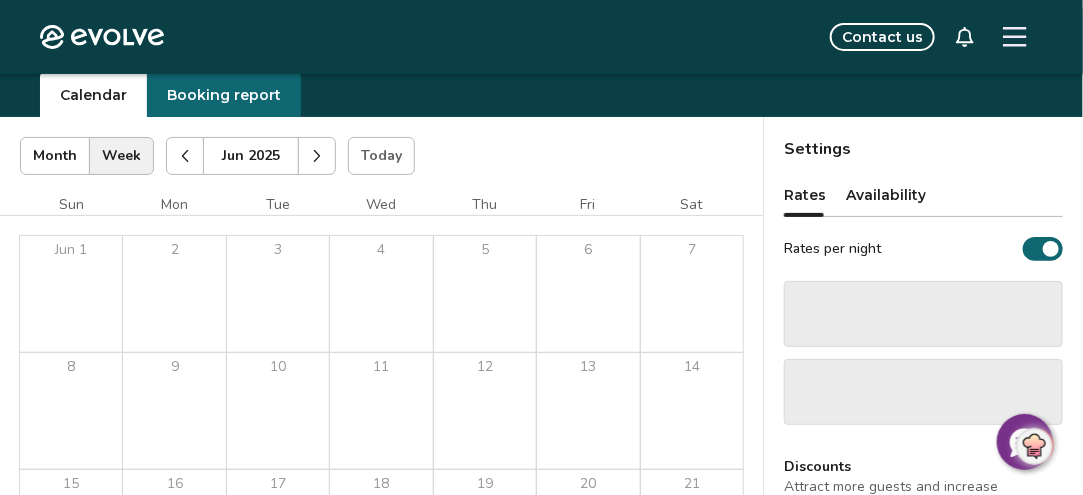 scroll, scrollTop: 38, scrollLeft: 0, axis: vertical 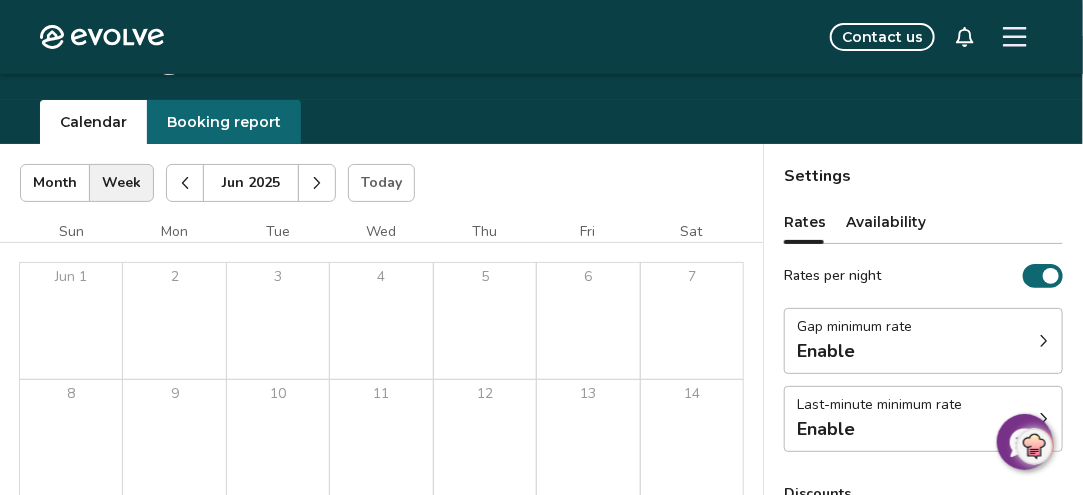 click 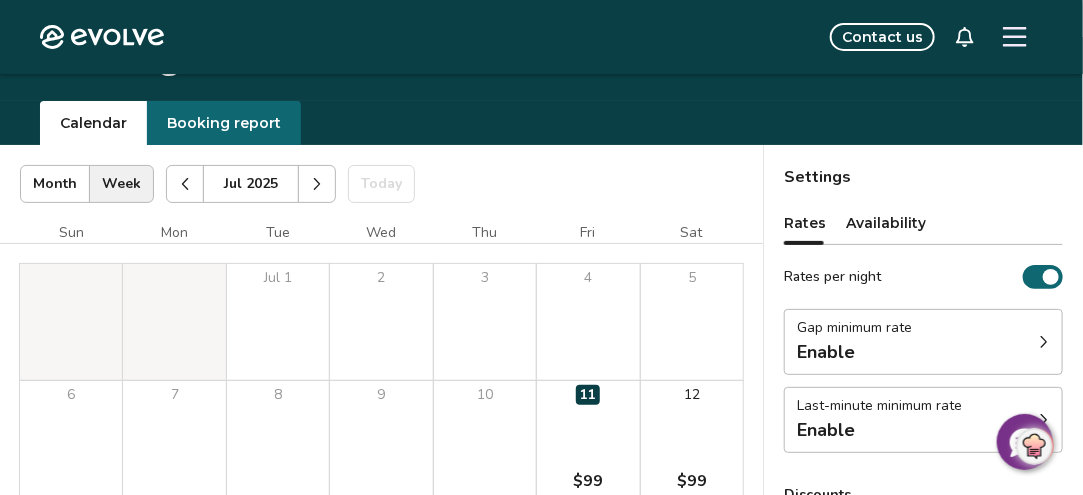 scroll, scrollTop: 0, scrollLeft: 0, axis: both 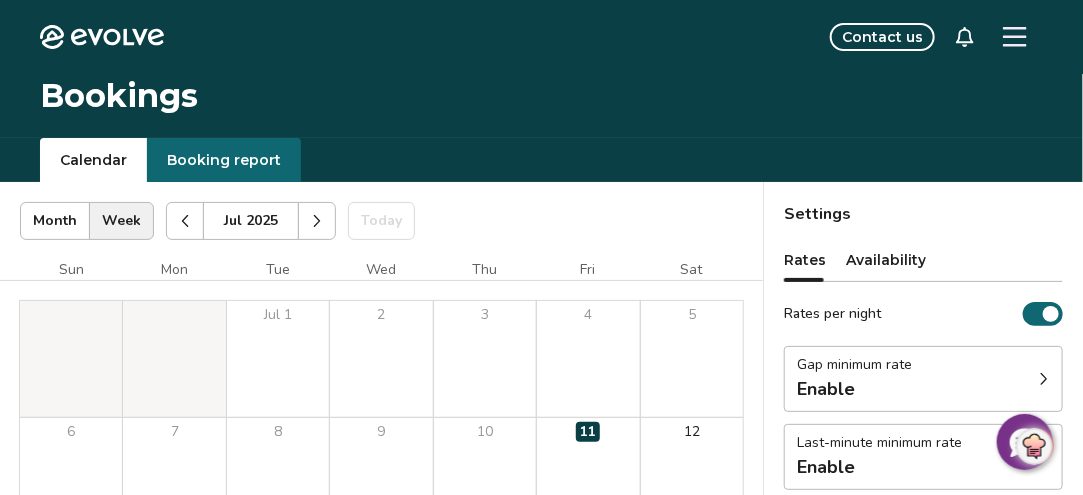 click 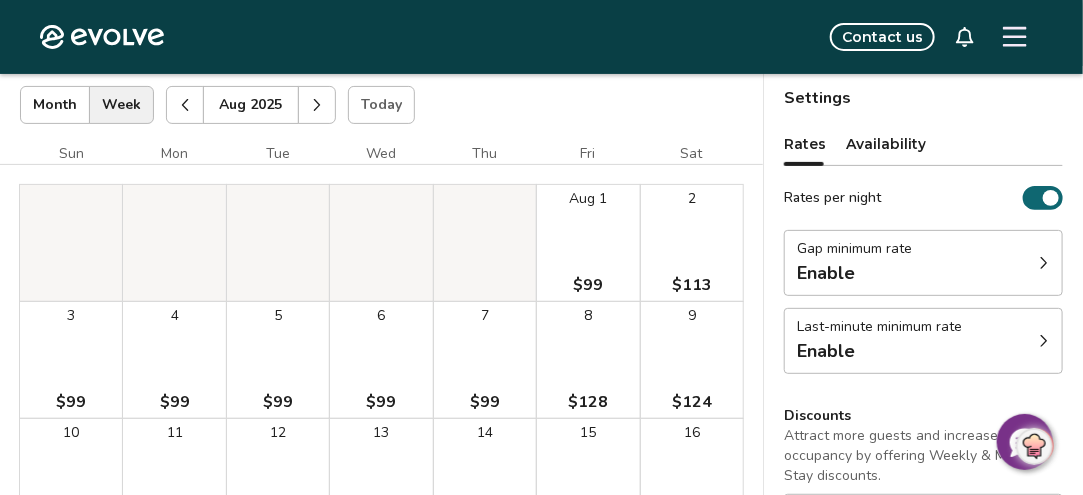 scroll, scrollTop: 0, scrollLeft: 0, axis: both 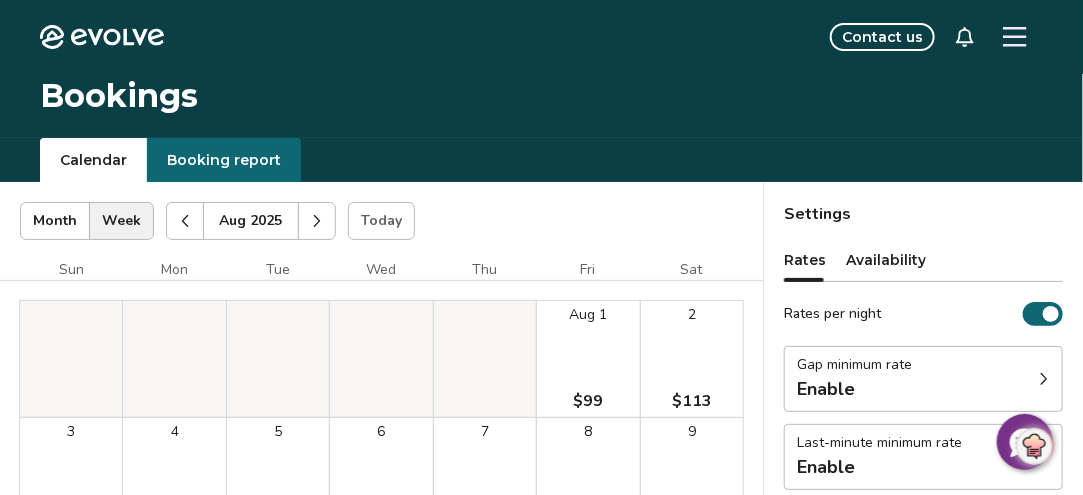 click 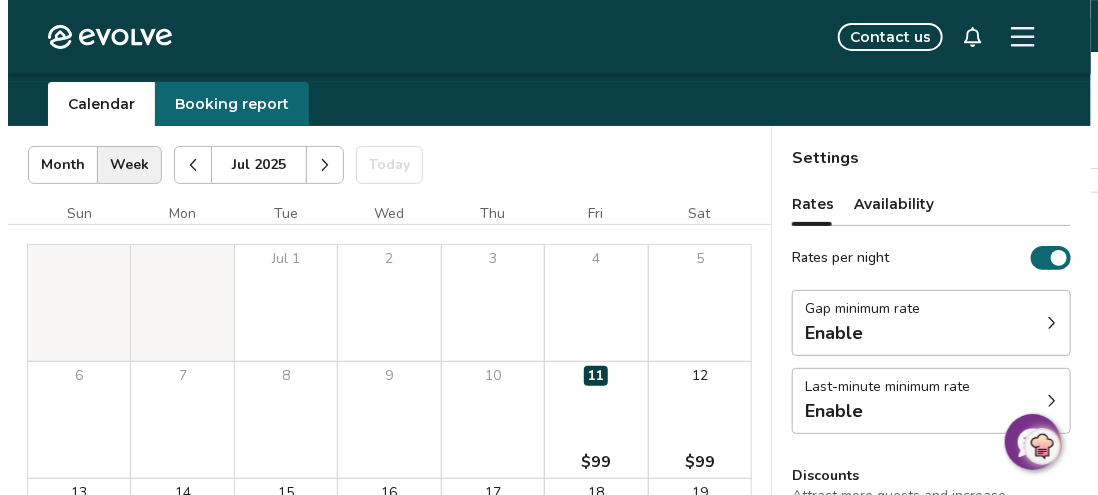 scroll, scrollTop: 0, scrollLeft: 0, axis: both 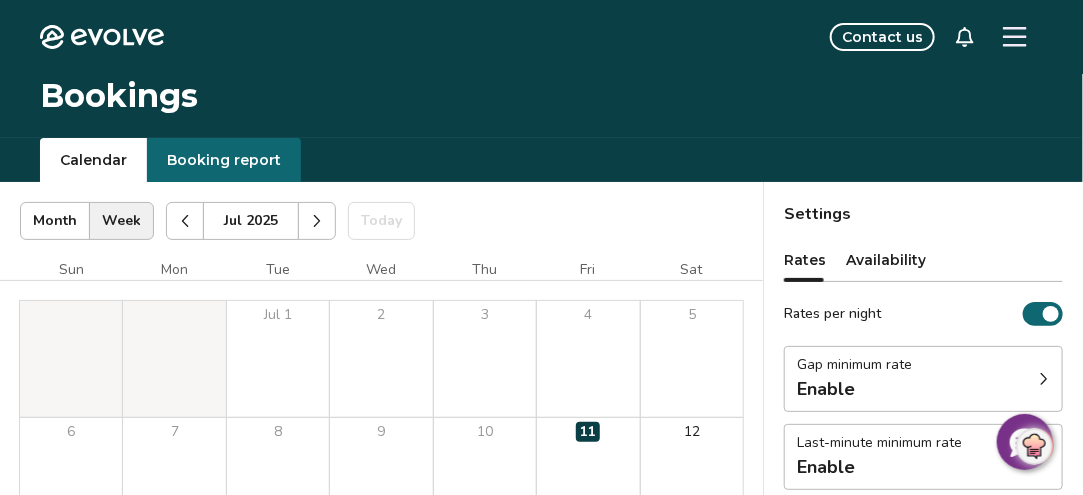 click 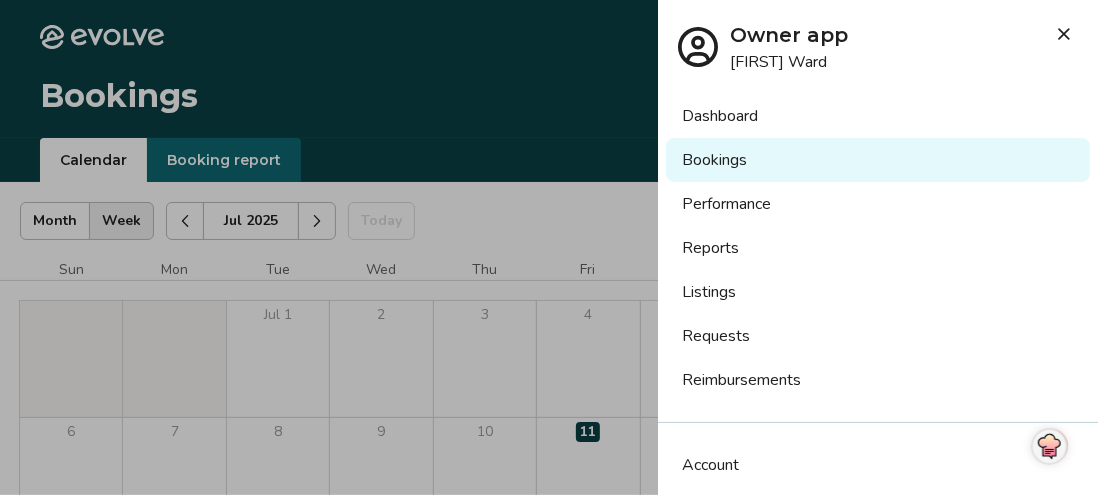 click on "Dashboard" at bounding box center (878, 116) 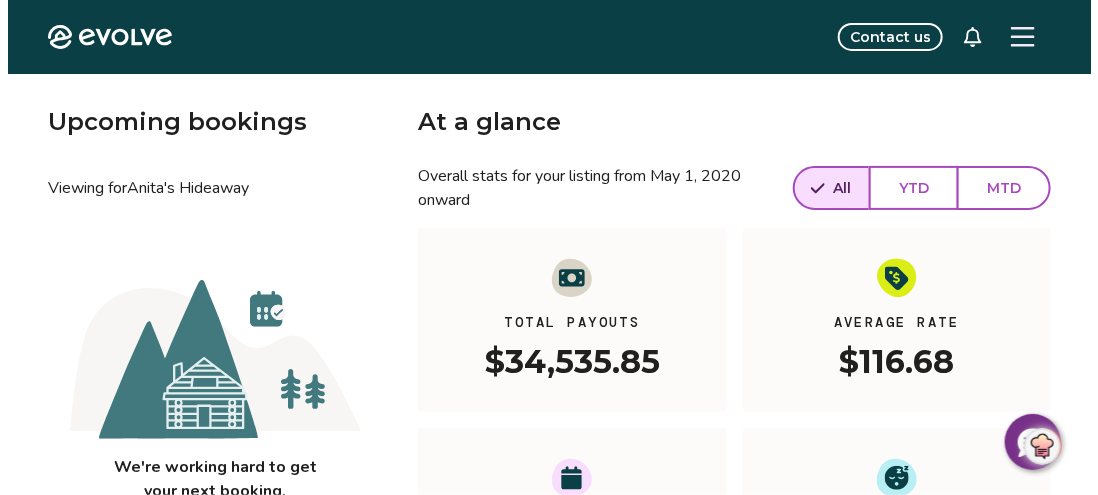 scroll, scrollTop: 0, scrollLeft: 0, axis: both 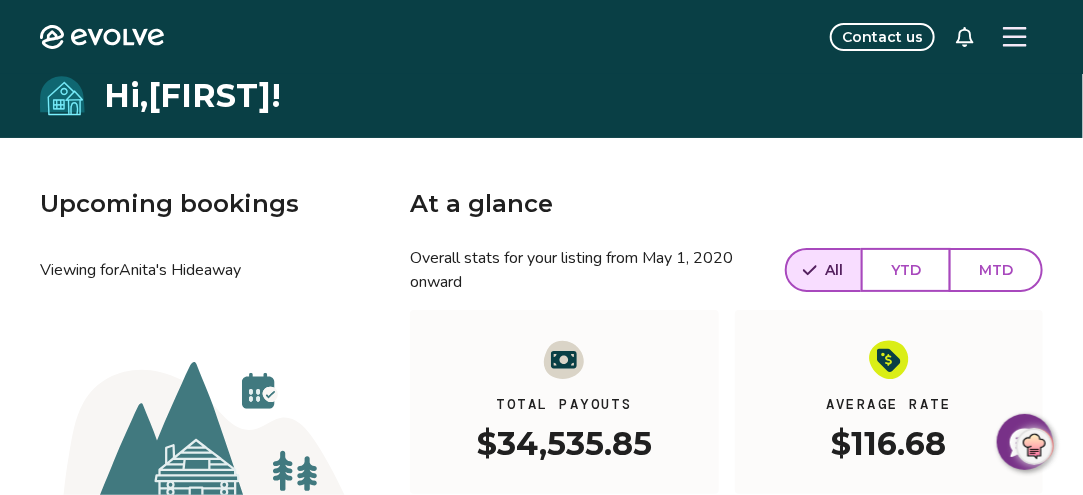 click 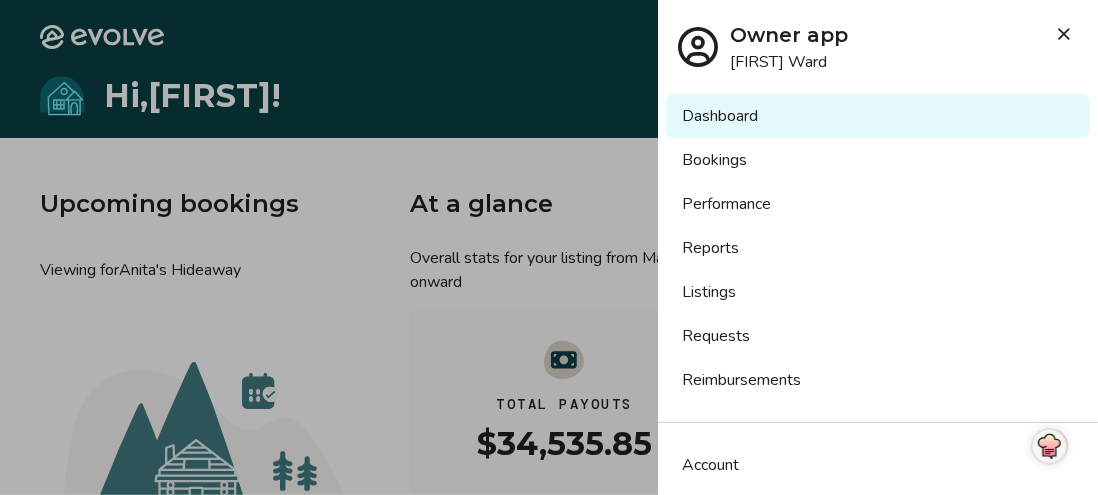 click on "Bookings" at bounding box center (878, 160) 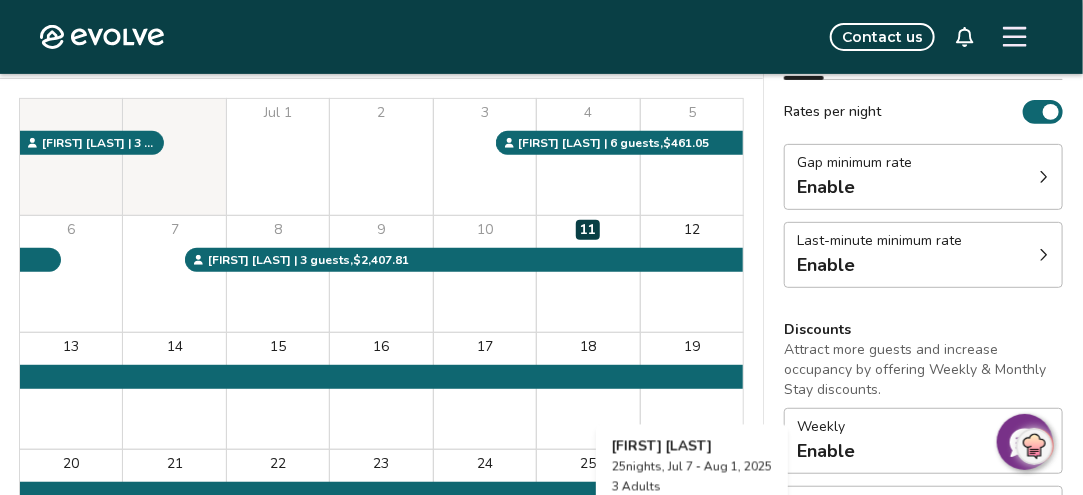 scroll, scrollTop: 100, scrollLeft: 0, axis: vertical 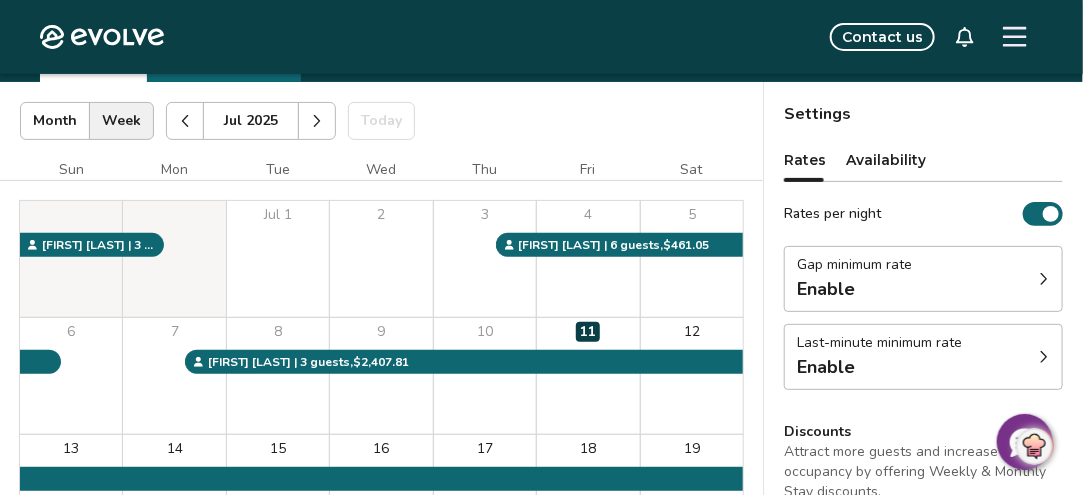 click at bounding box center [317, 121] 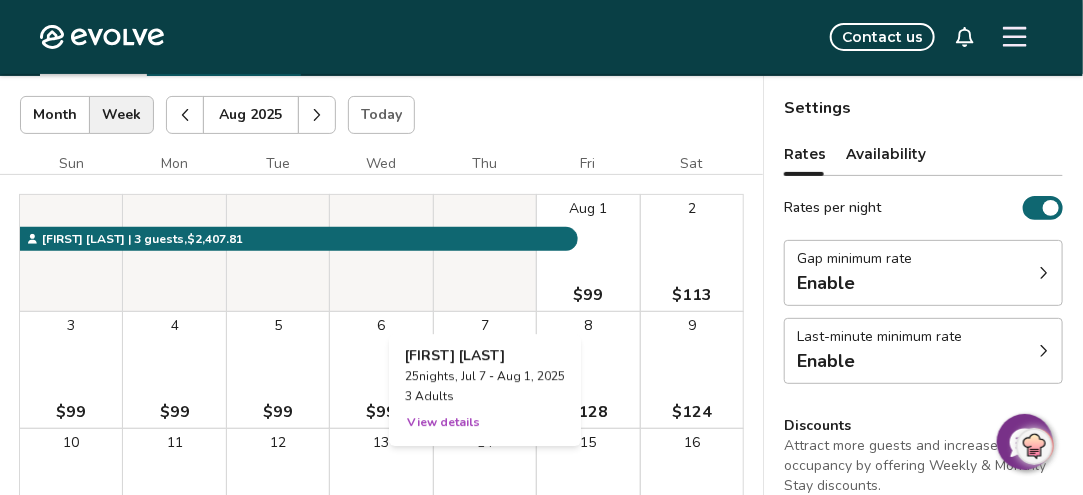 scroll, scrollTop: 0, scrollLeft: 0, axis: both 